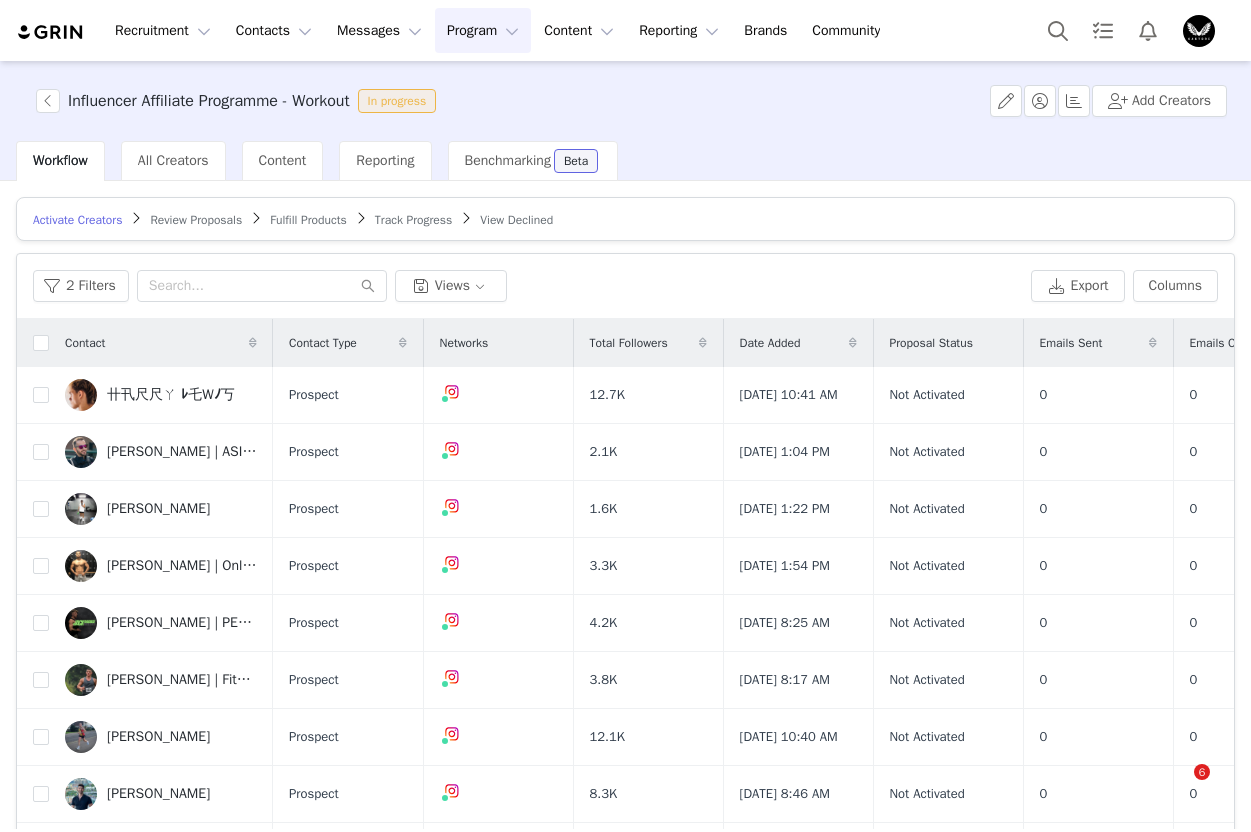 scroll, scrollTop: 0, scrollLeft: 0, axis: both 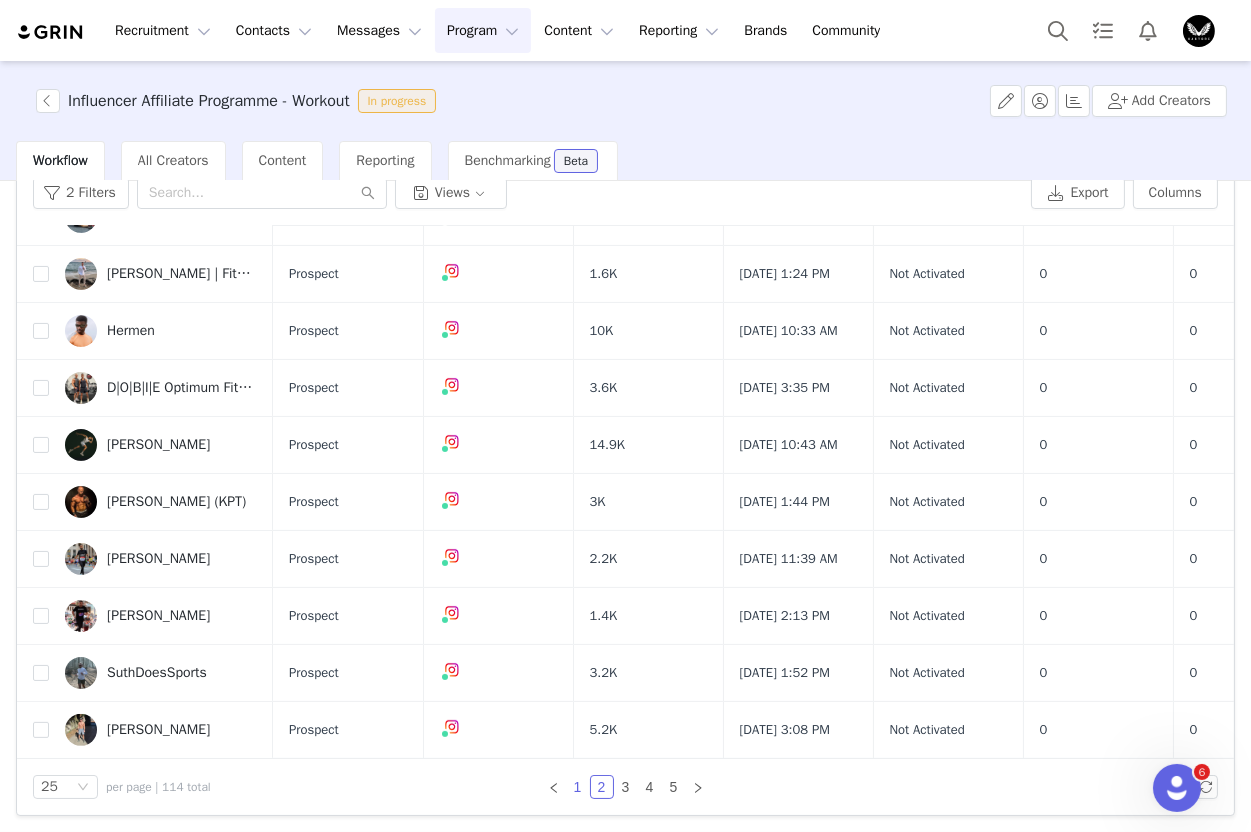click on "1" at bounding box center (578, 787) 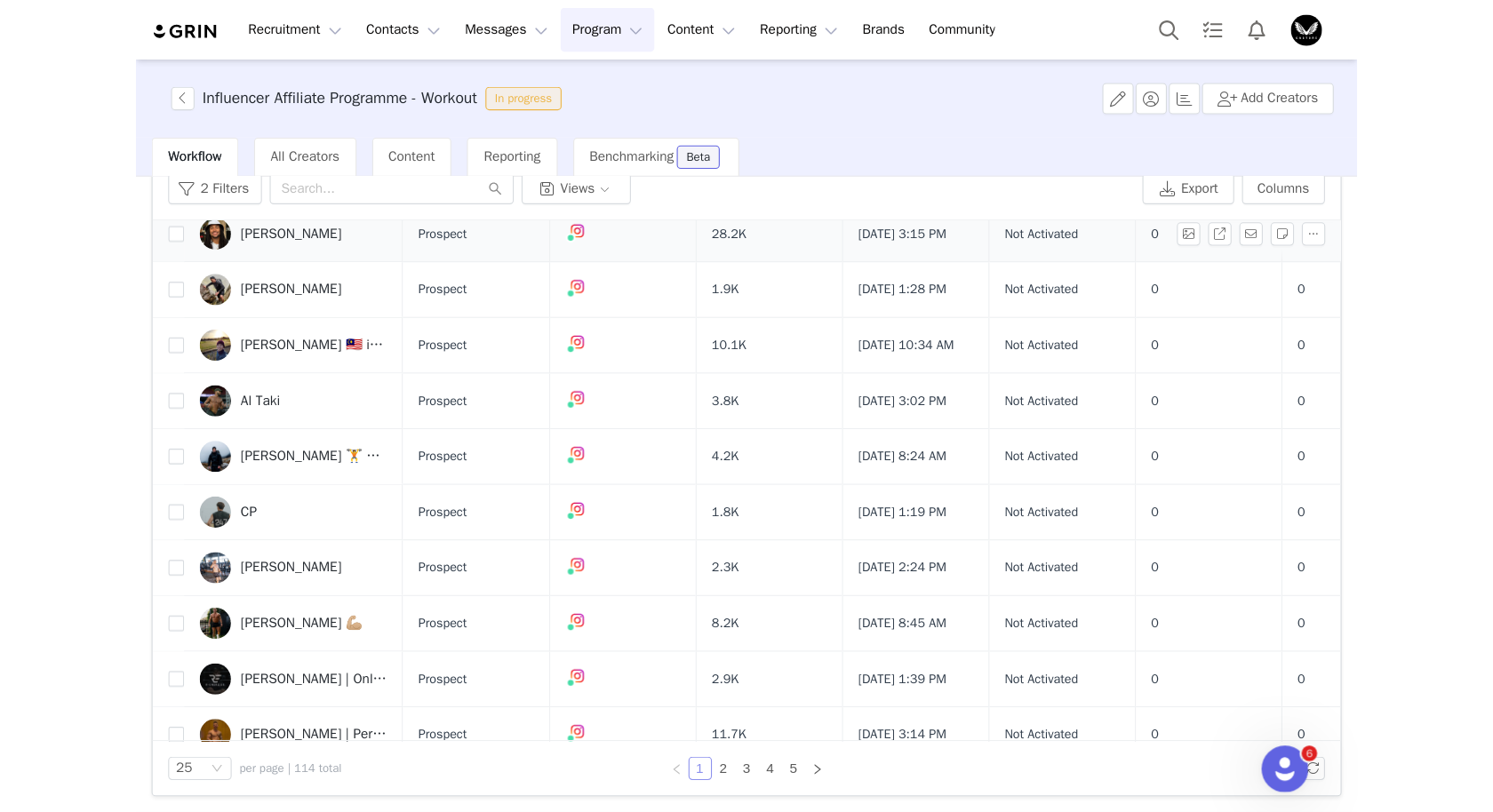 scroll, scrollTop: 0, scrollLeft: 0, axis: both 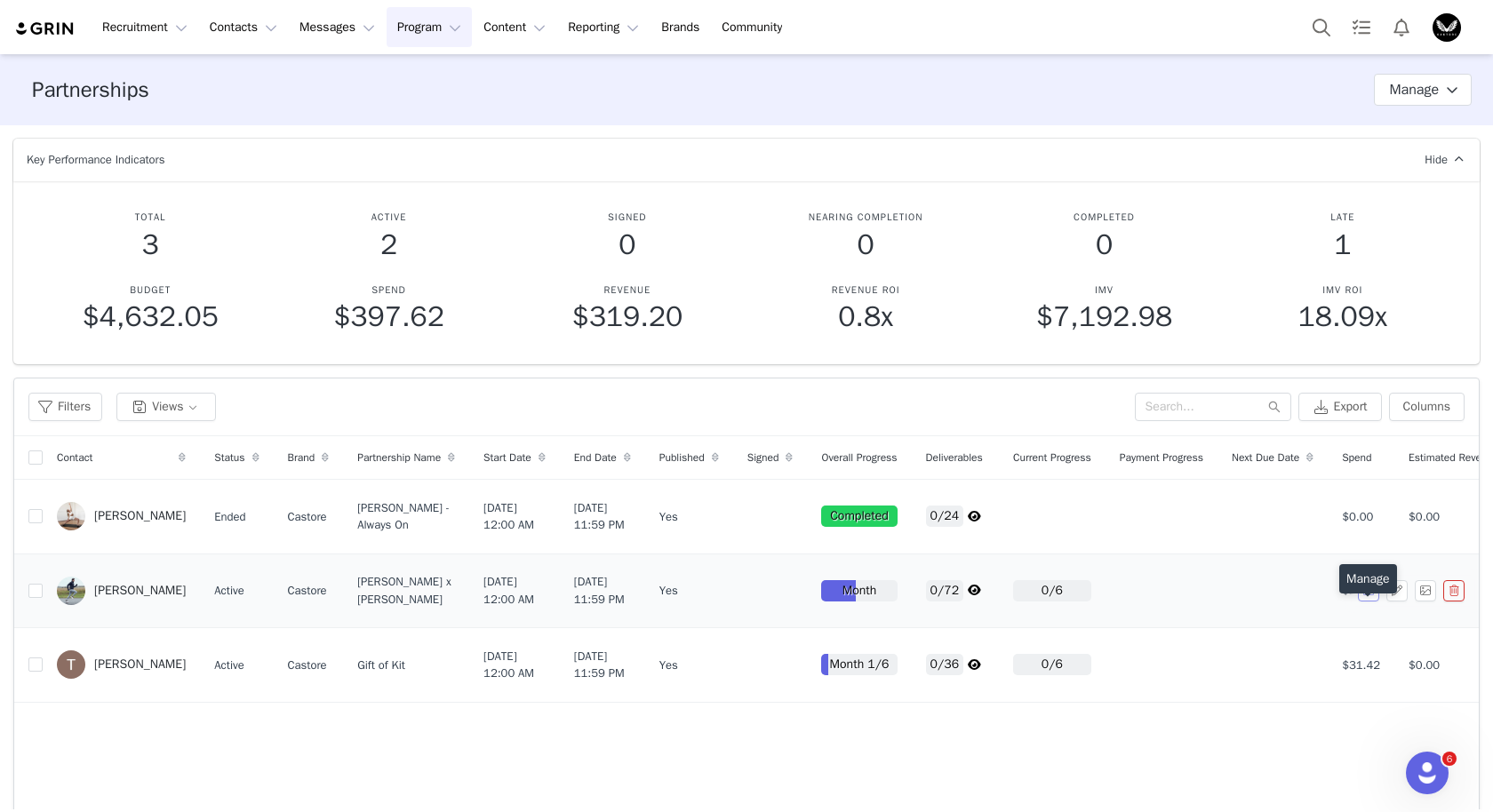 click at bounding box center (1369, 591) 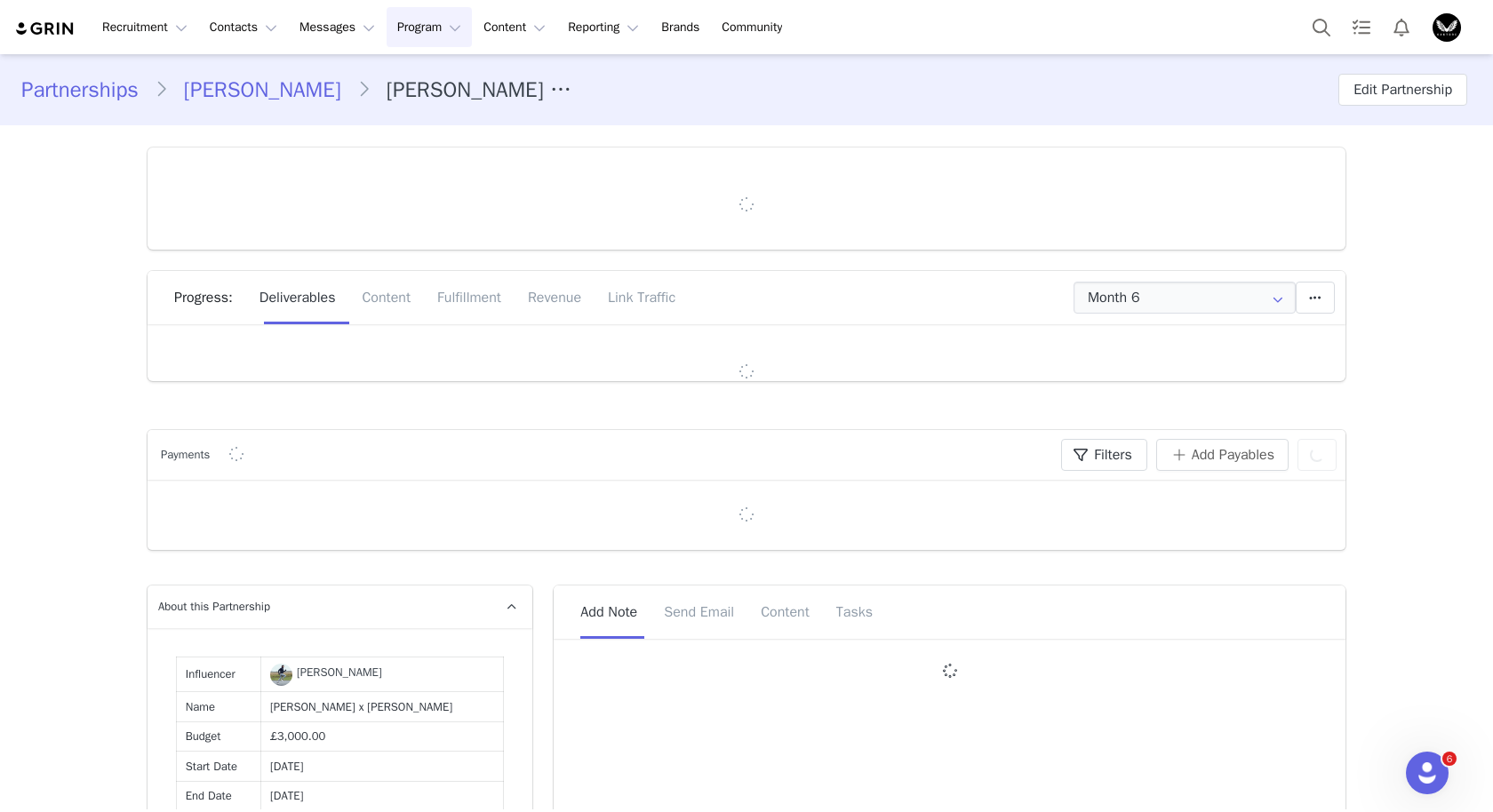 type on "+44 ([GEOGRAPHIC_DATA])" 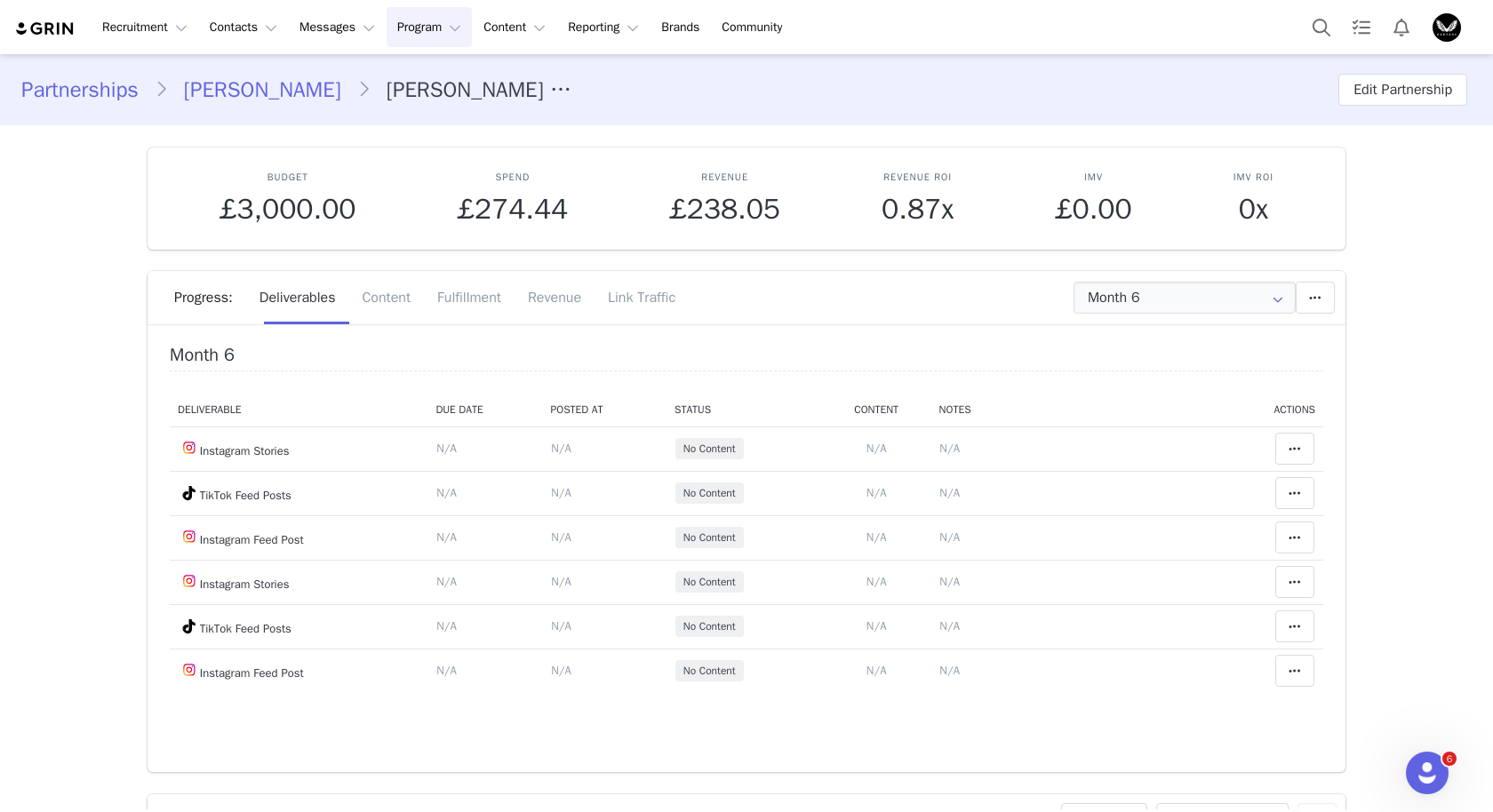 scroll, scrollTop: 0, scrollLeft: 0, axis: both 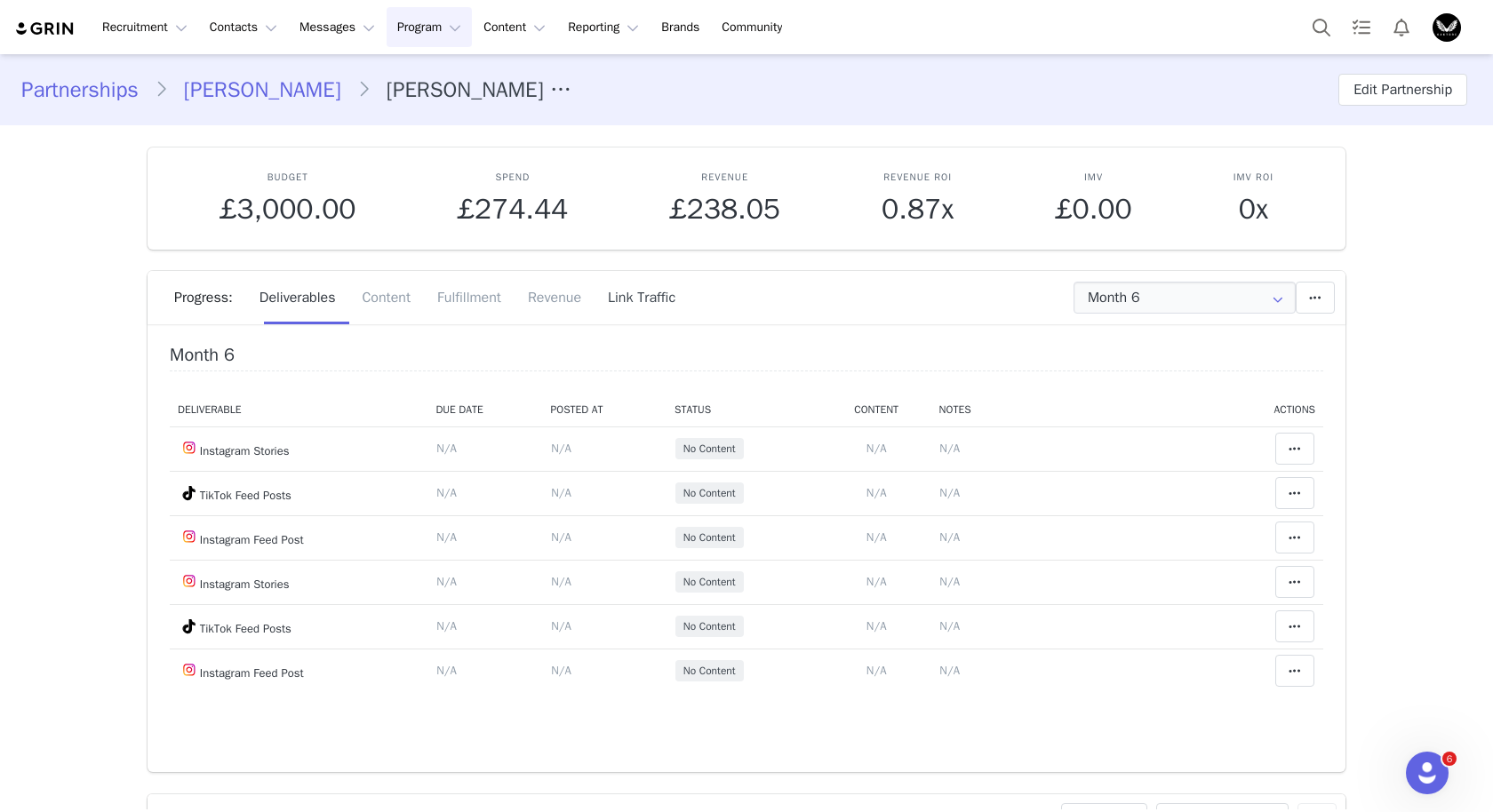 click on "Link Traffic" at bounding box center [635, 298] 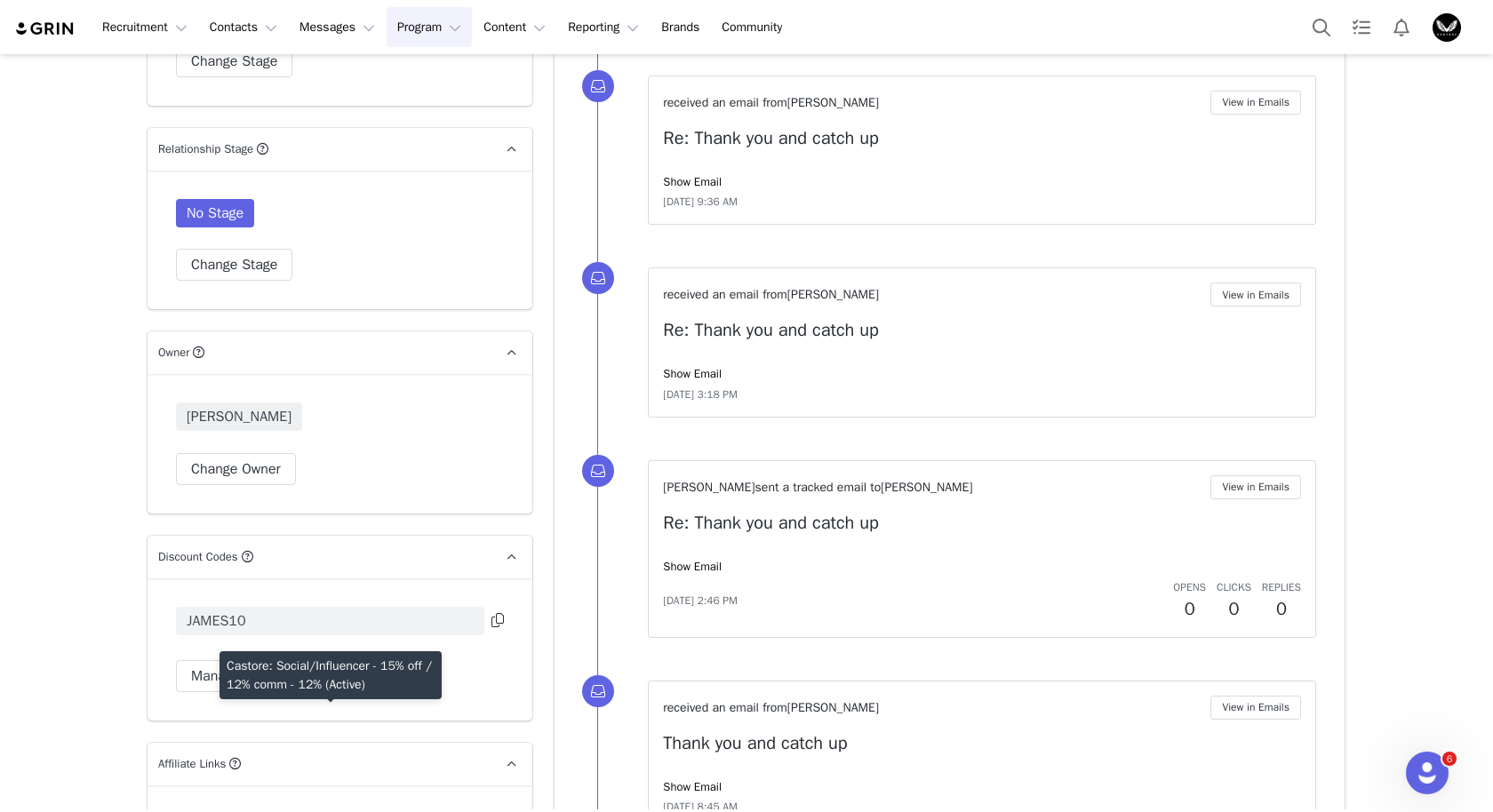 scroll, scrollTop: 1228, scrollLeft: 0, axis: vertical 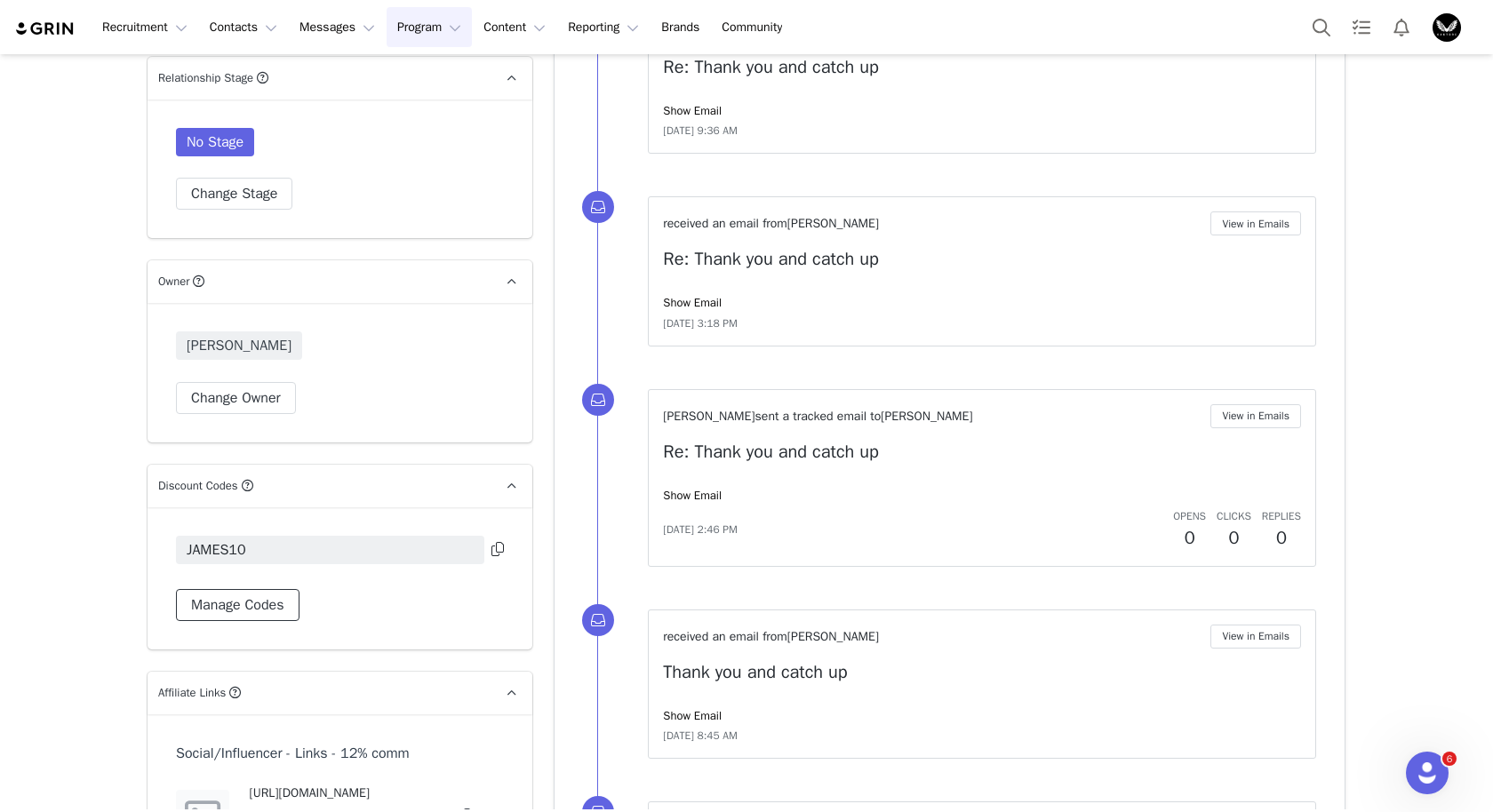 click on "Manage Codes" at bounding box center (237, 605) 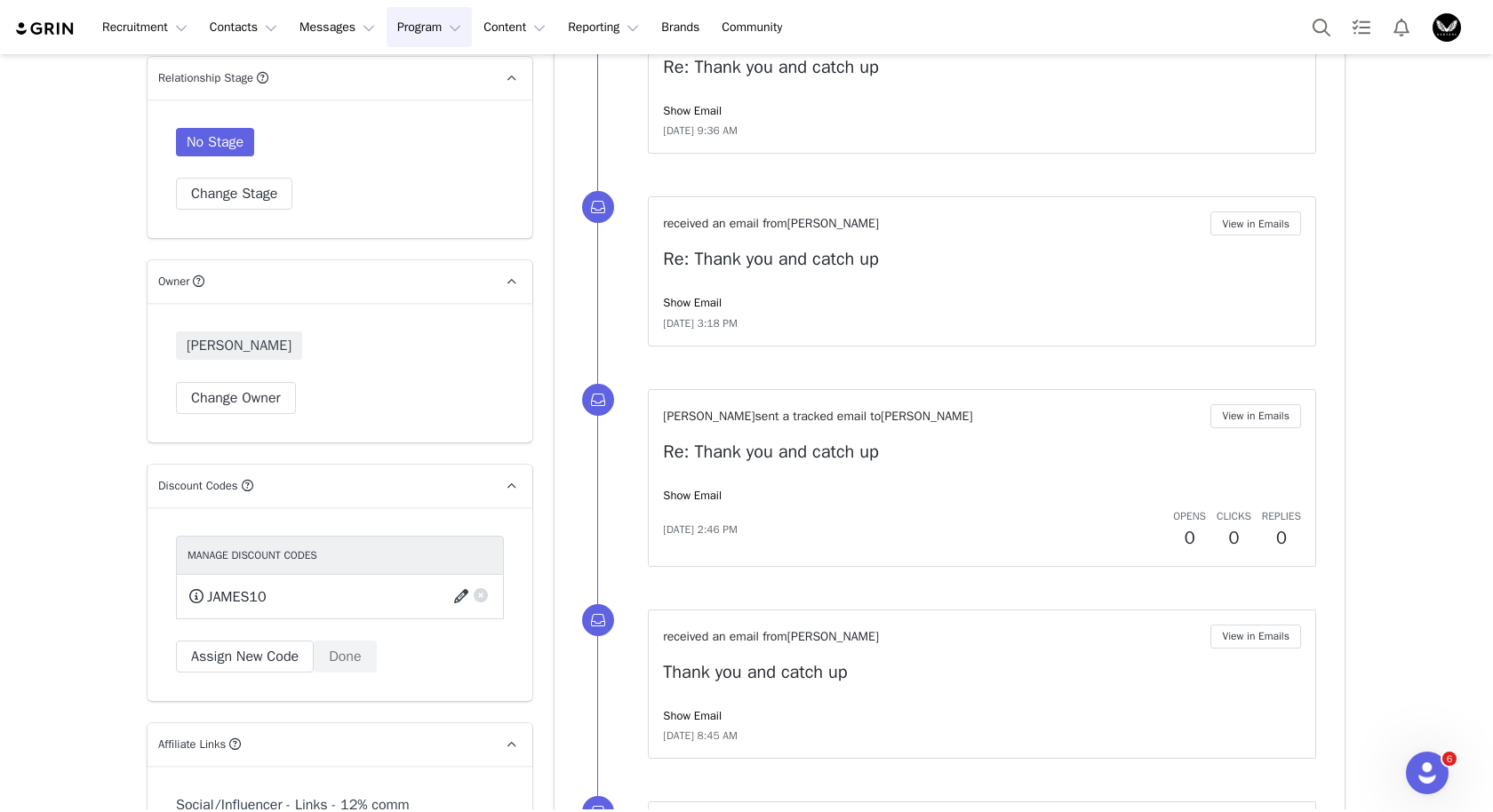 click at bounding box center [464, 597] 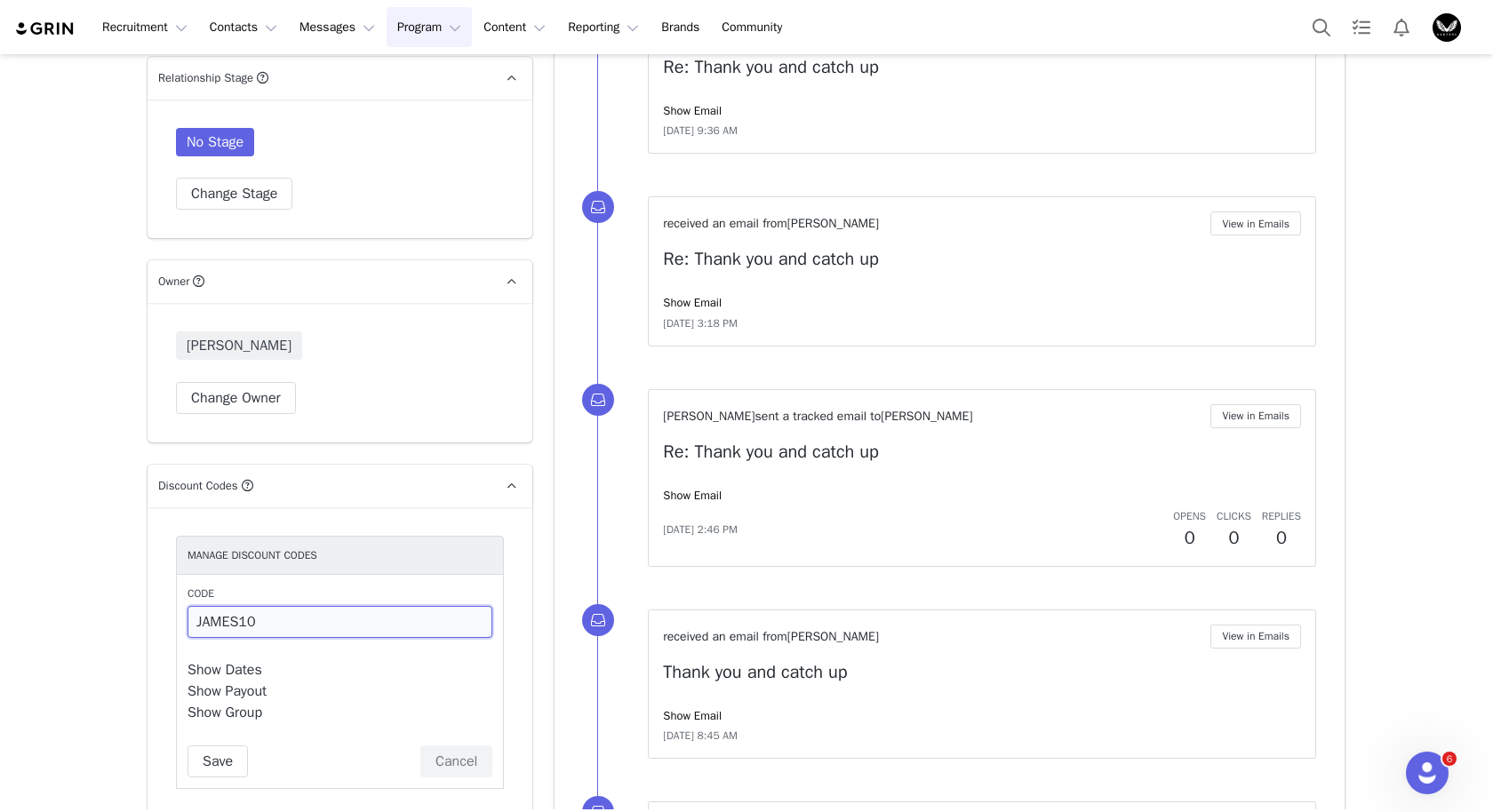 click on "JAMES10" at bounding box center [339, 622] 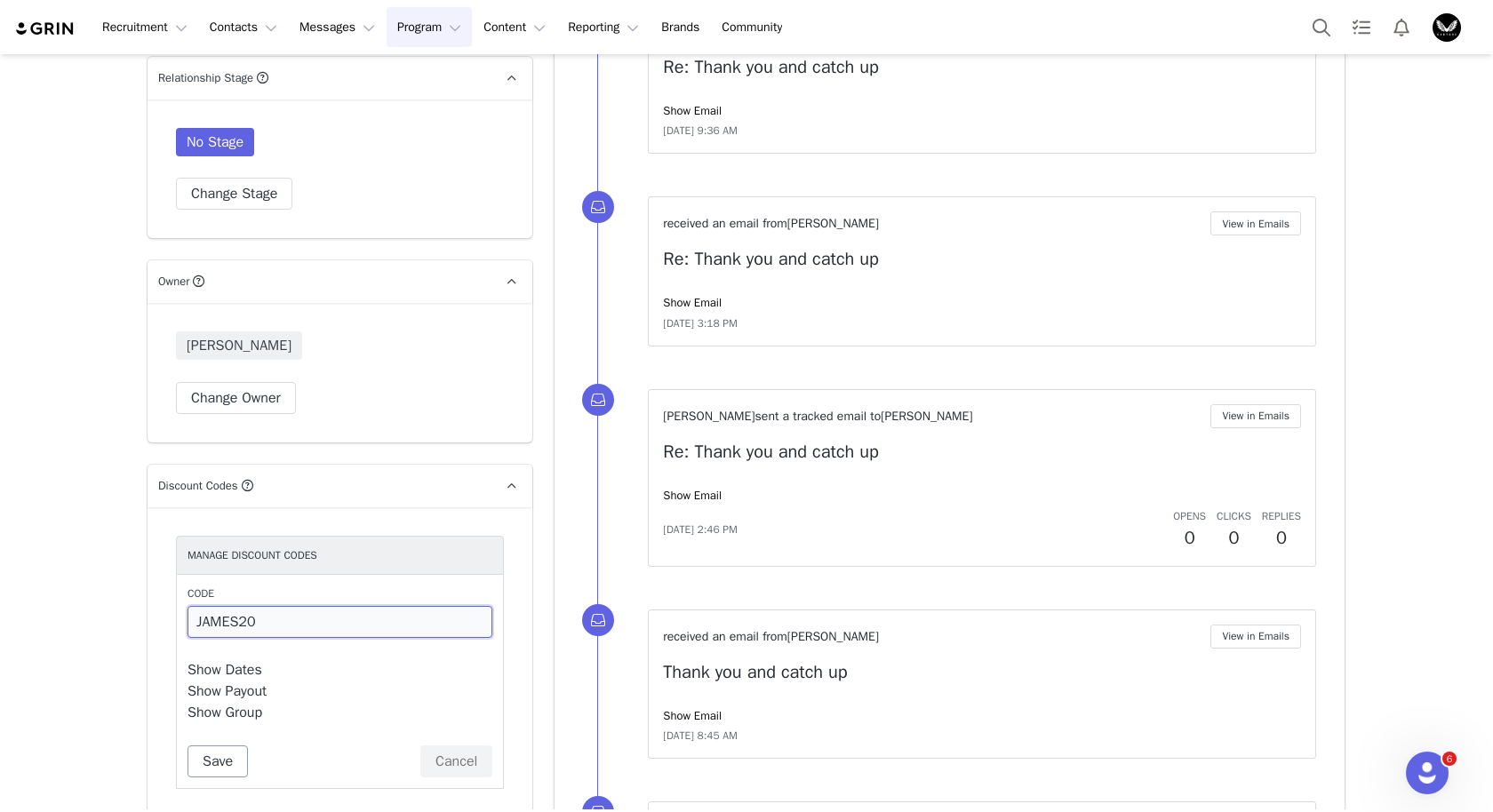 type on "JAMES20" 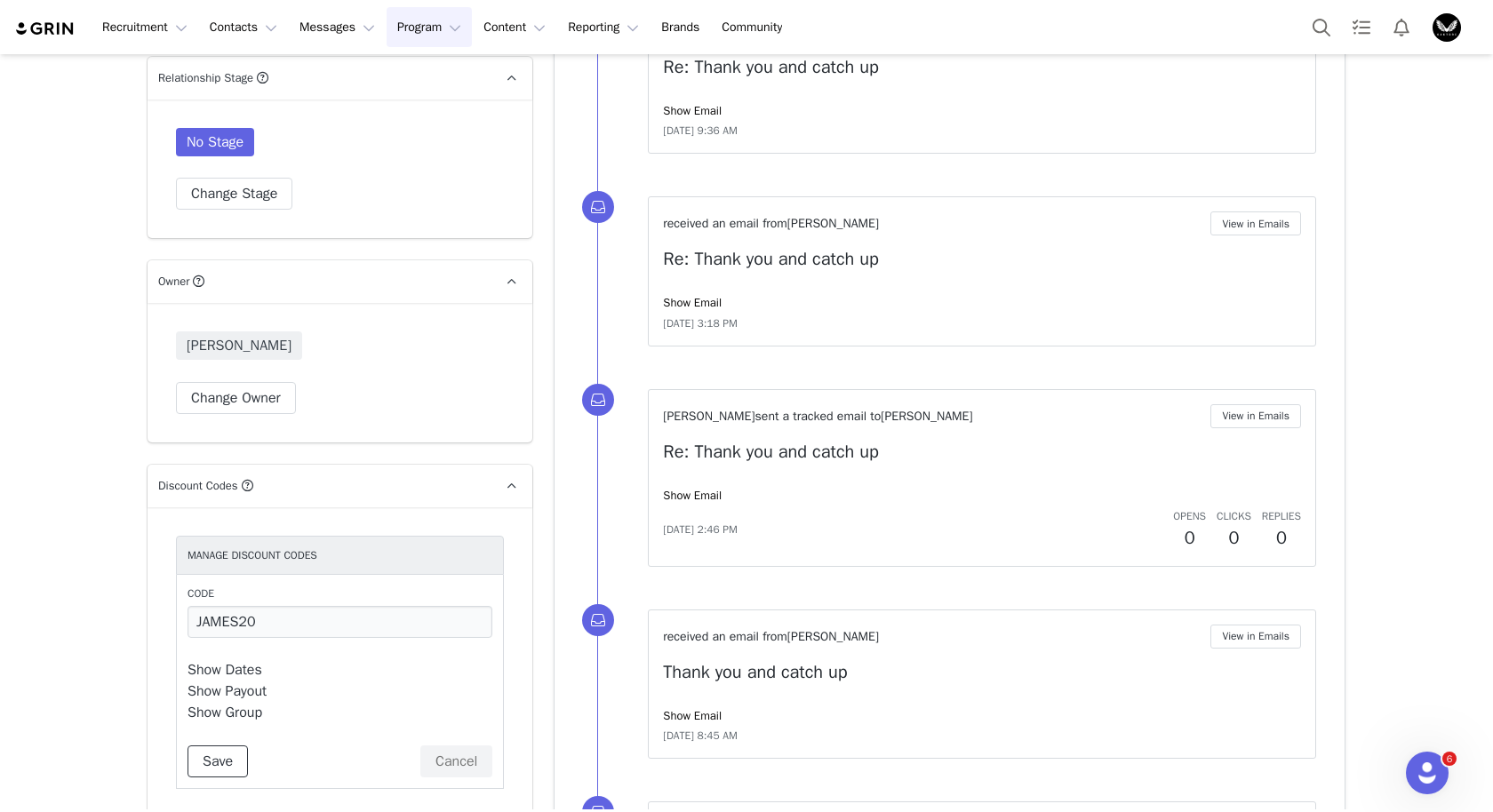 click on "Save" at bounding box center [218, 761] 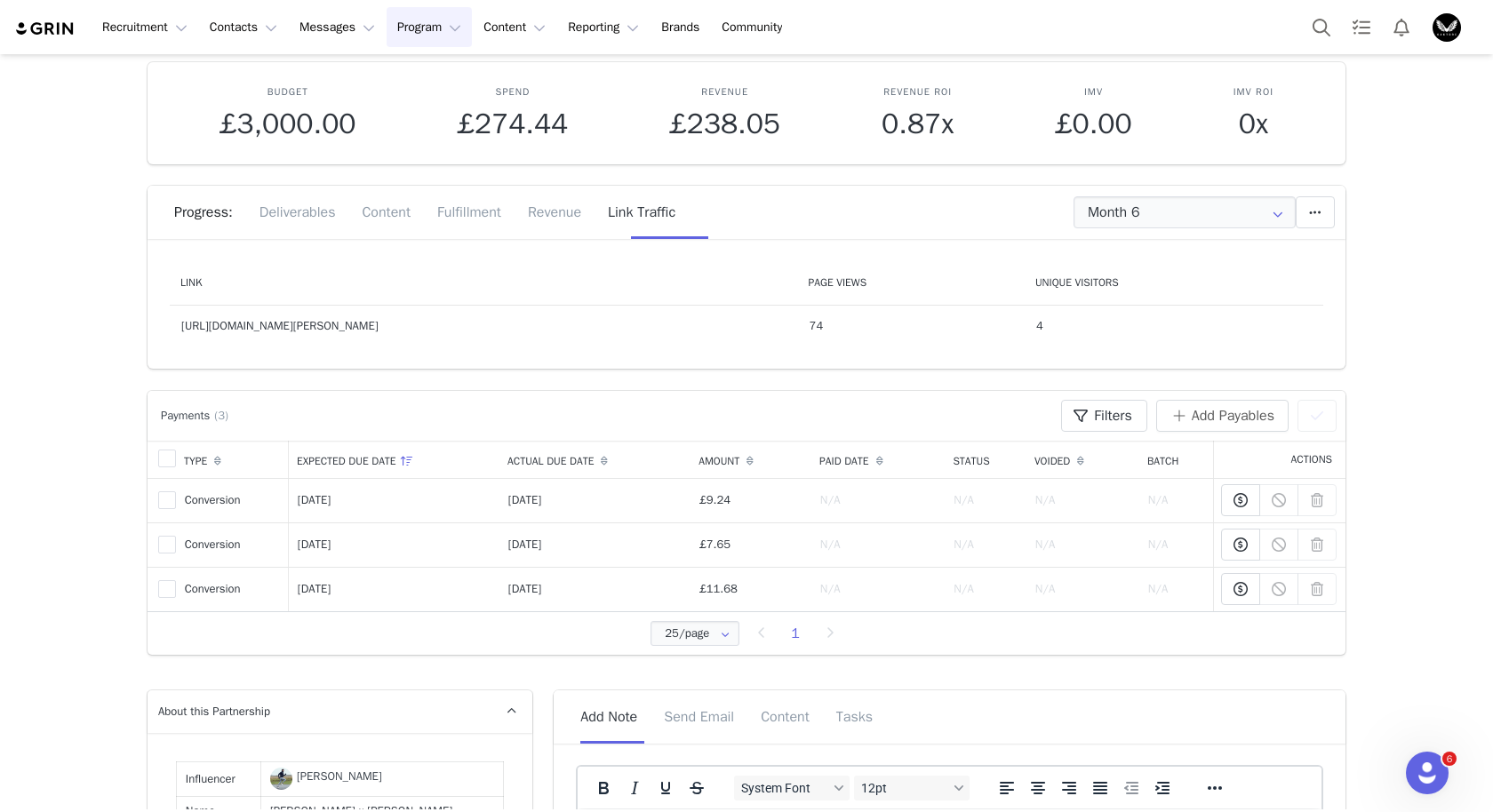 scroll, scrollTop: 0, scrollLeft: 0, axis: both 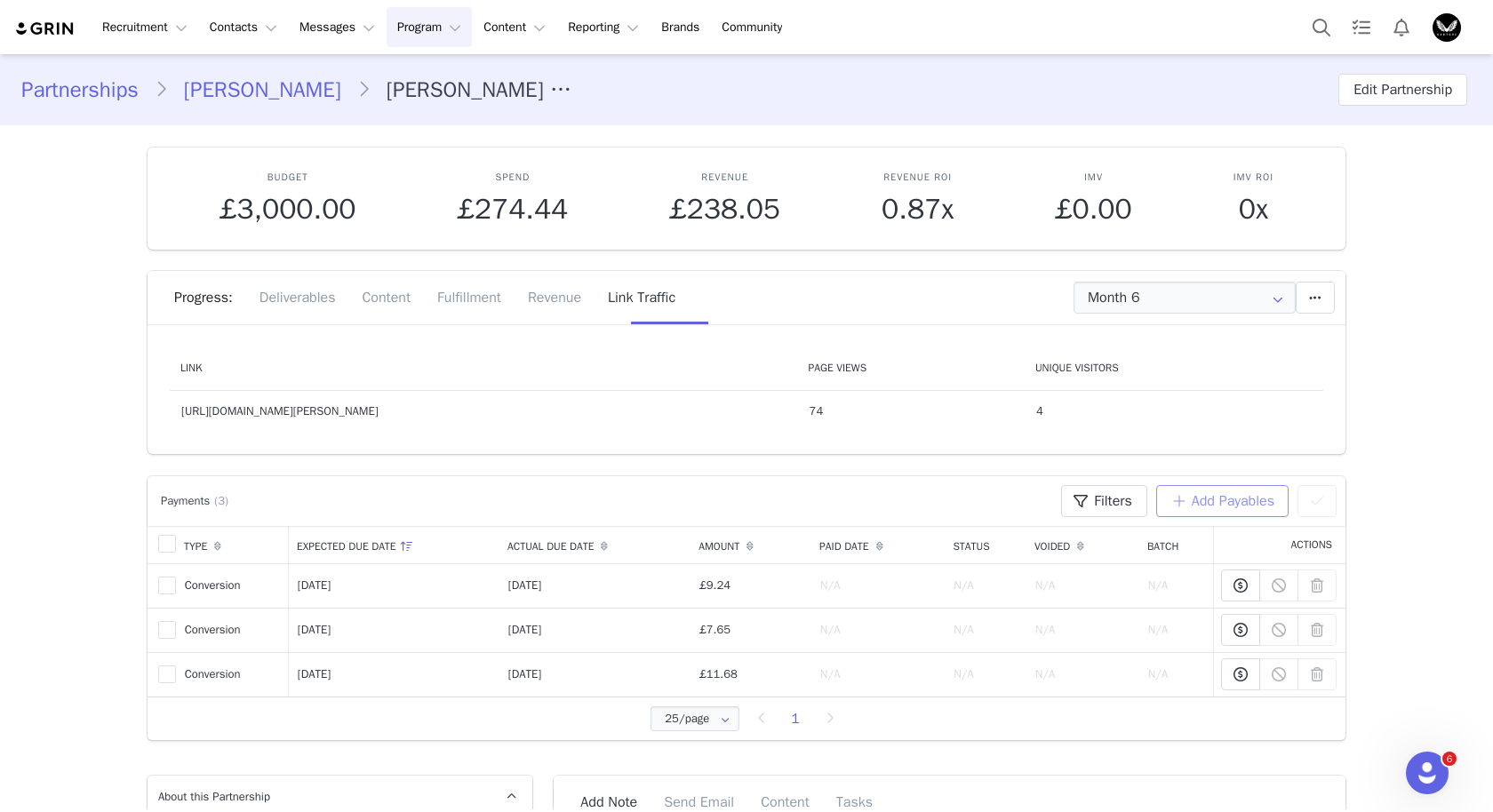 click on "Add Payables" at bounding box center (1222, 501) 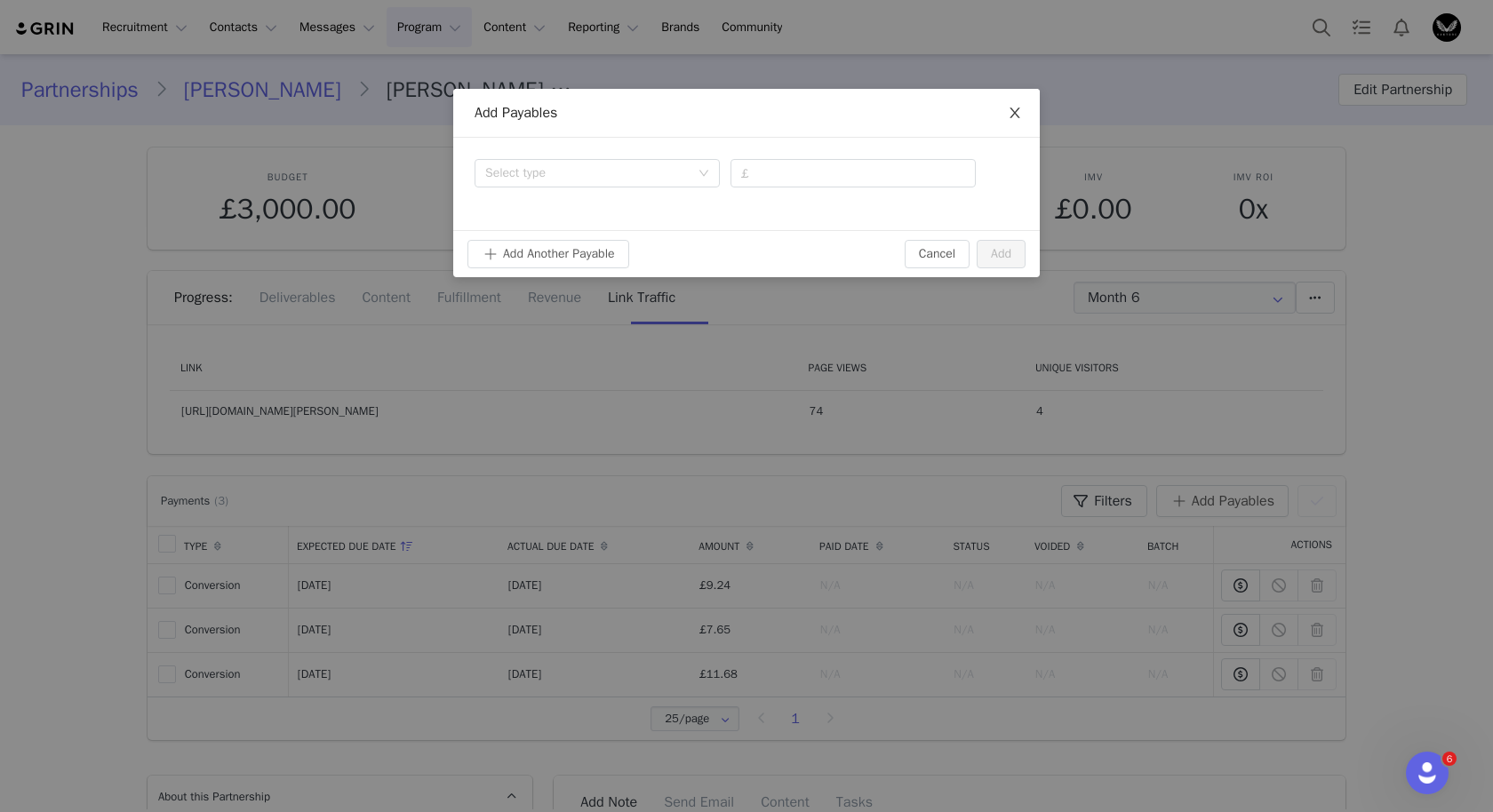 click 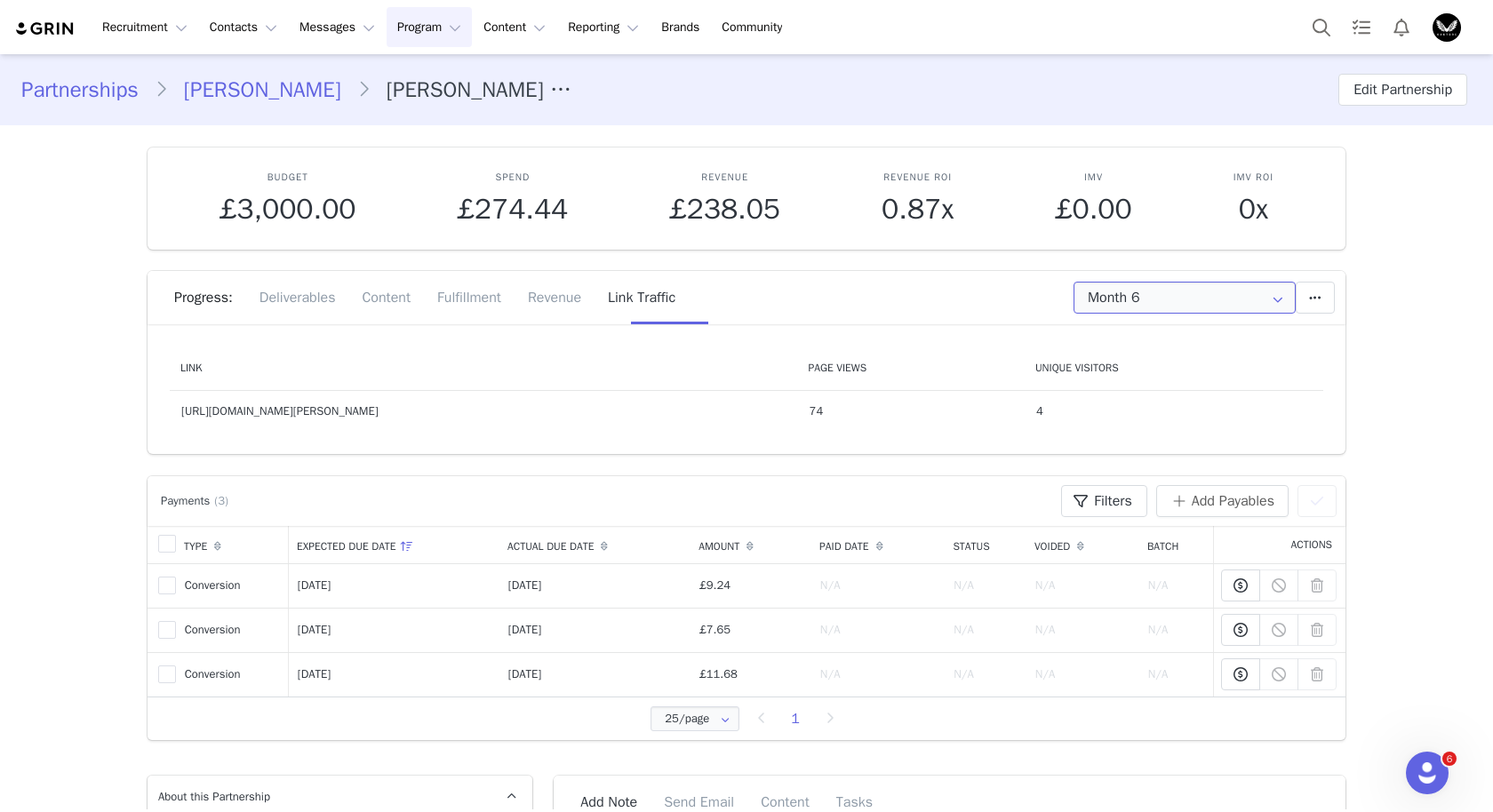 click on "Month 6" at bounding box center (1185, 298) 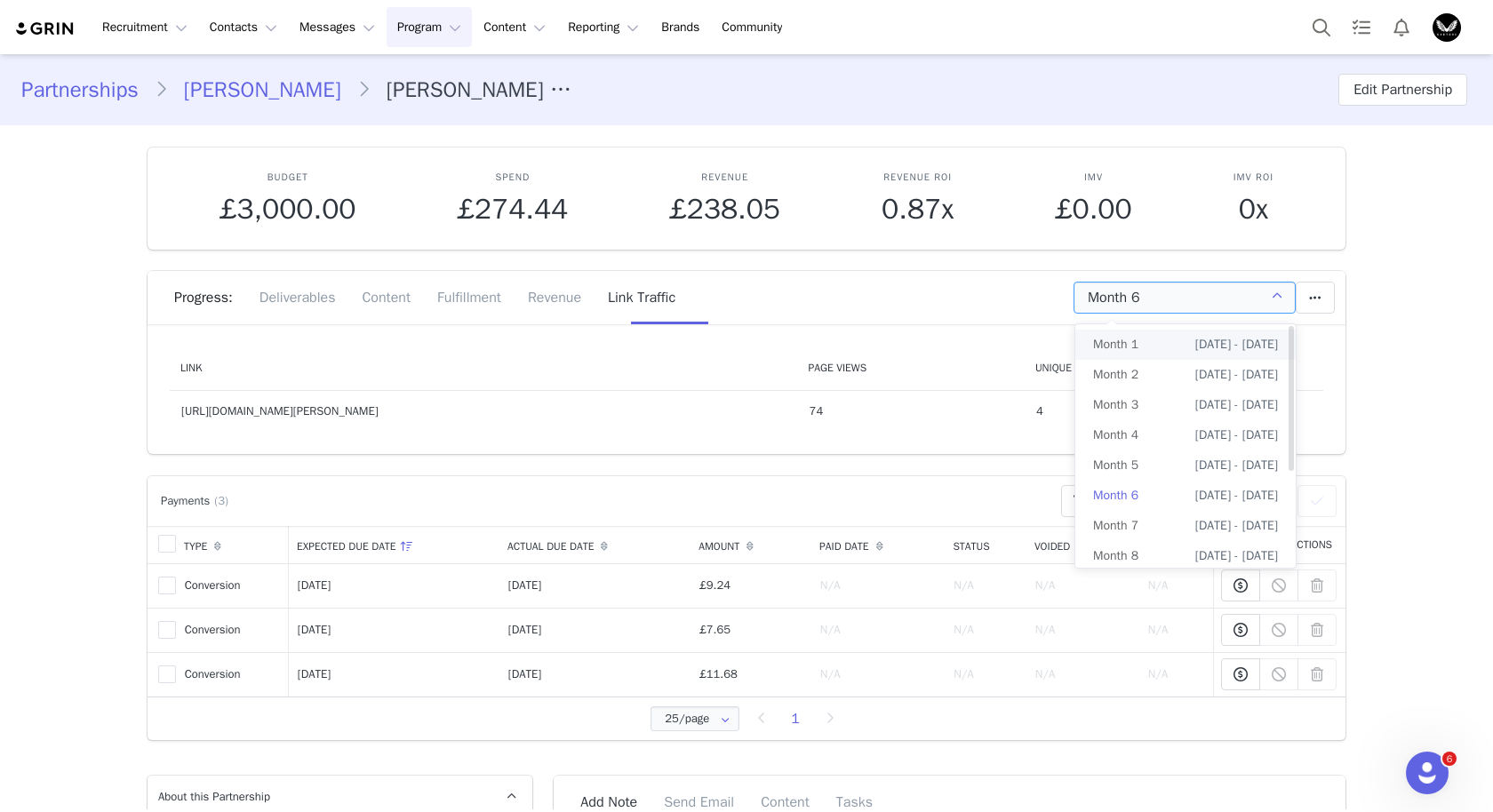 click on "[DATE] - [DATE]" at bounding box center (1236, 345) 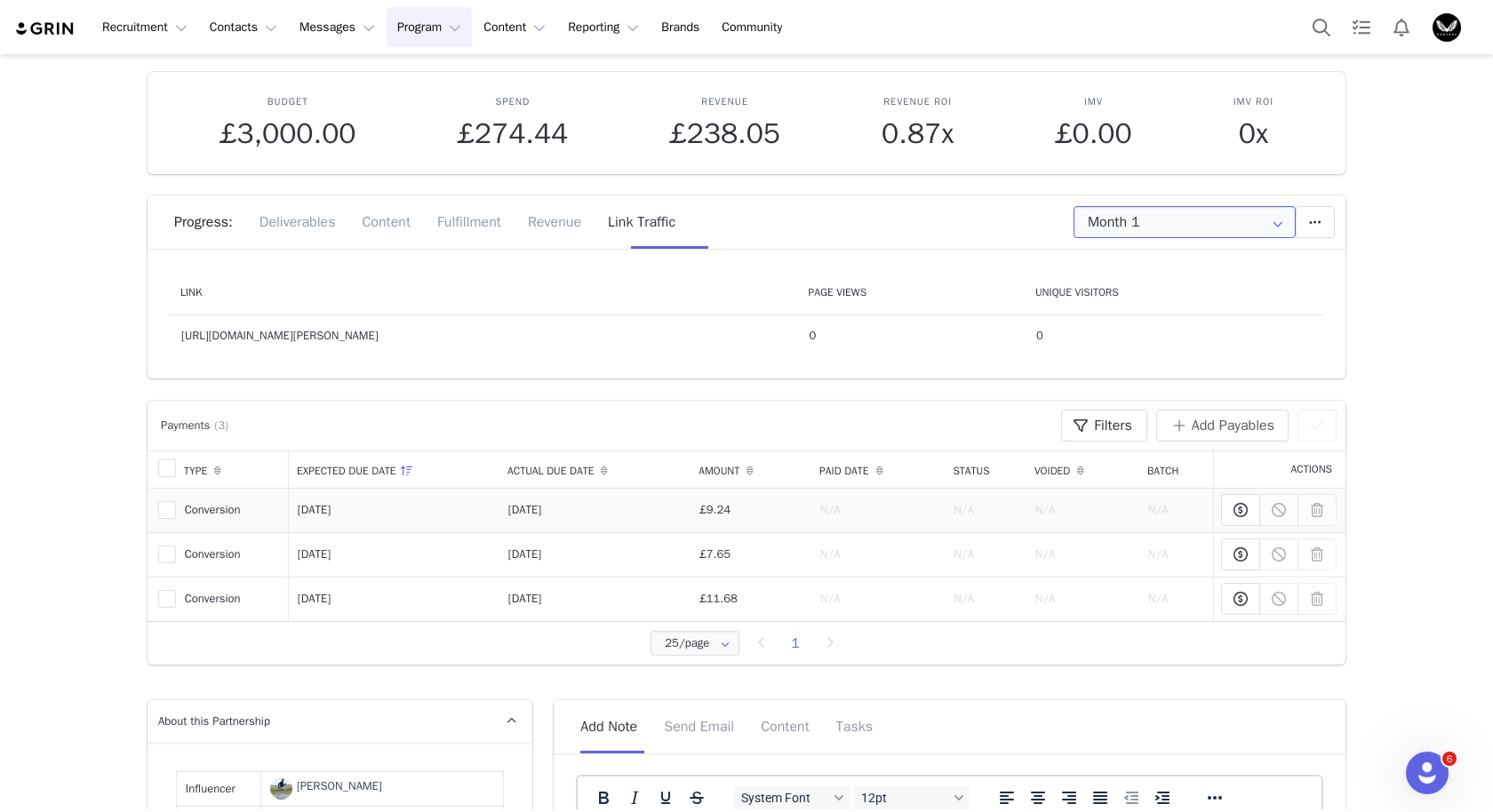 scroll, scrollTop: 76, scrollLeft: 0, axis: vertical 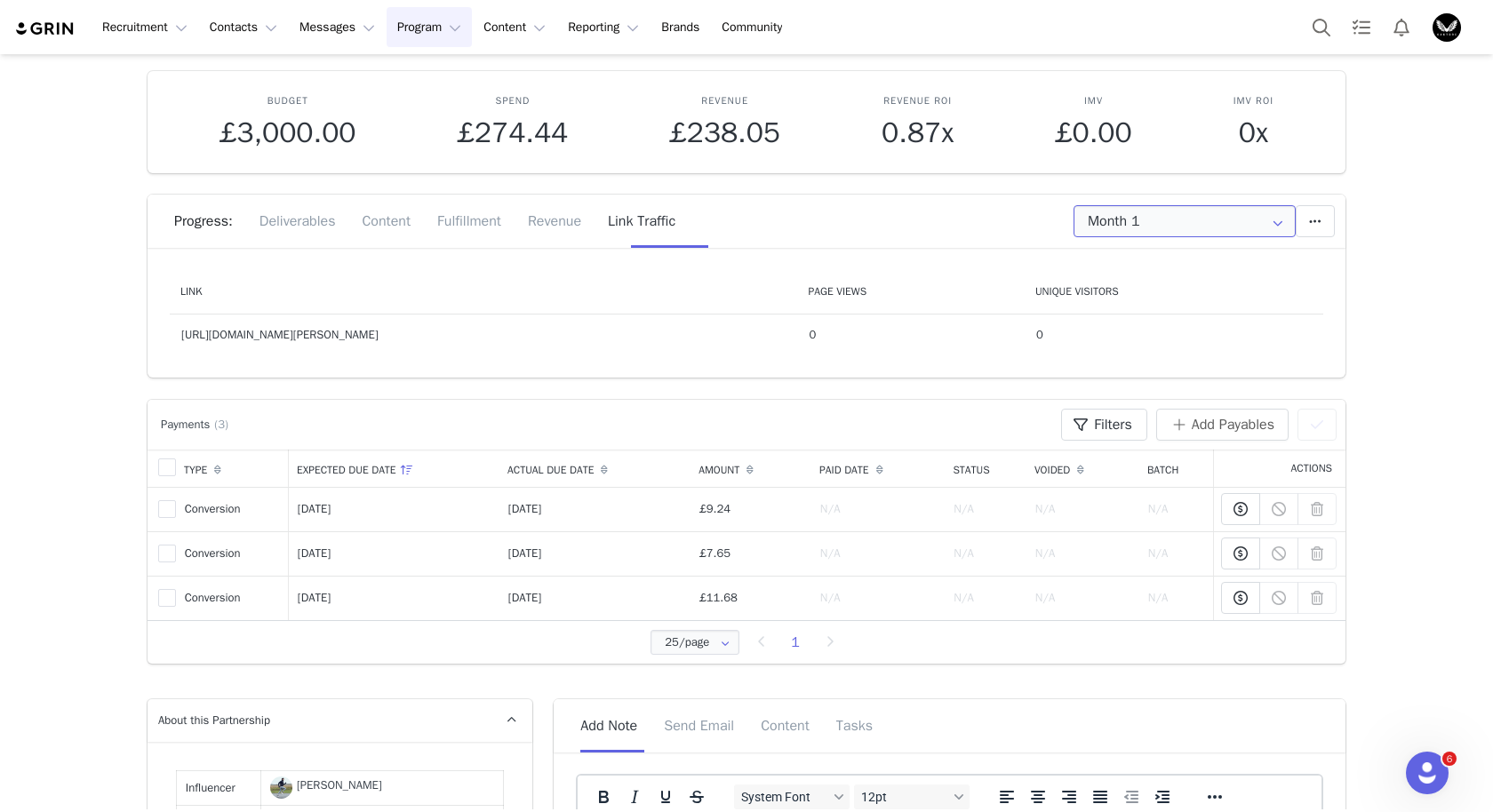 click on "Month 1" at bounding box center (1185, 221) 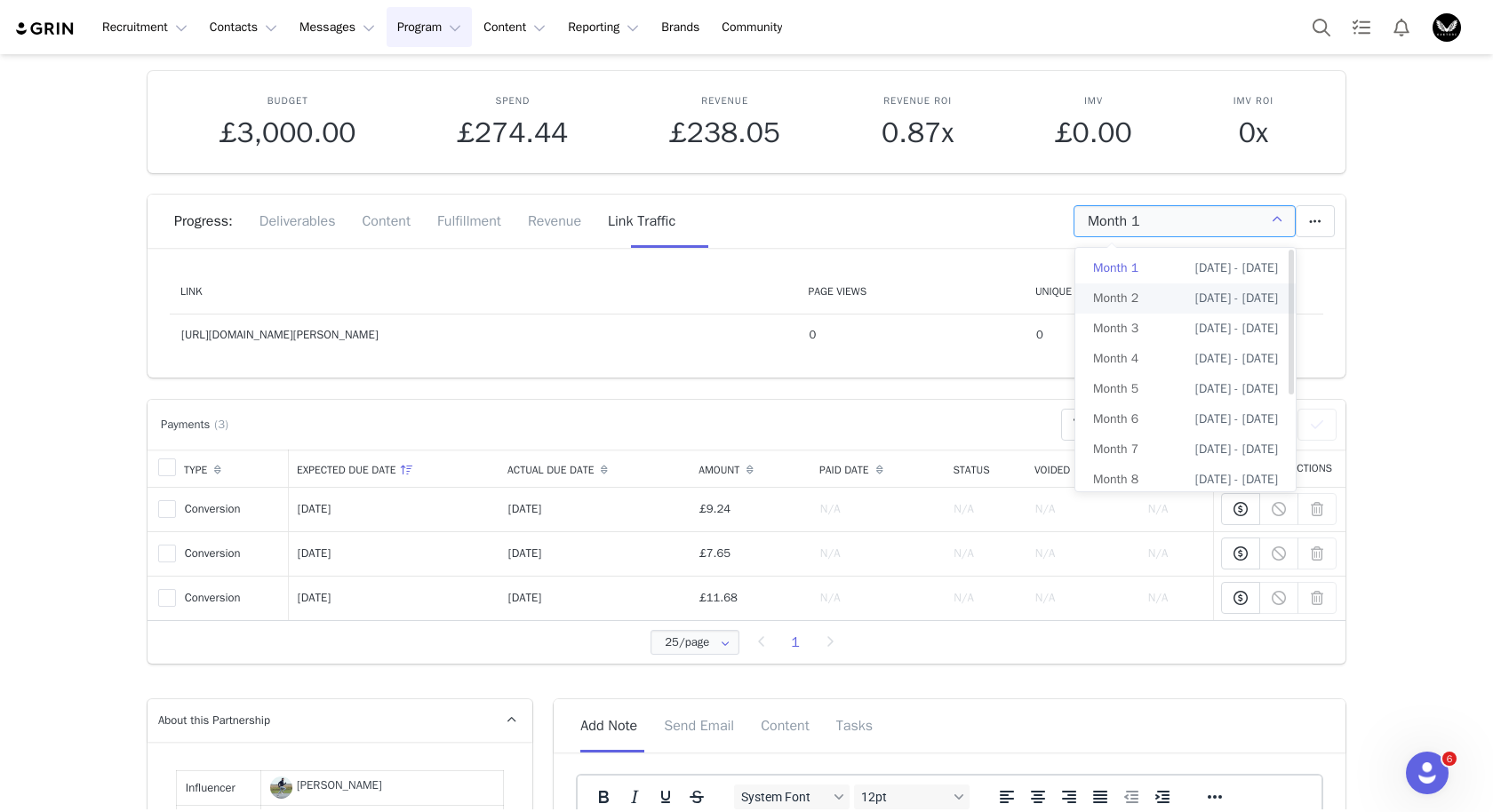 click on "[DATE] - [DATE]" at bounding box center (1236, 299) 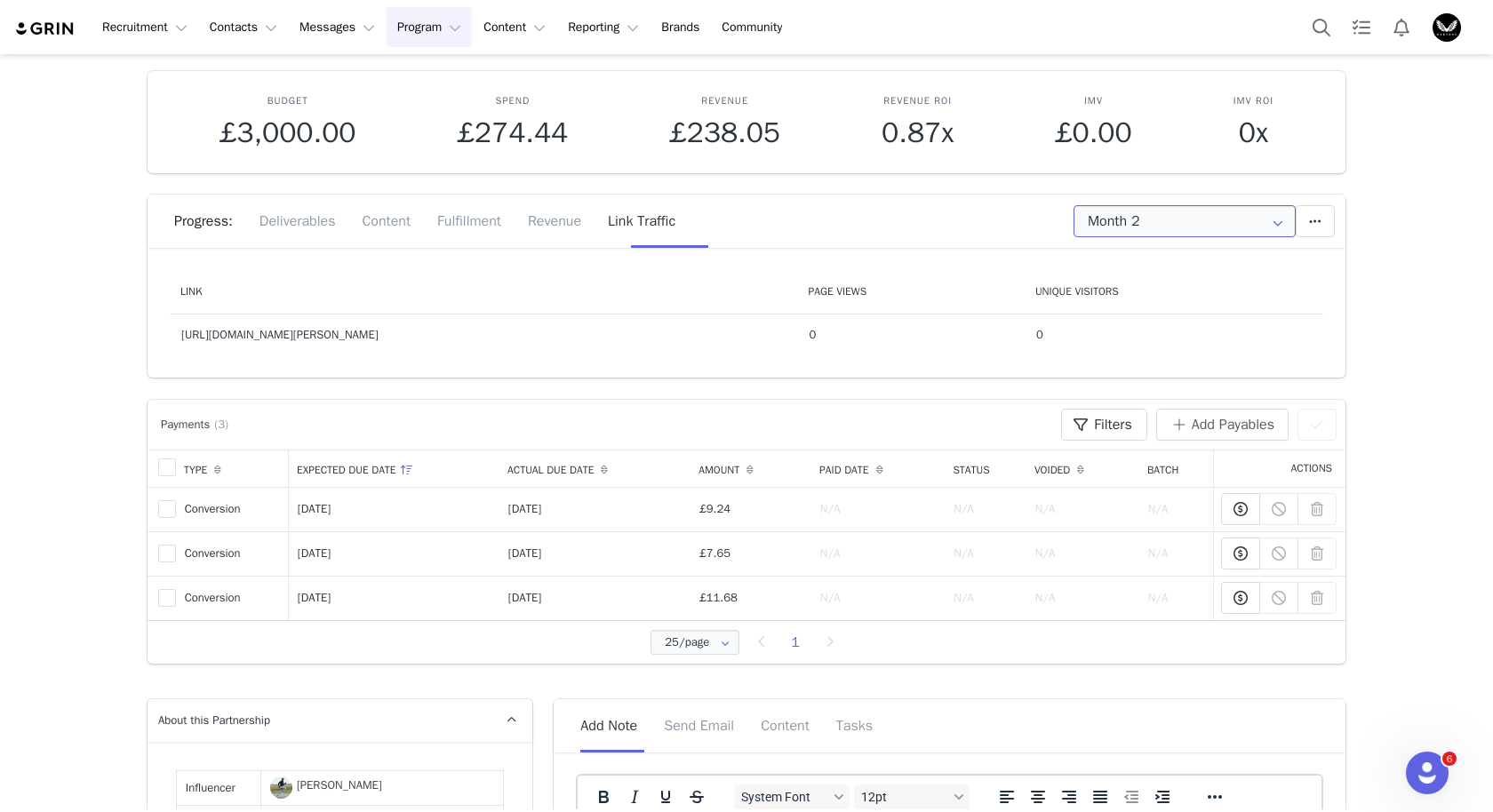 click on "Month 2" at bounding box center [1185, 221] 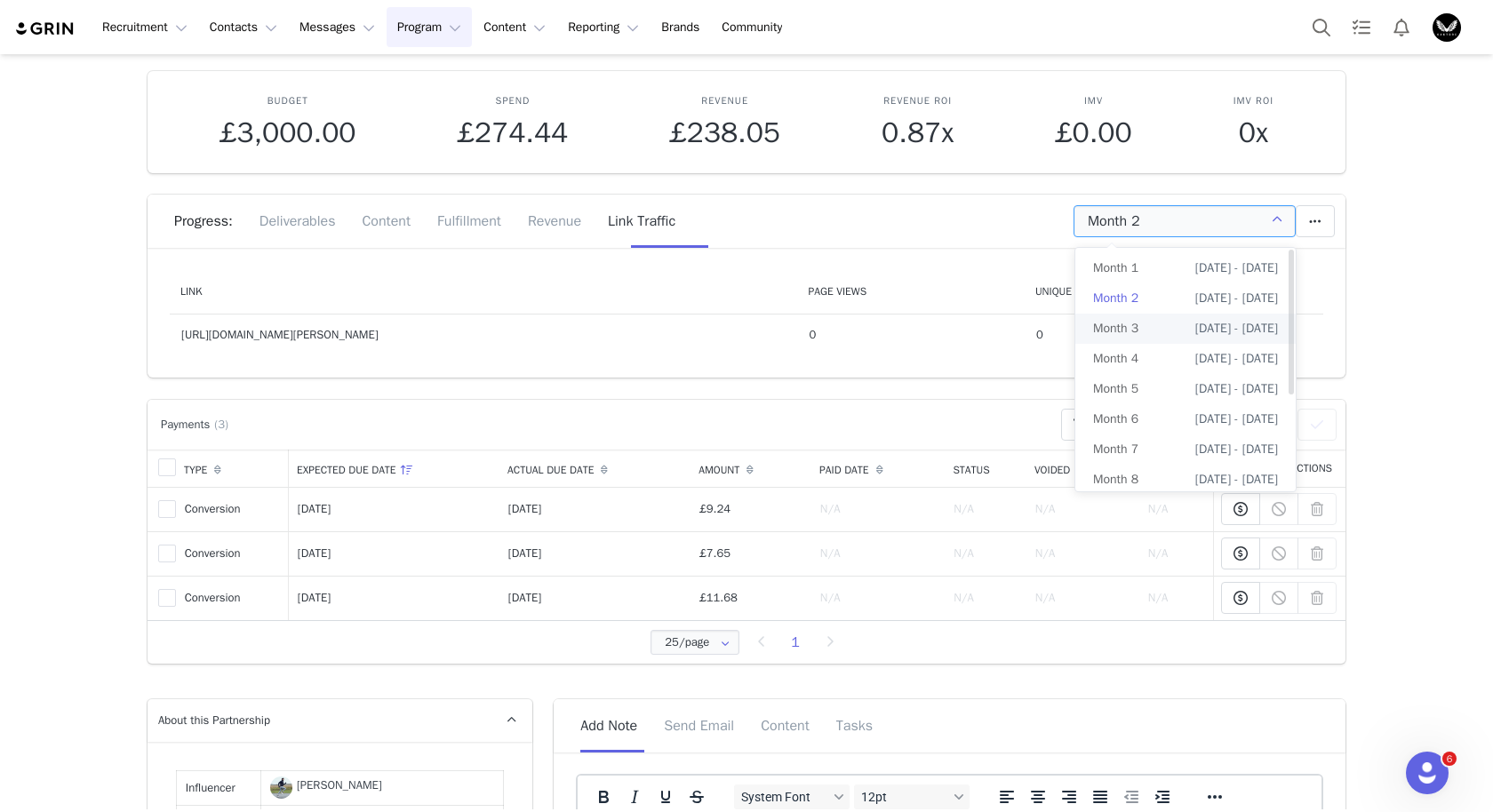 click on "Month 3  [DATE] - [DATE]" at bounding box center (1186, 329) 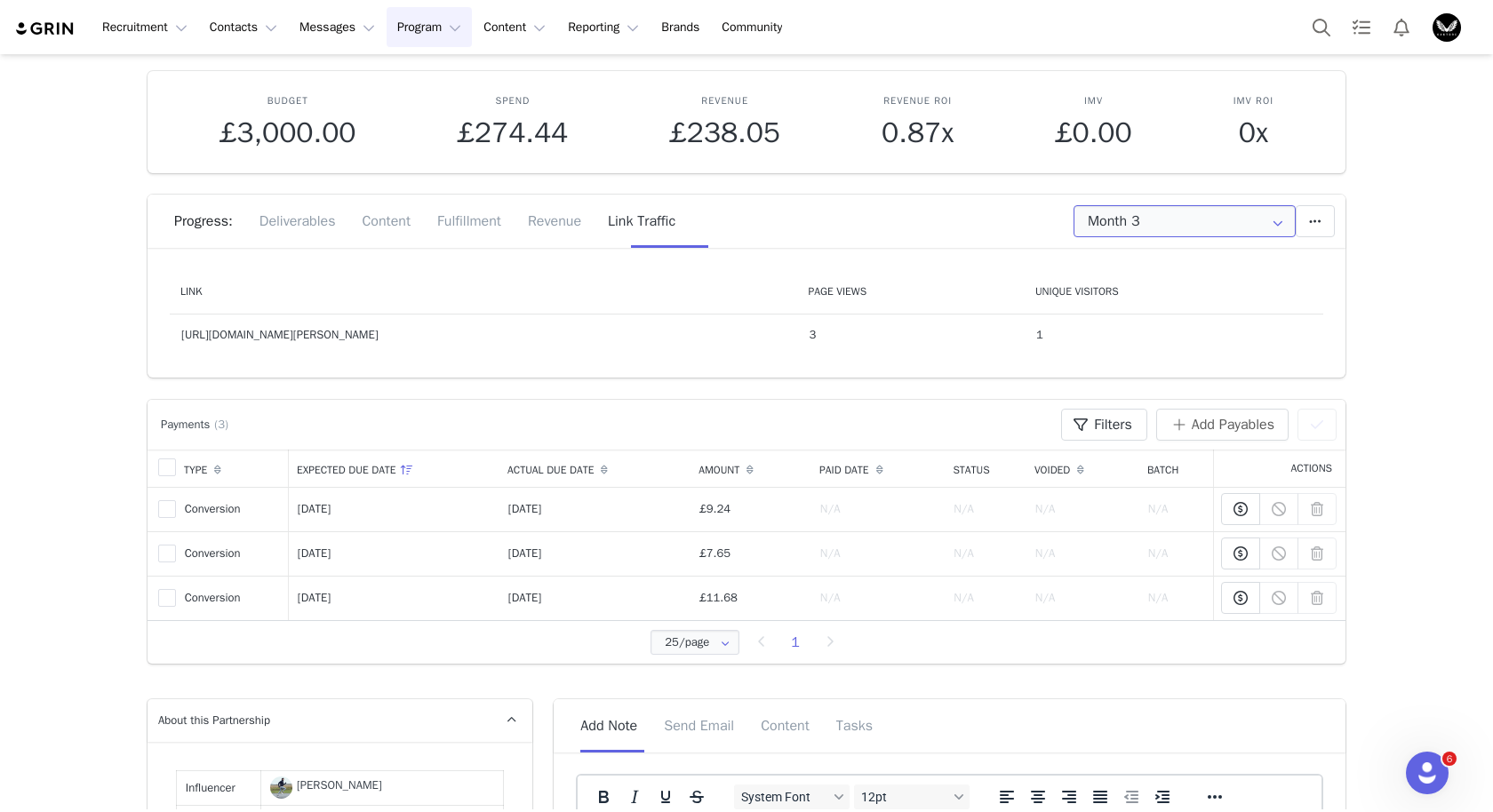 click on "Month 3" at bounding box center [1185, 221] 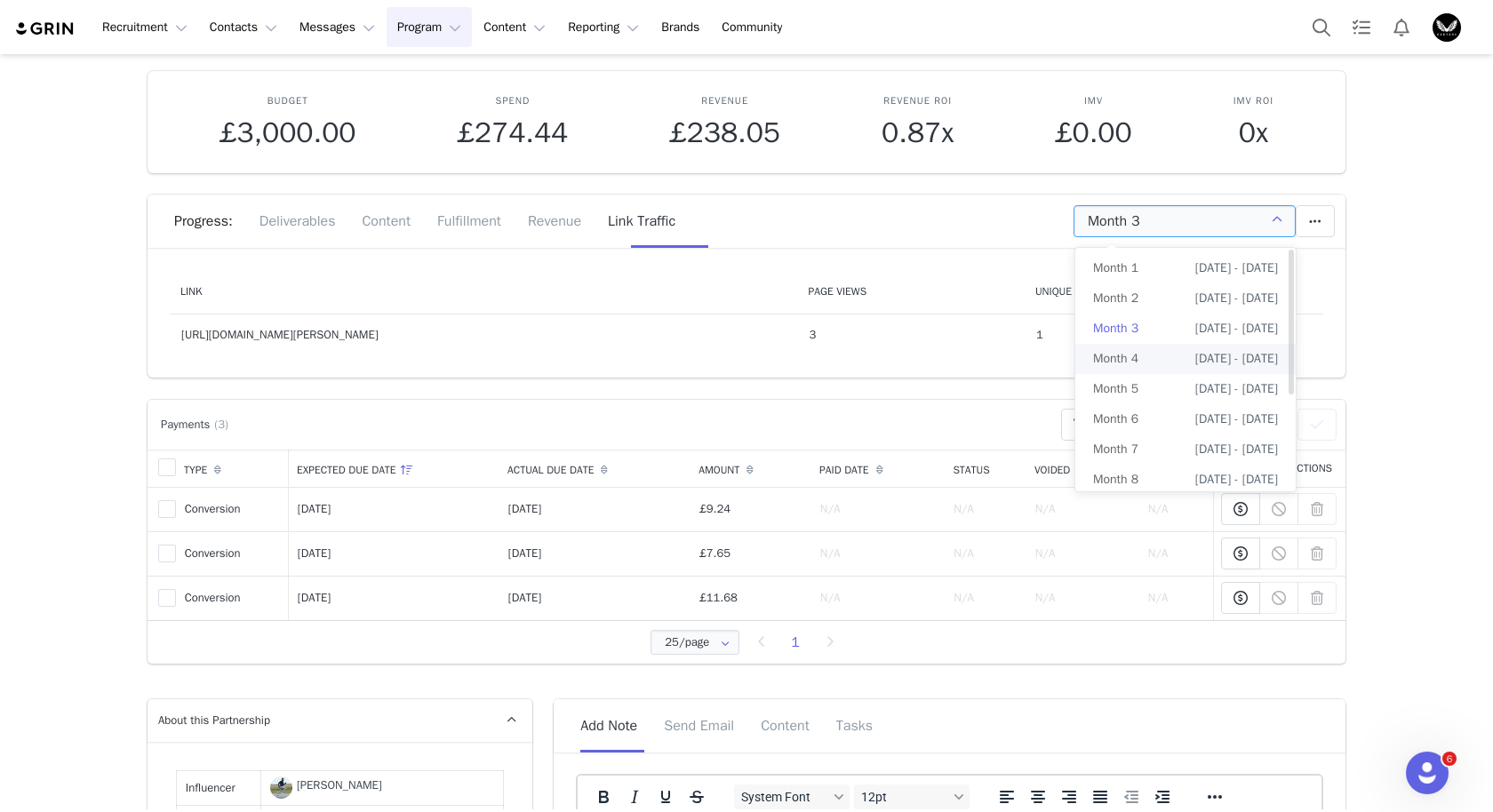 click on "Month 4  [DATE] - [DATE]" at bounding box center [1186, 359] 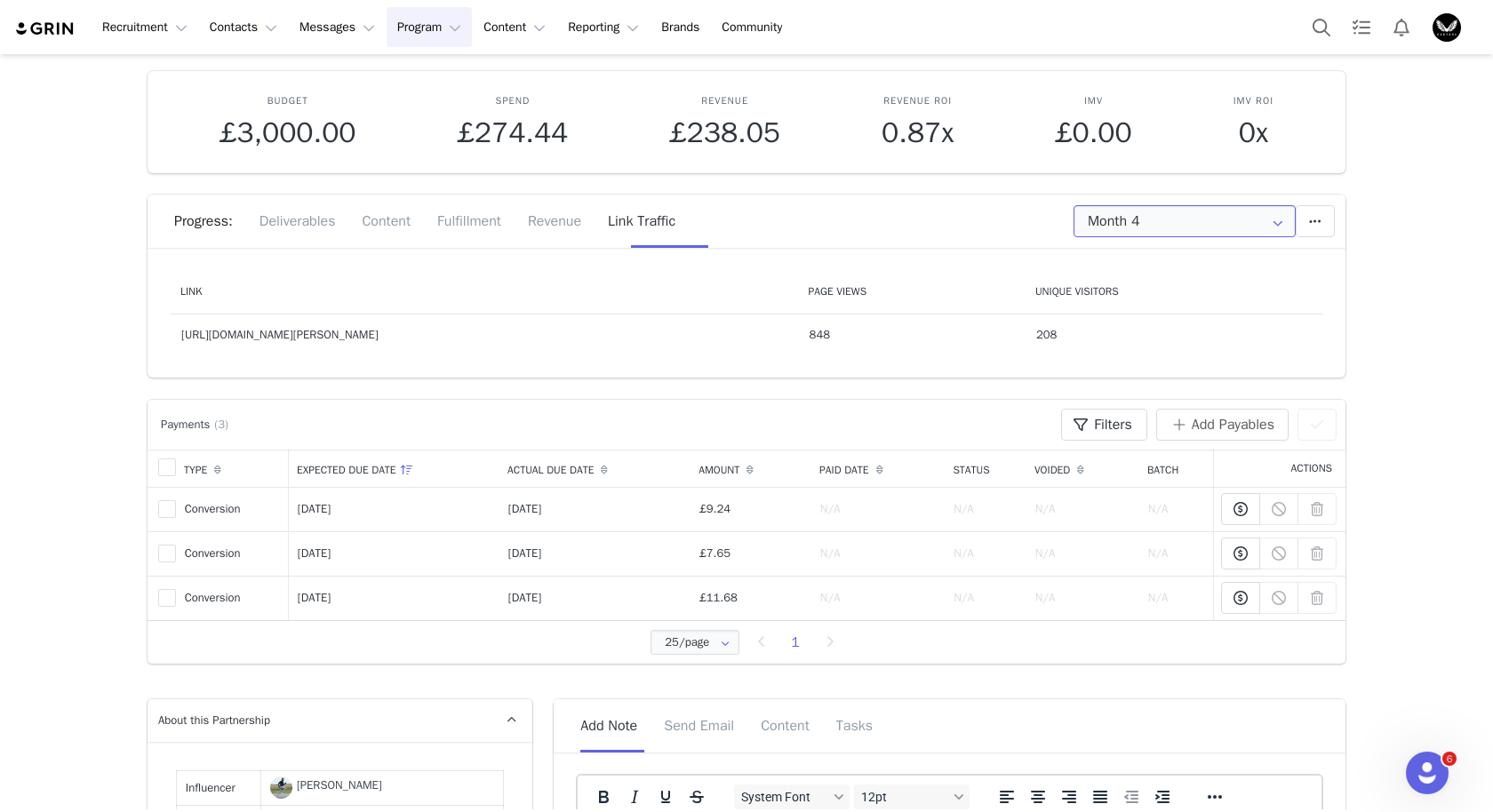 click on "Month 4" at bounding box center [1185, 221] 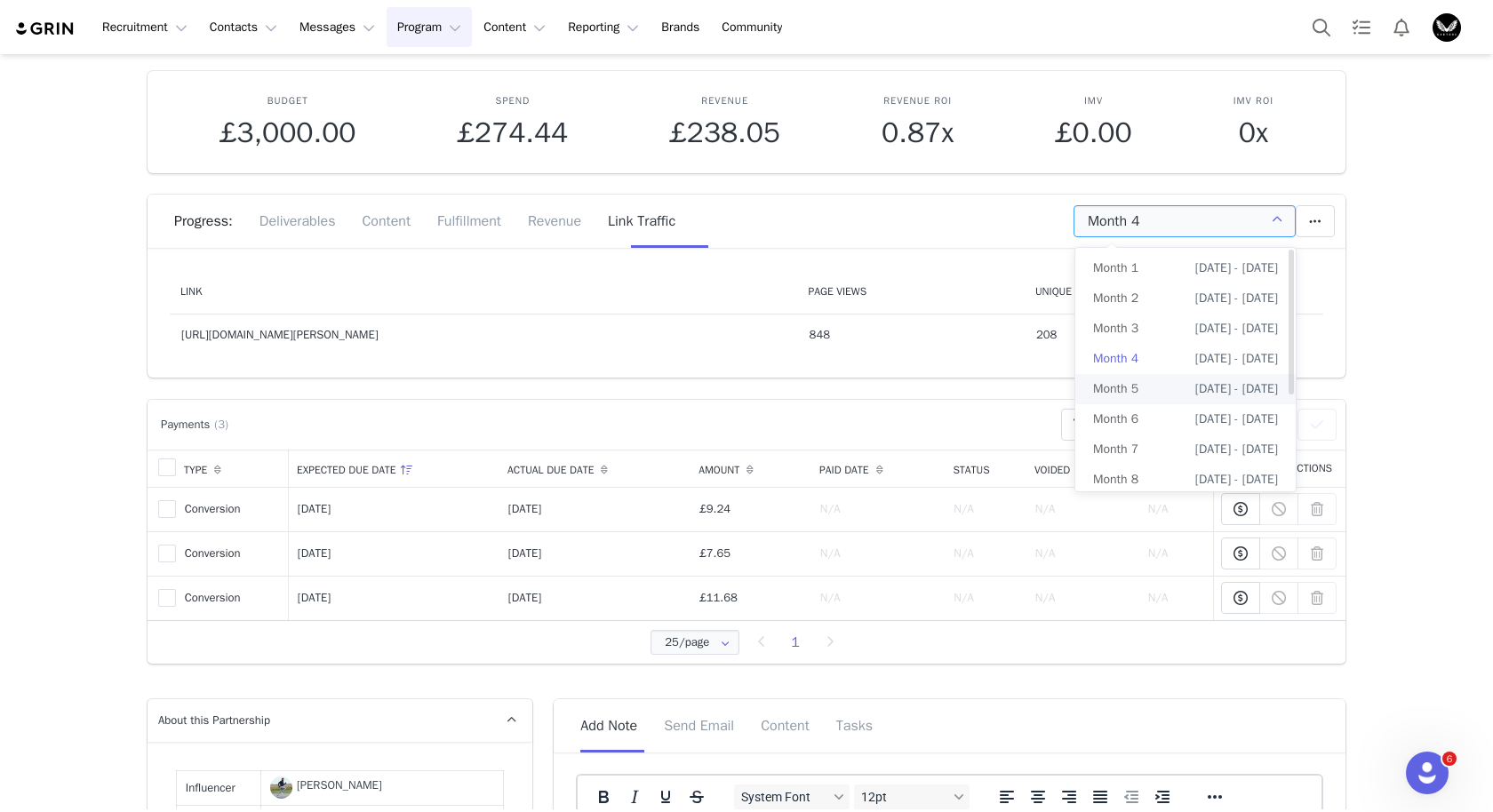 click on "Month 5" at bounding box center [1115, 389] 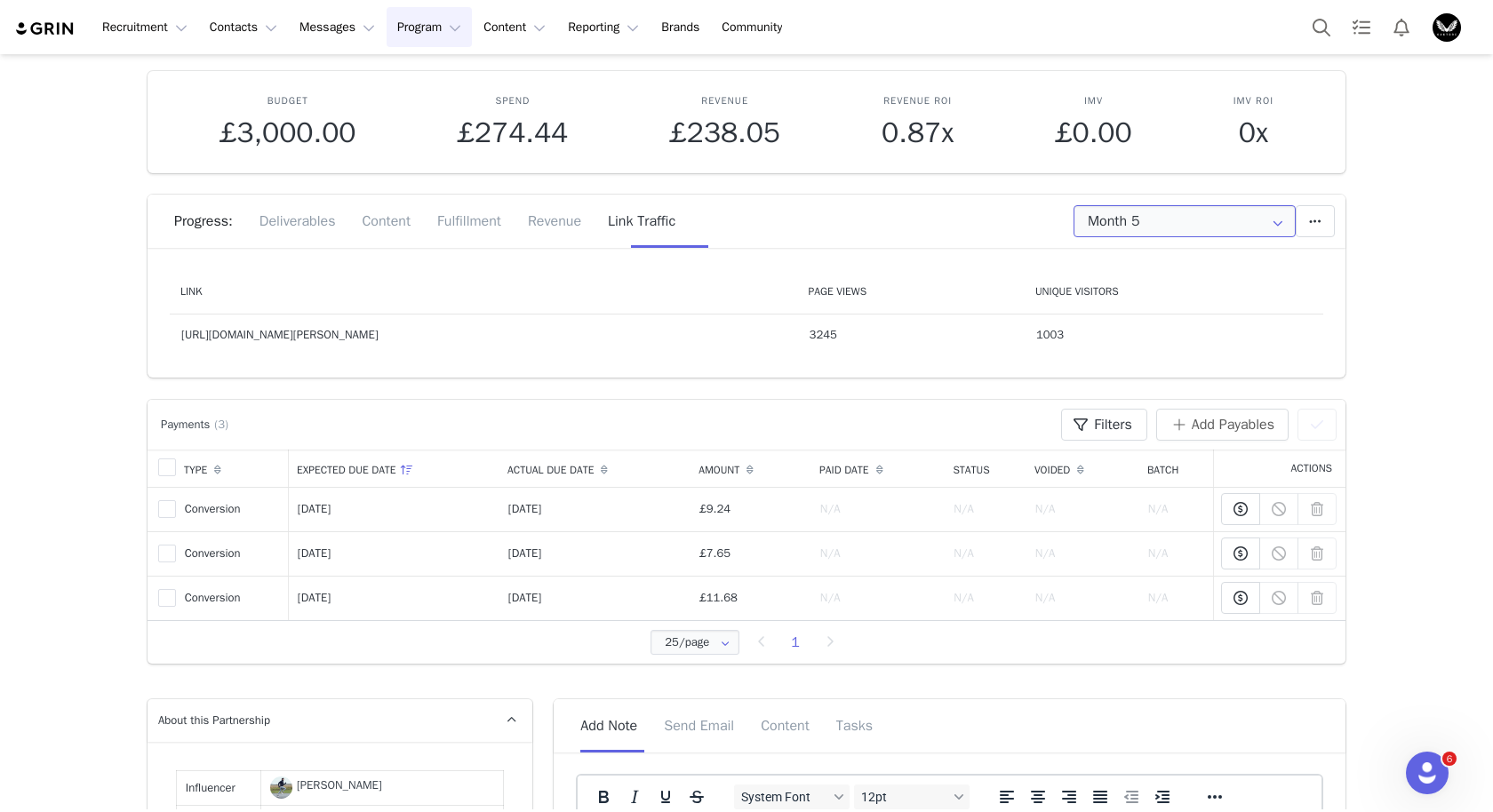 click on "Month 5" at bounding box center (1185, 221) 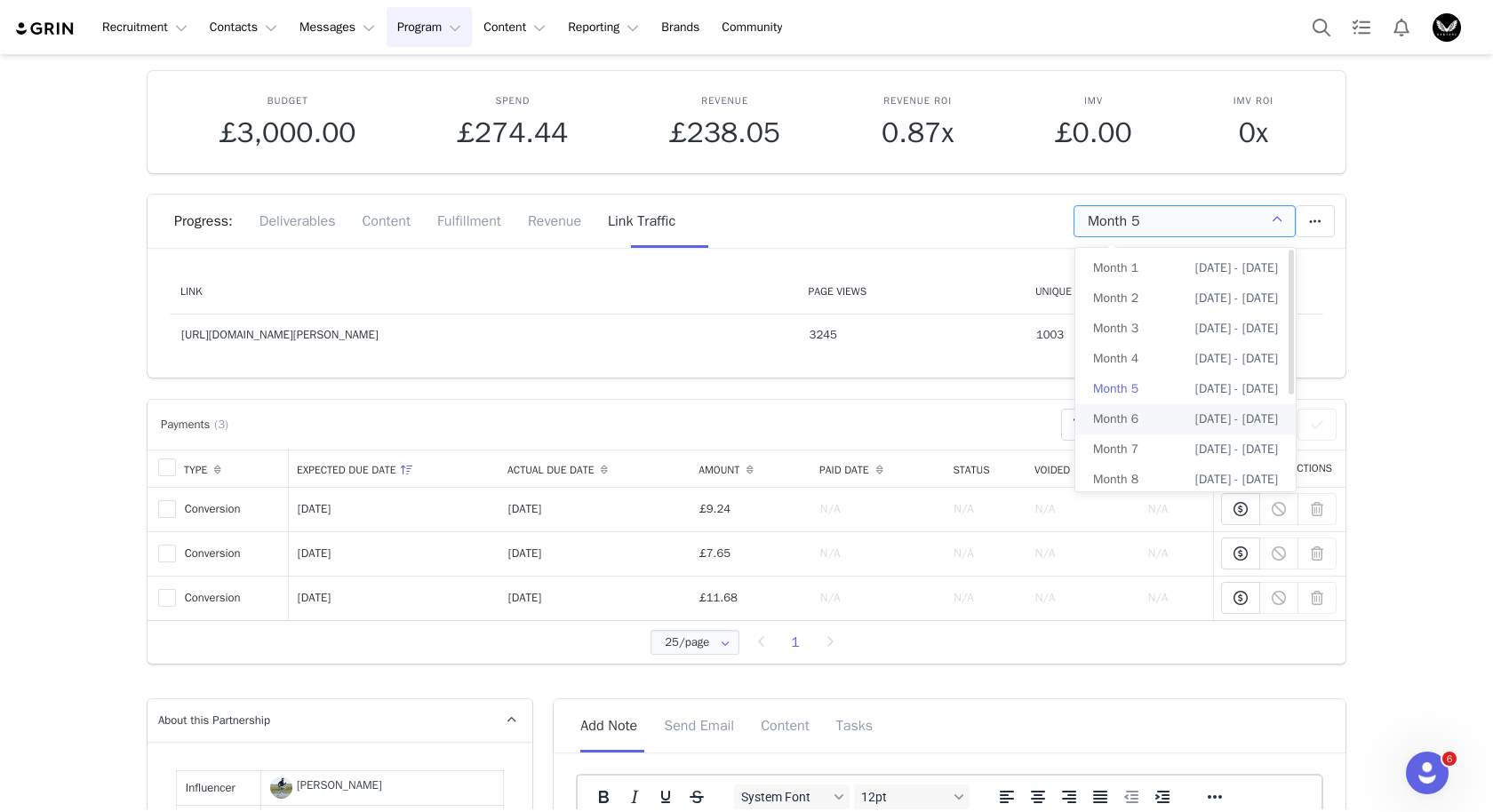 click on "Month 6" at bounding box center (1115, 419) 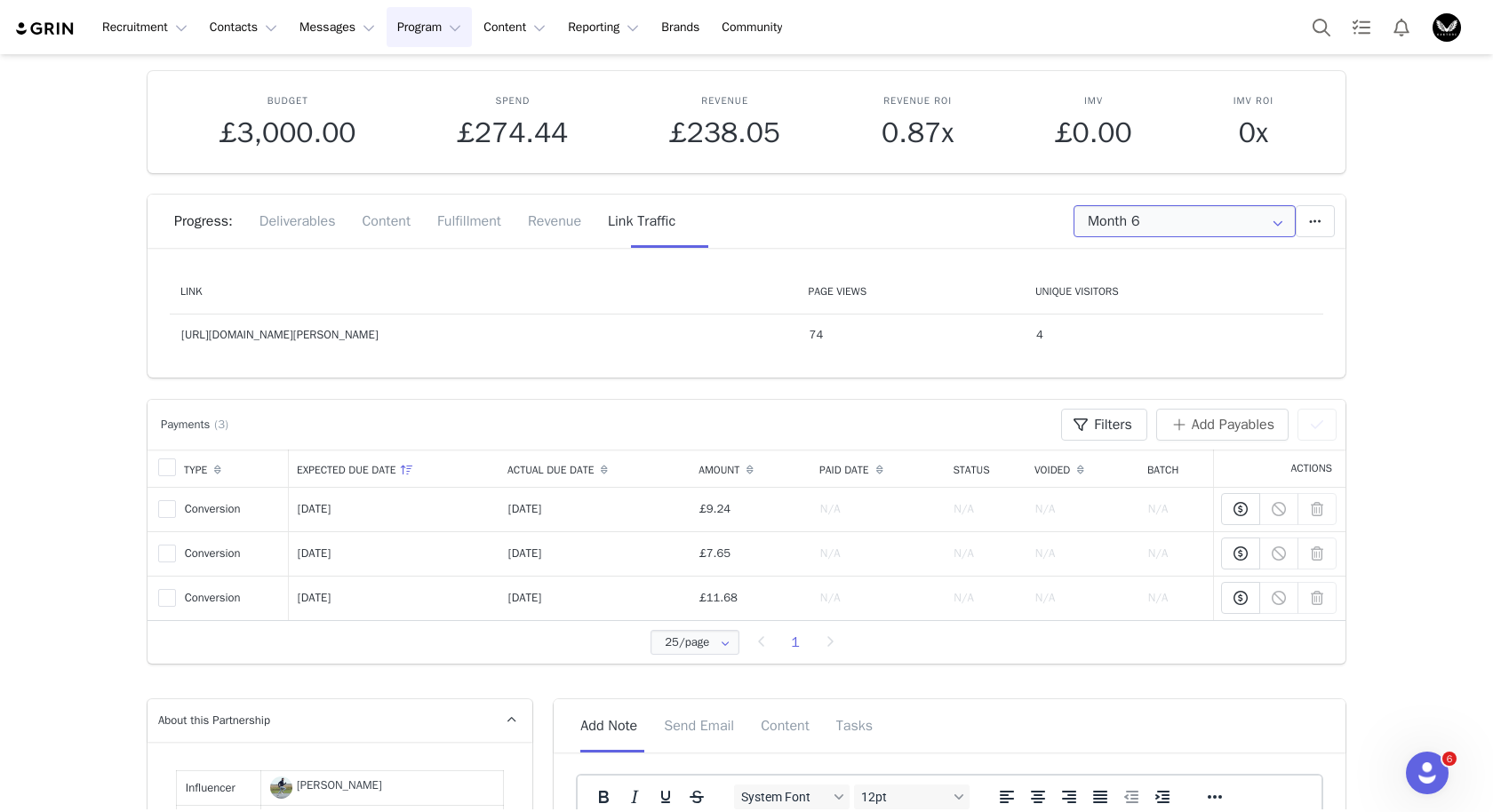 click on "Month 6" at bounding box center (1185, 221) 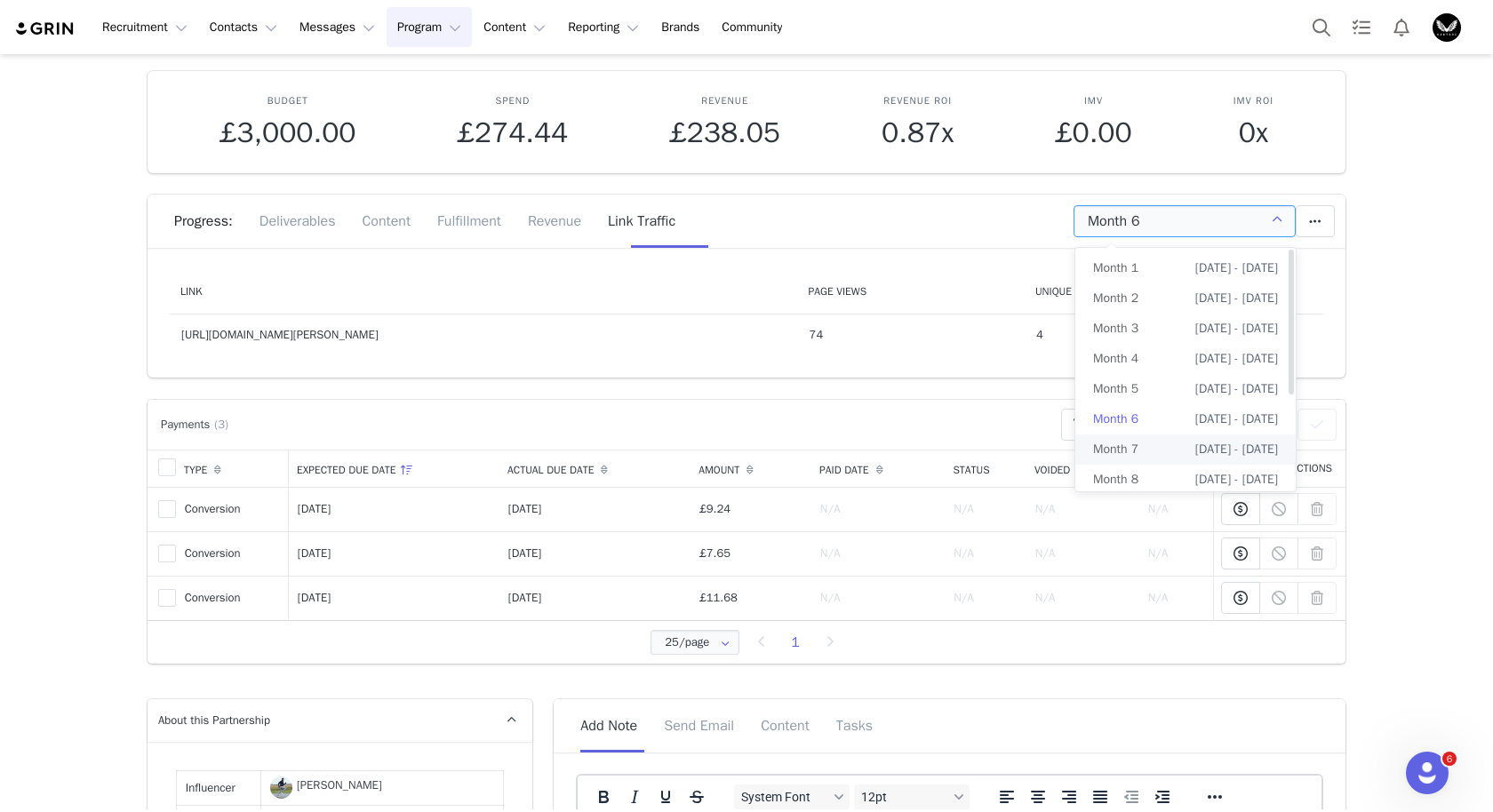 click on "Month 7" at bounding box center (1115, 450) 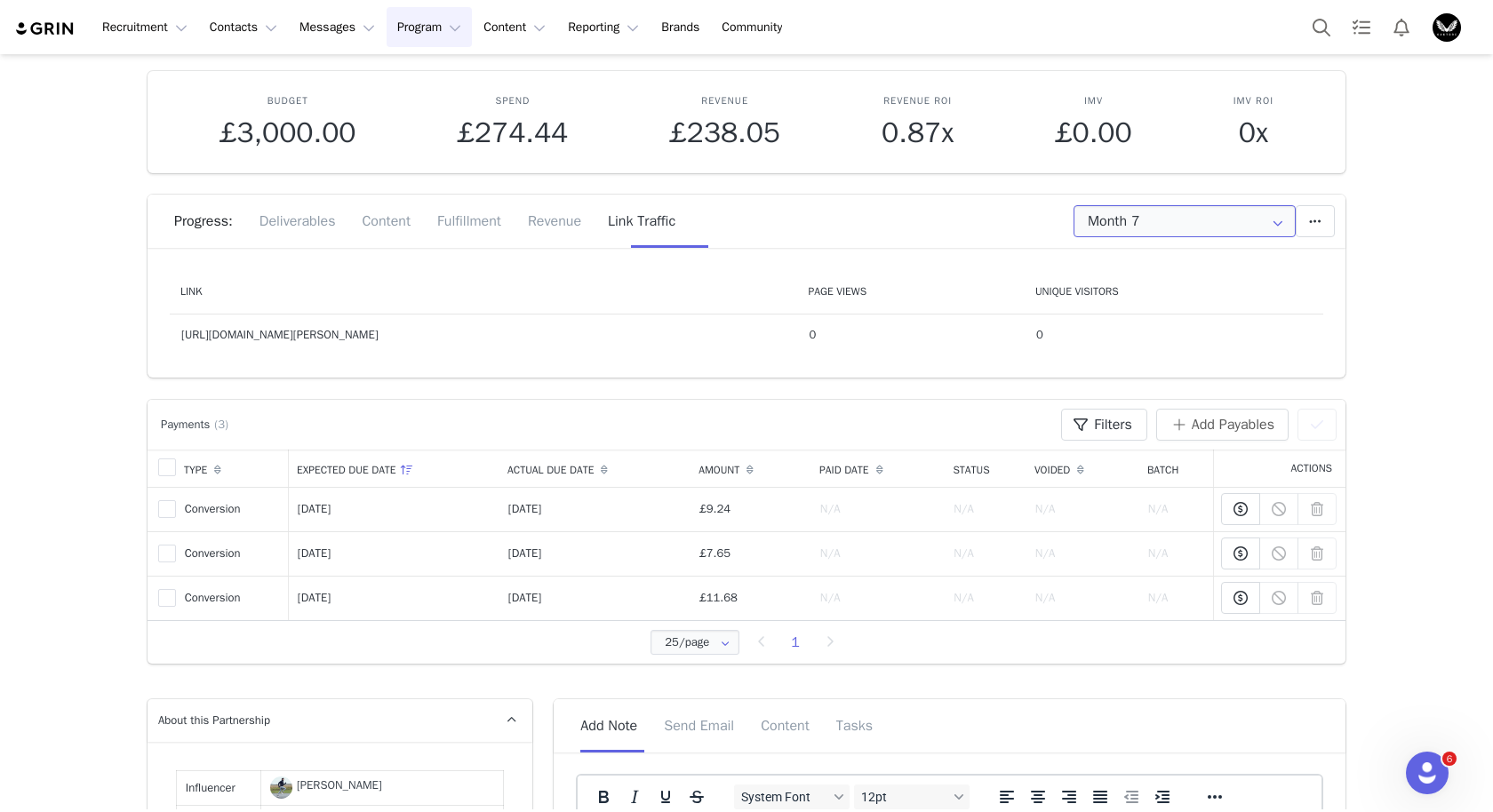 click on "Month 7" at bounding box center (1185, 221) 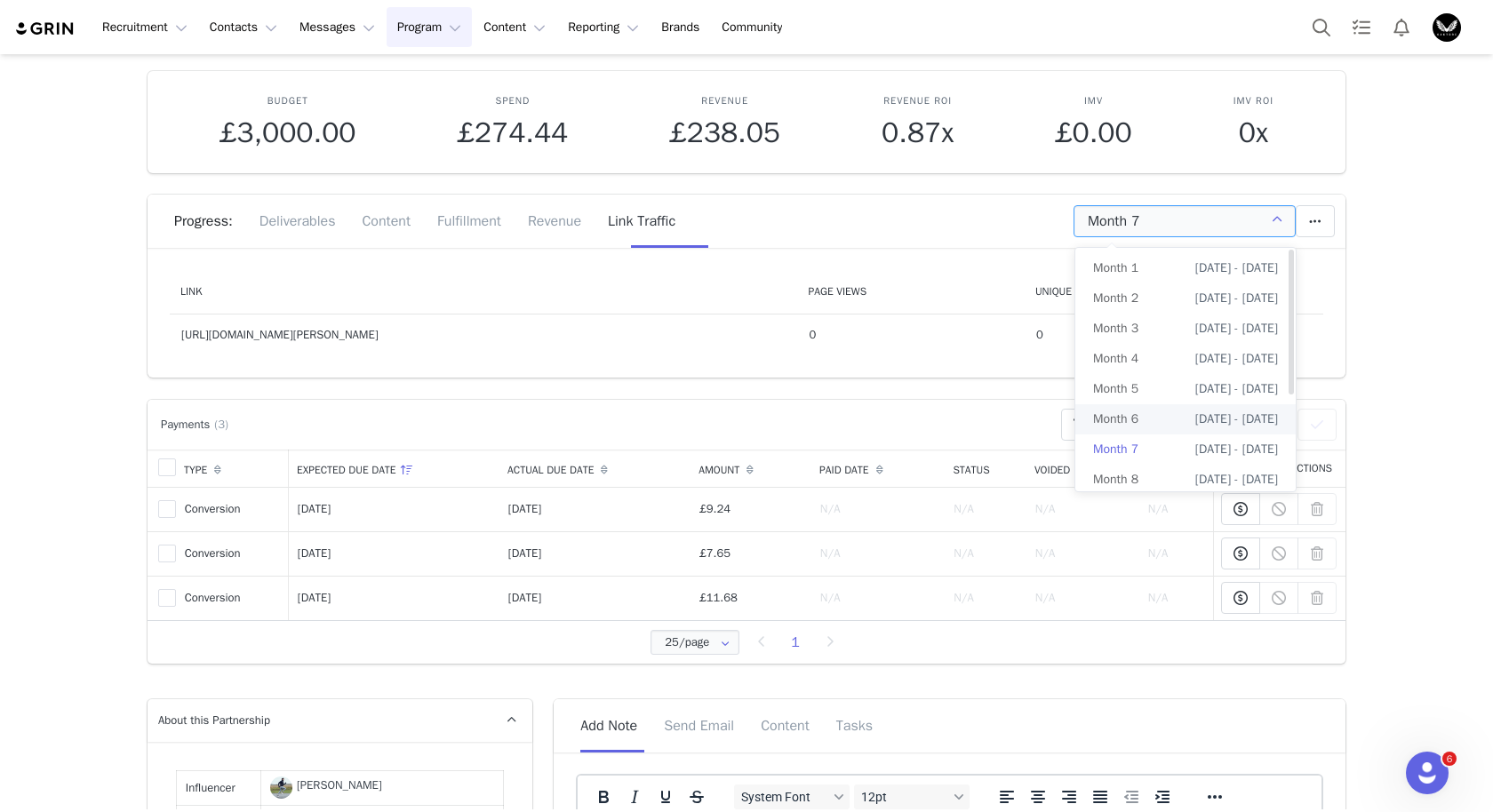 click on "Month 6" at bounding box center [1115, 419] 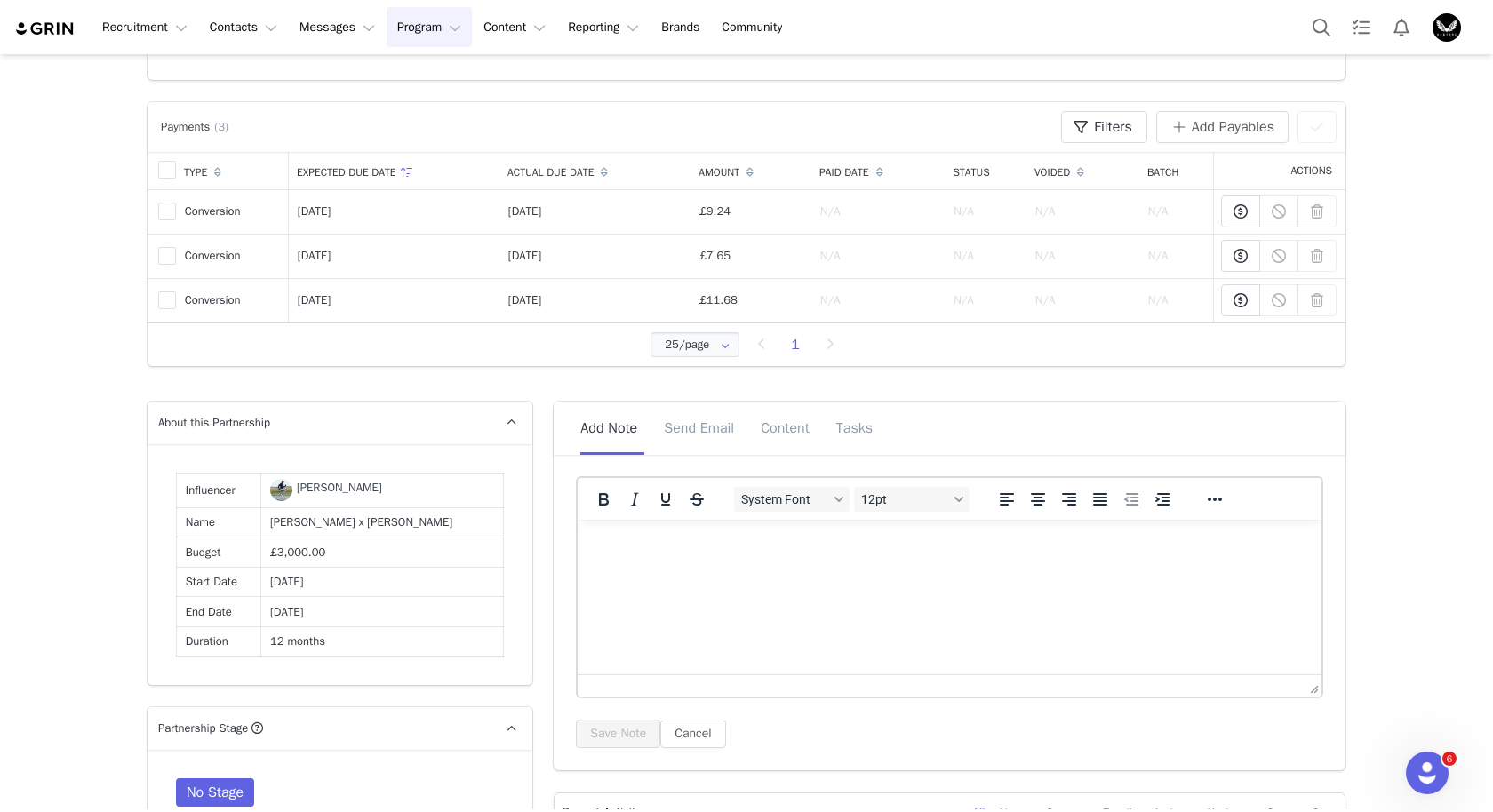 scroll, scrollTop: 0, scrollLeft: 0, axis: both 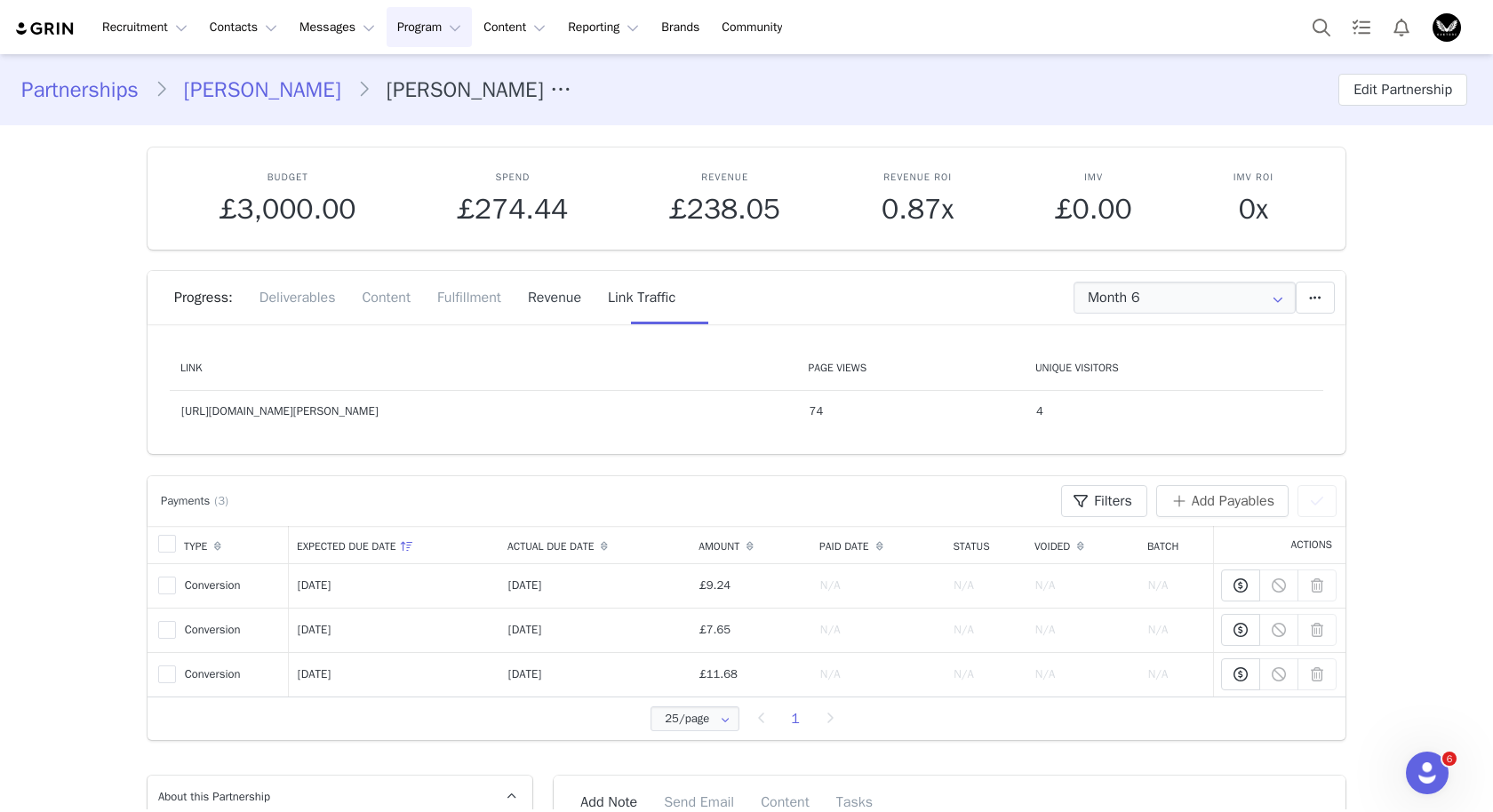 click on "Revenue" at bounding box center (555, 298) 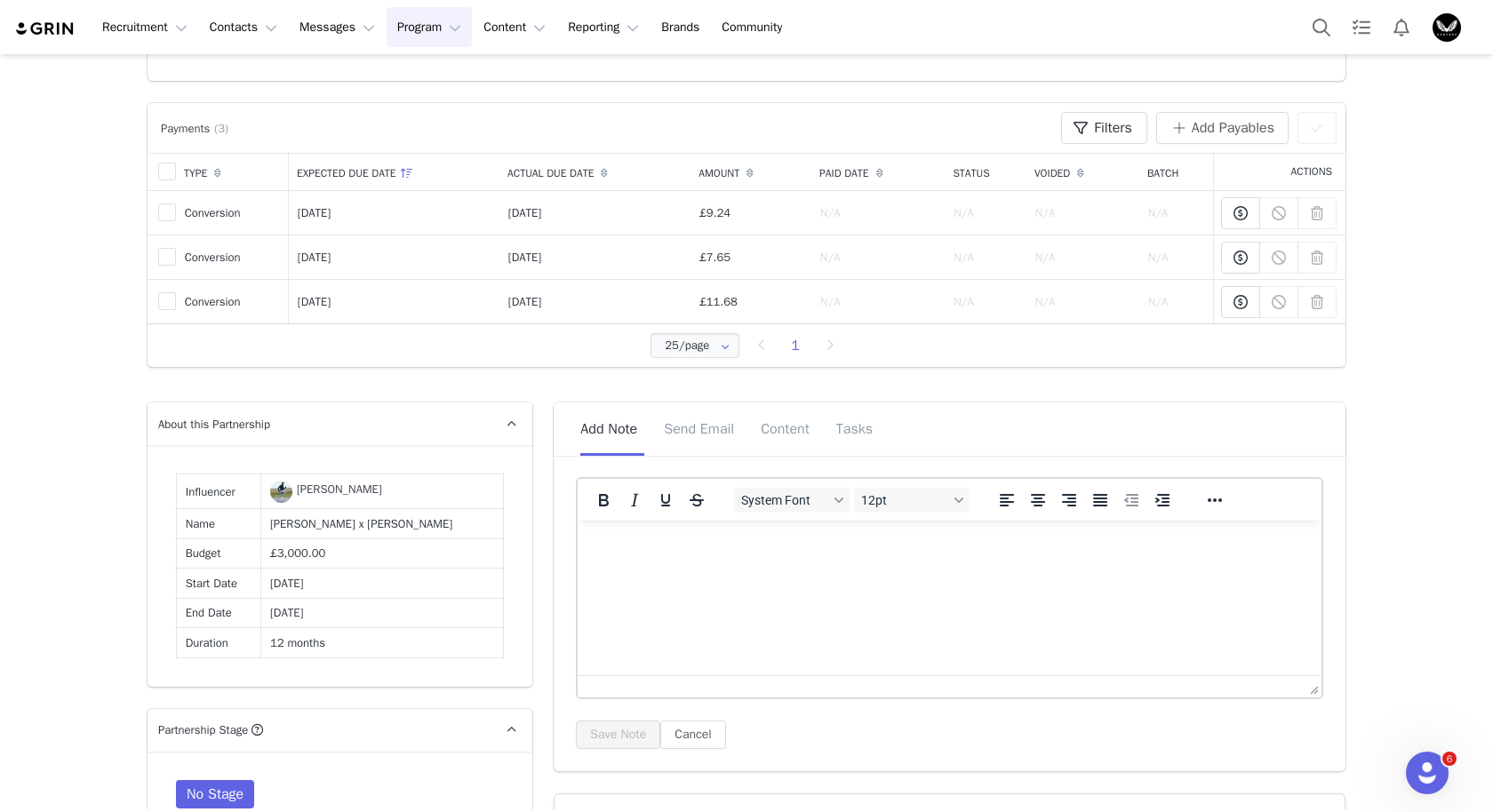 scroll, scrollTop: 0, scrollLeft: 0, axis: both 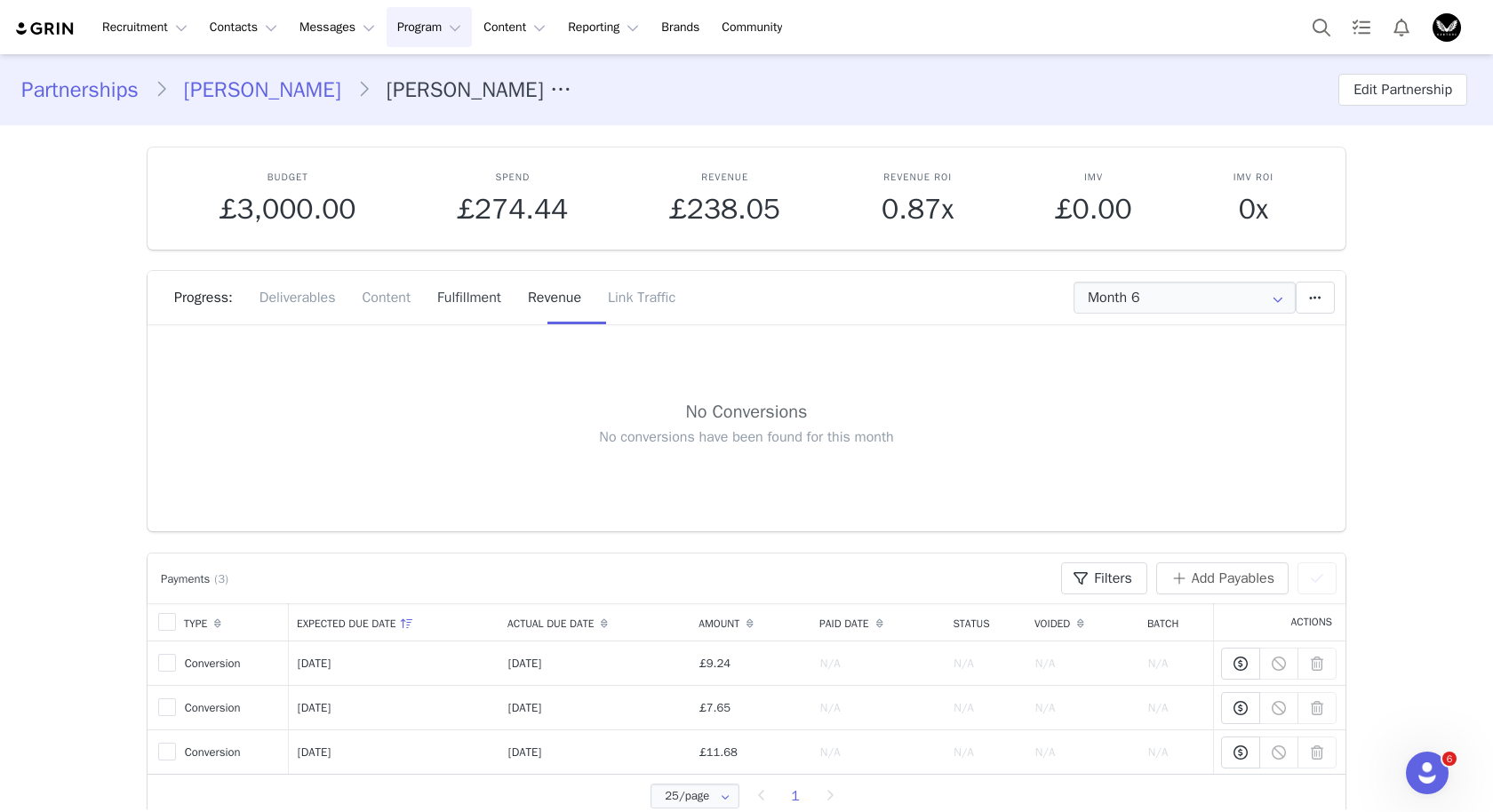 click on "Fulfillment" at bounding box center [469, 298] 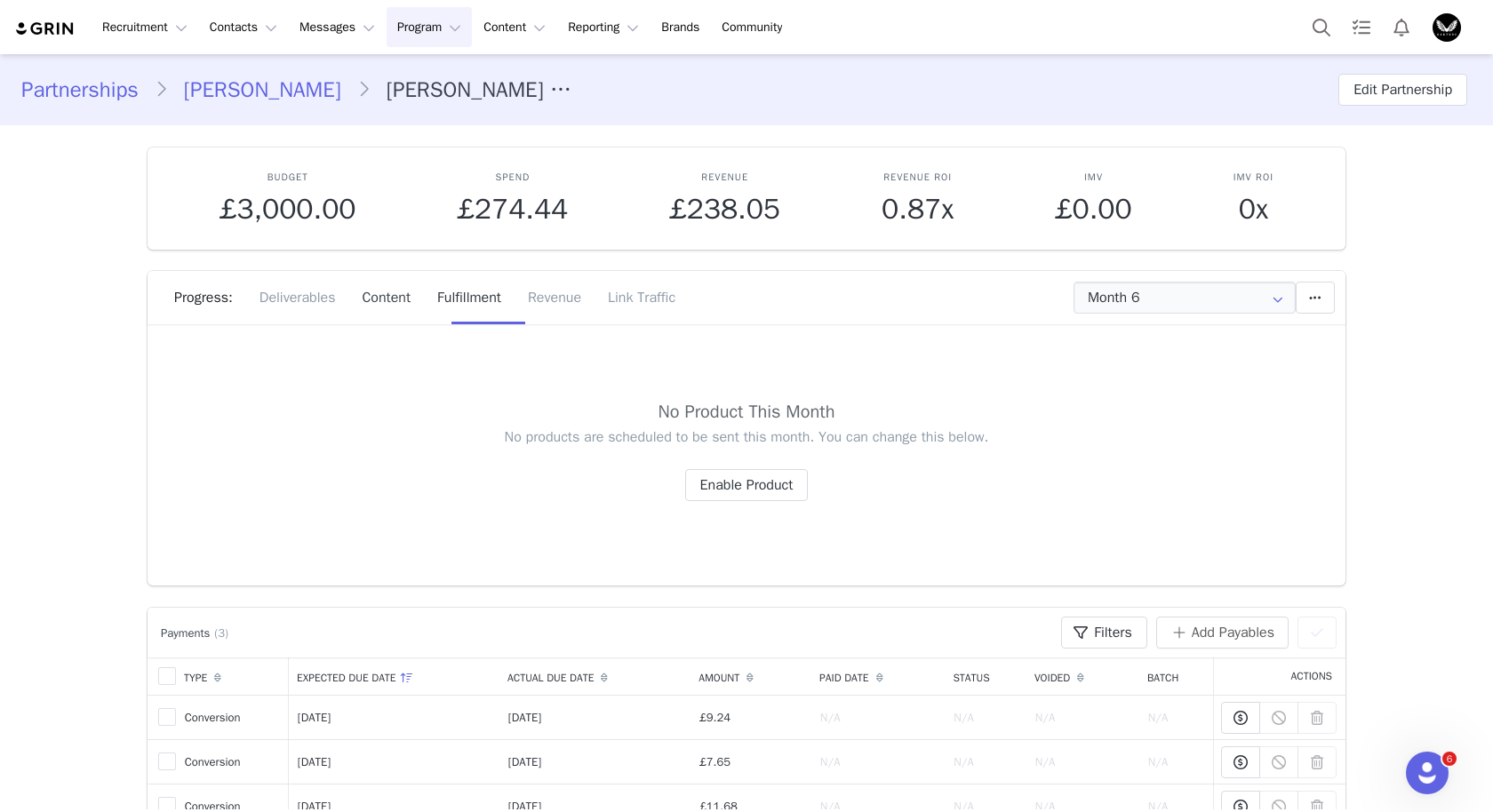 click on "Content" at bounding box center (386, 298) 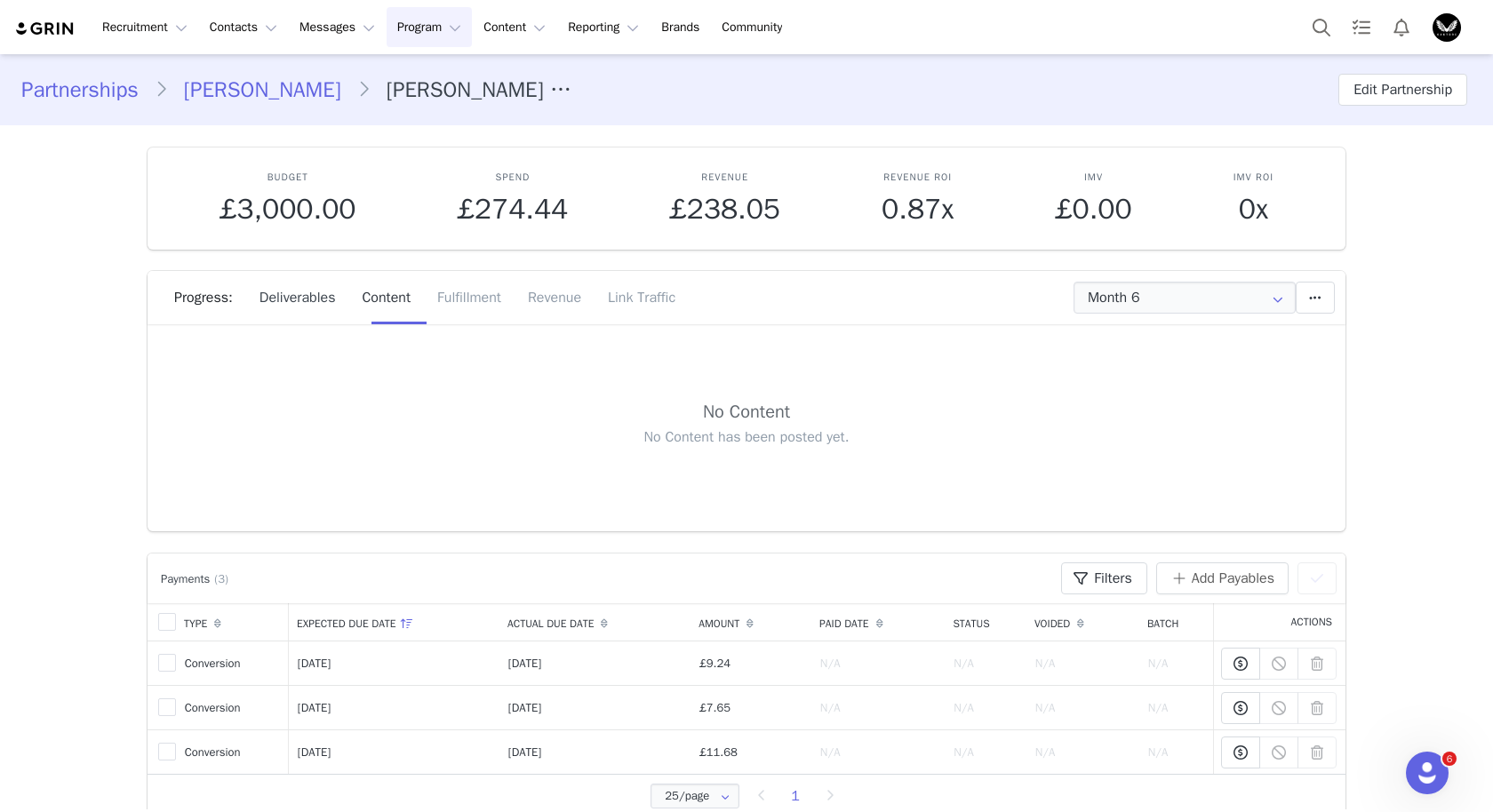 click on "Deliverables" at bounding box center (298, 298) 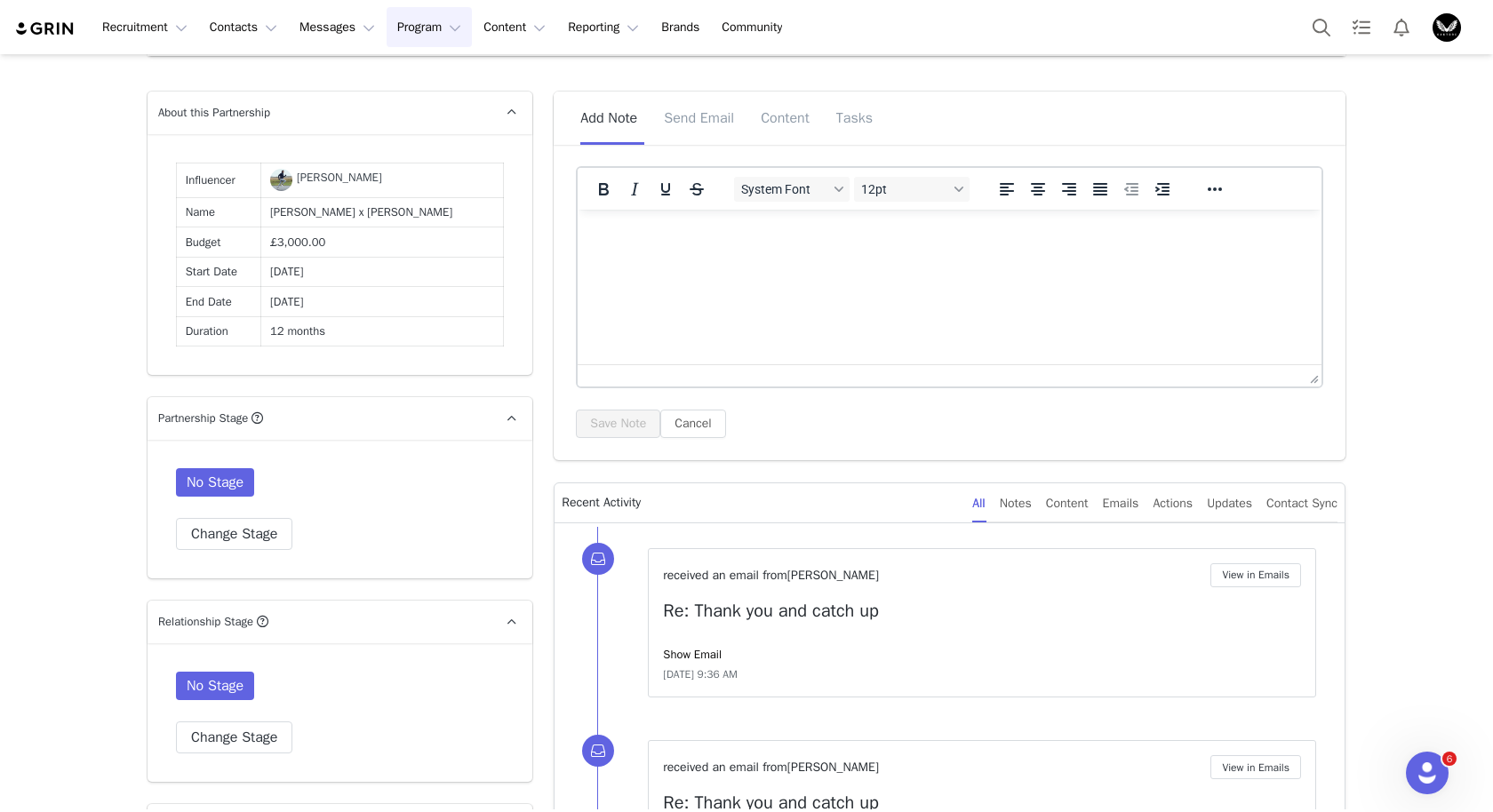scroll, scrollTop: 0, scrollLeft: 0, axis: both 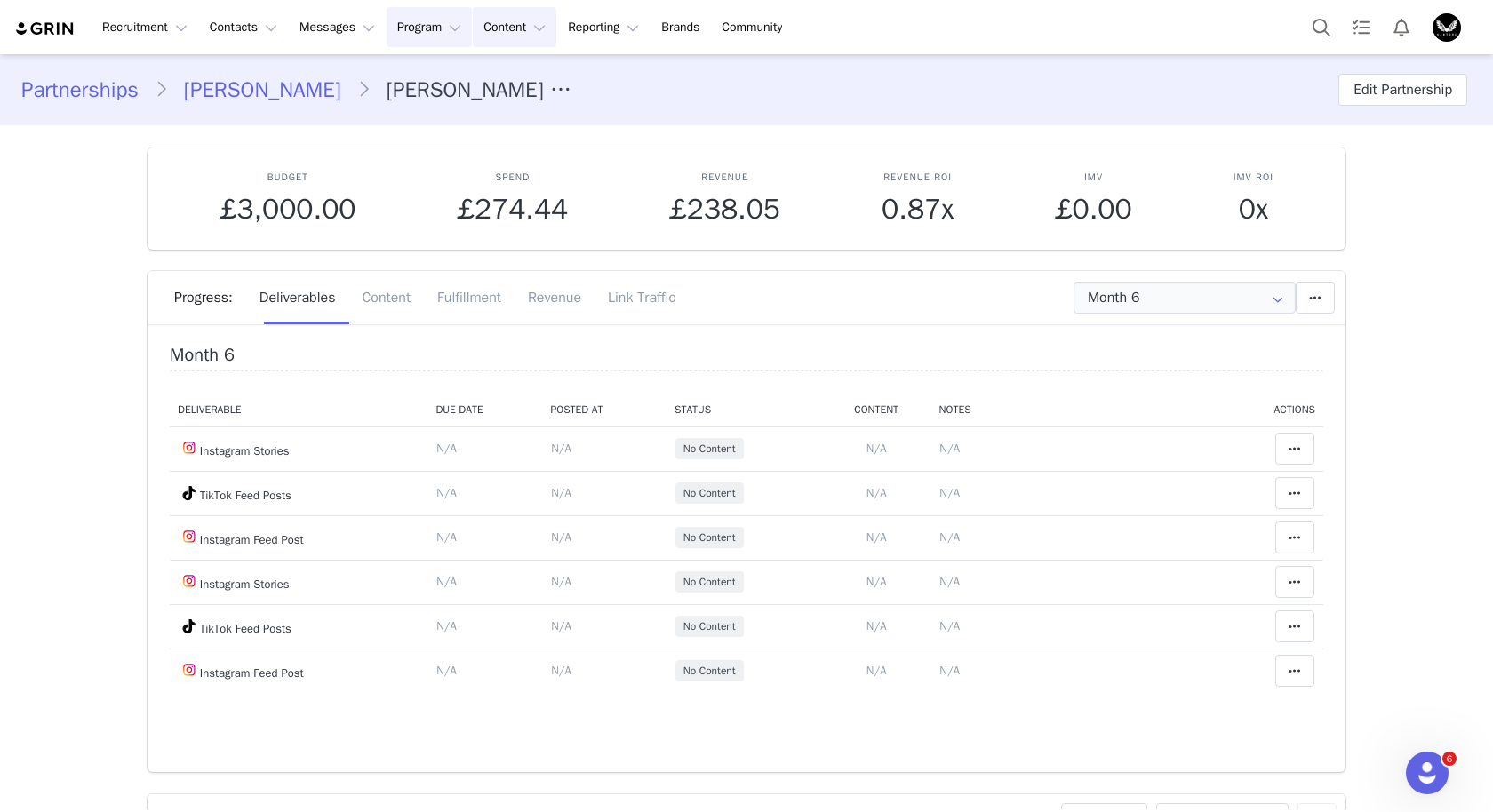 click on "Content Content" at bounding box center [515, 27] 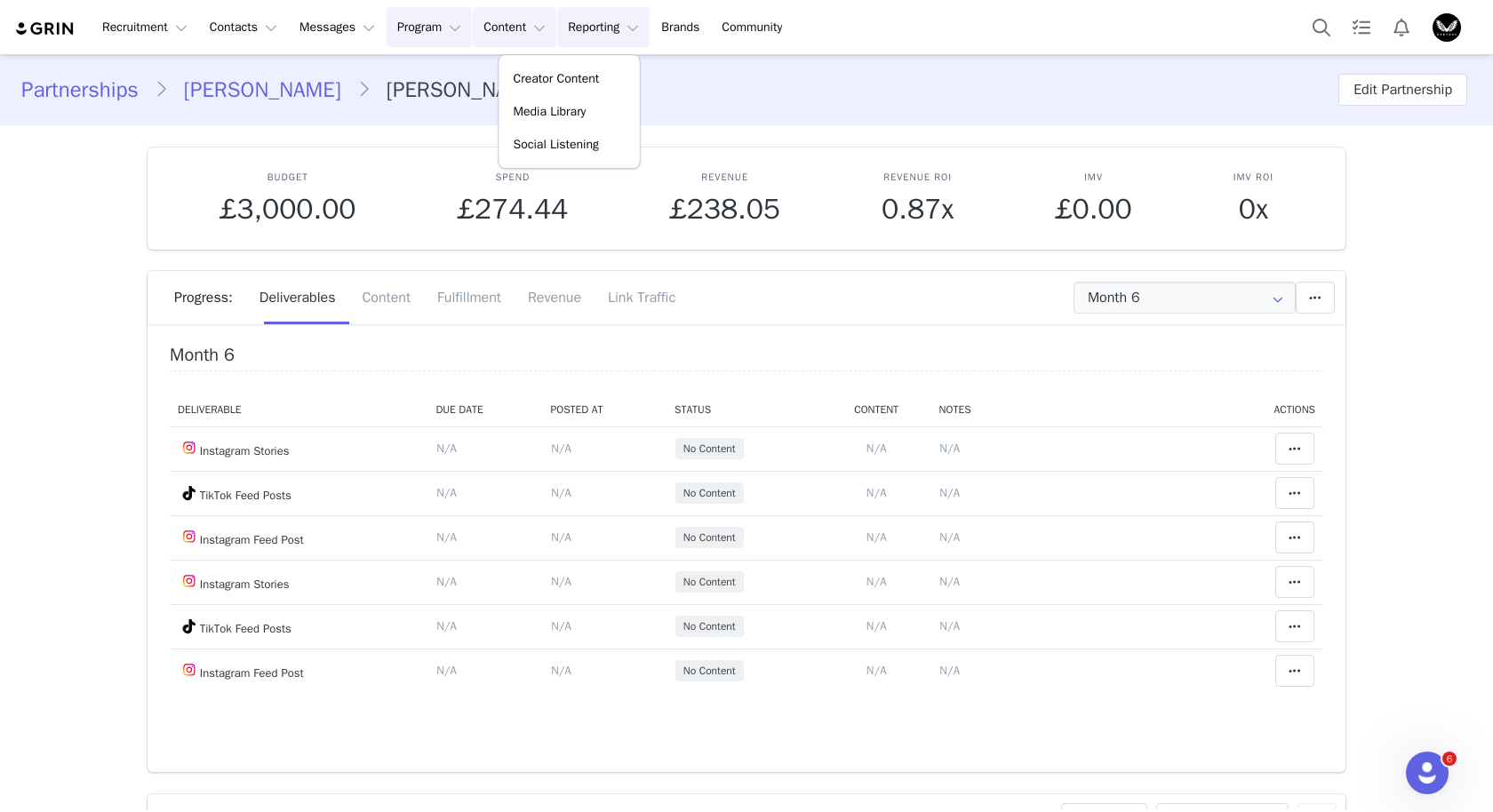 click on "Reporting Reporting" at bounding box center (603, 27) 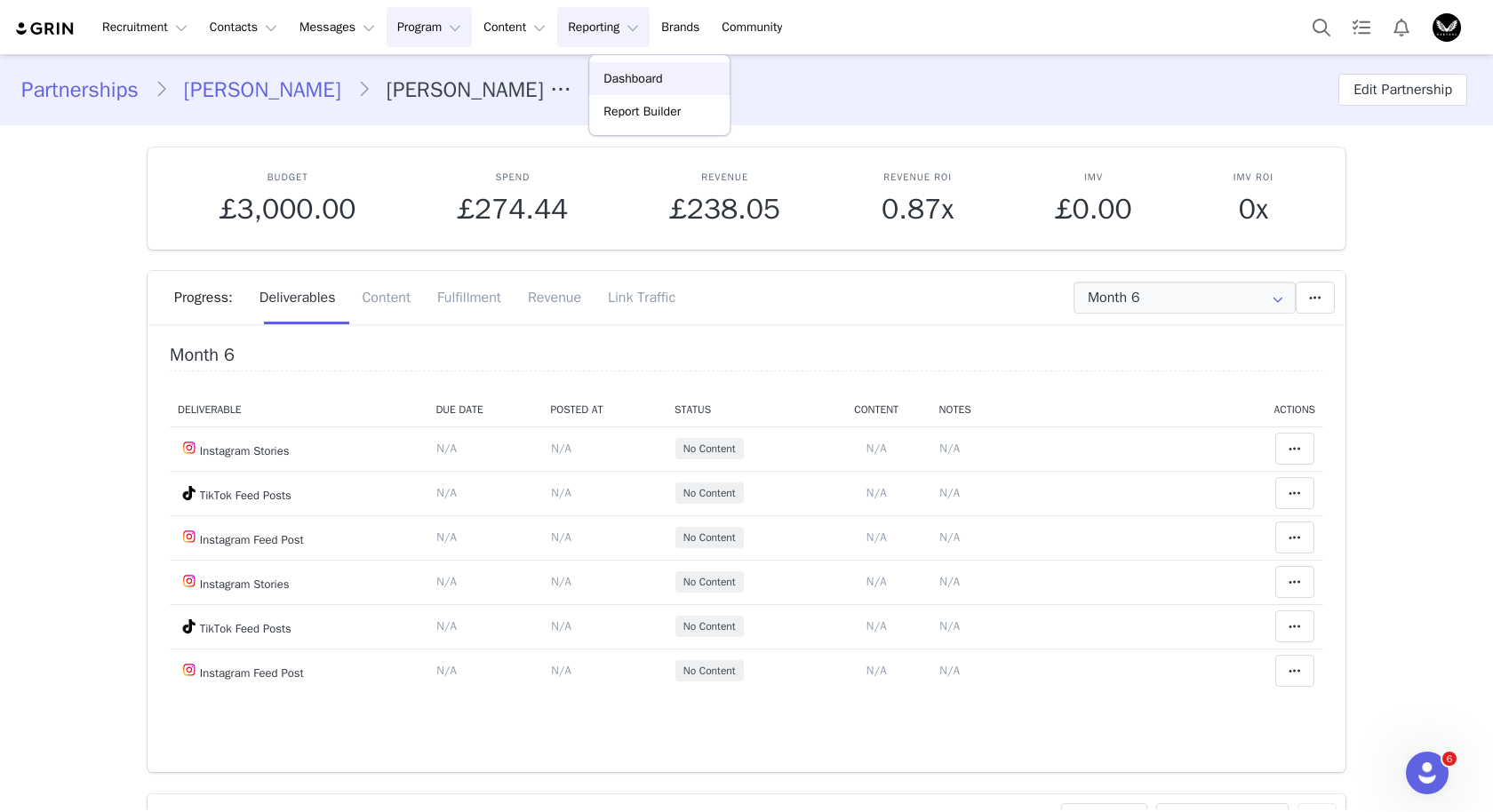 click on "Dashboard" at bounding box center [633, 78] 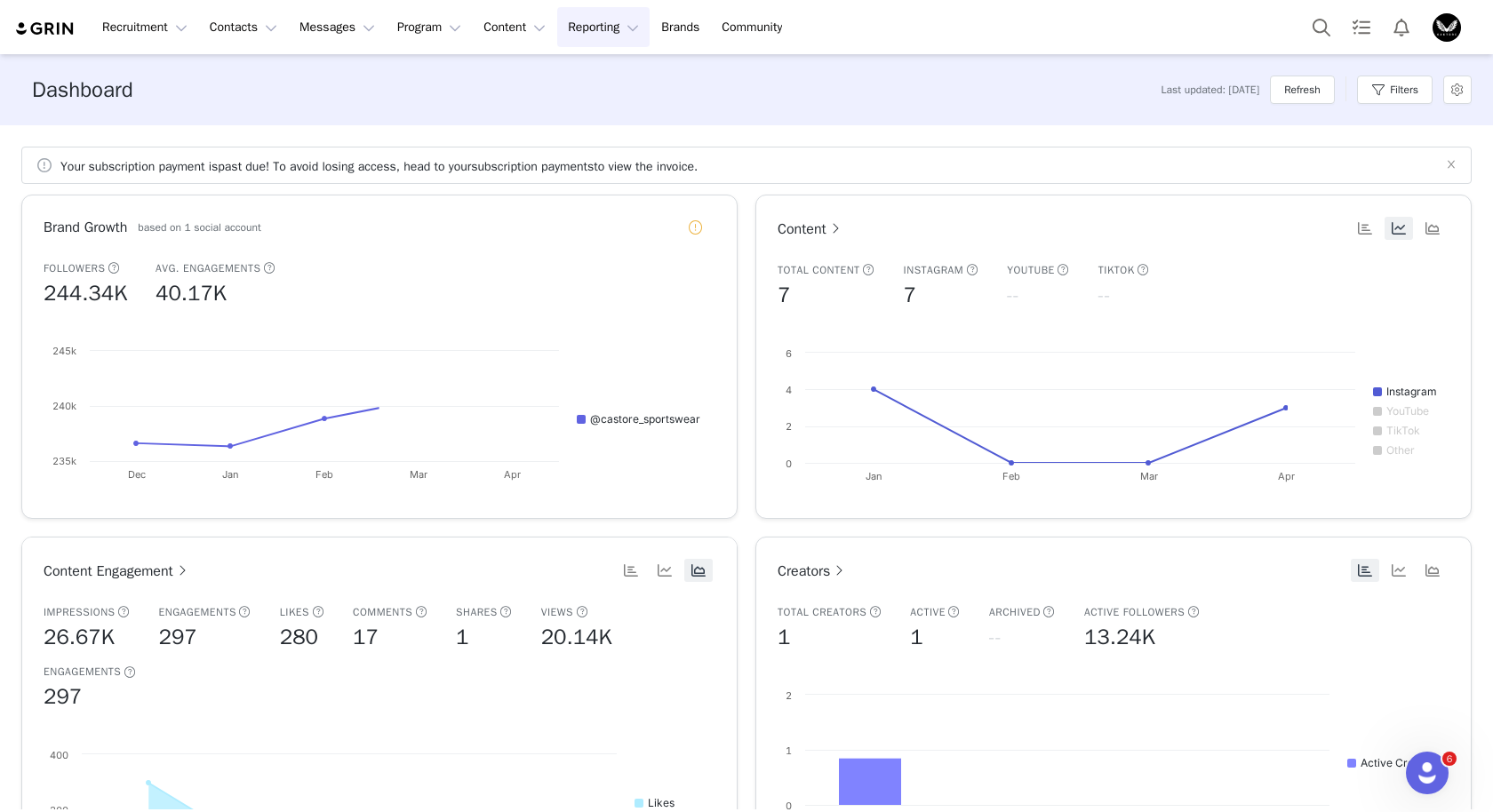 click on "Reporting Reporting" at bounding box center [603, 27] 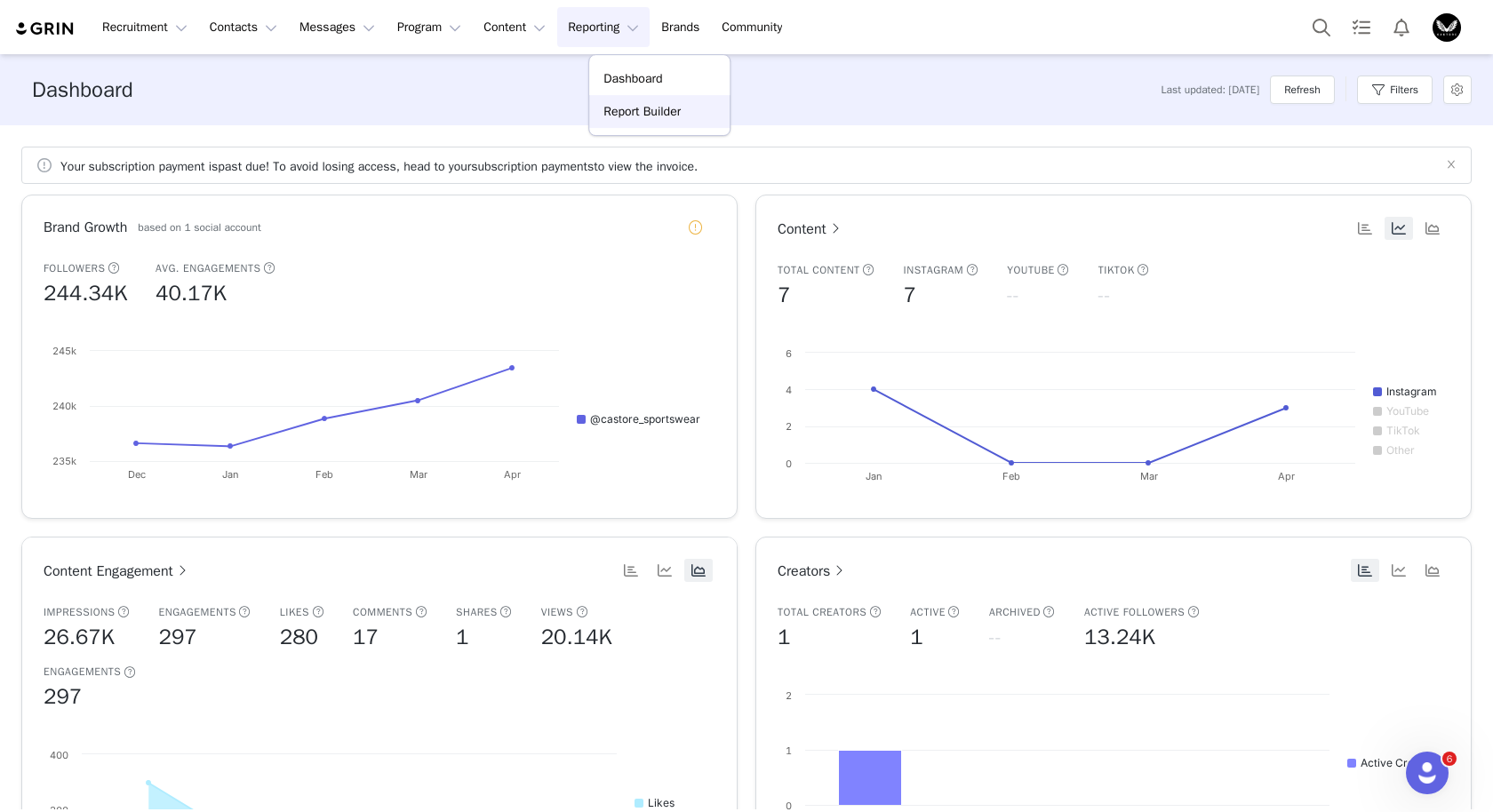 click on "Report Builder" at bounding box center (642, 111) 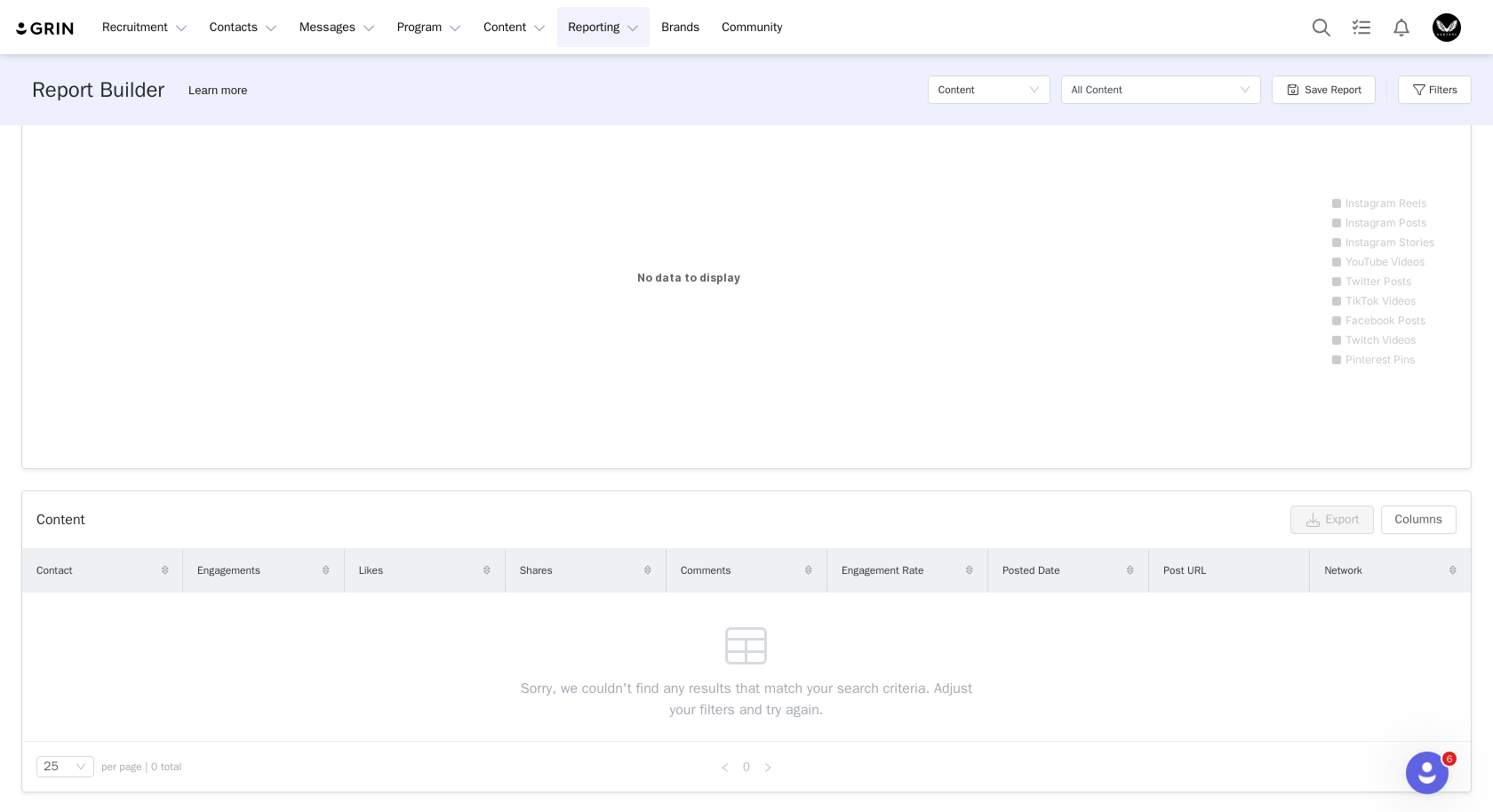 scroll, scrollTop: 0, scrollLeft: 0, axis: both 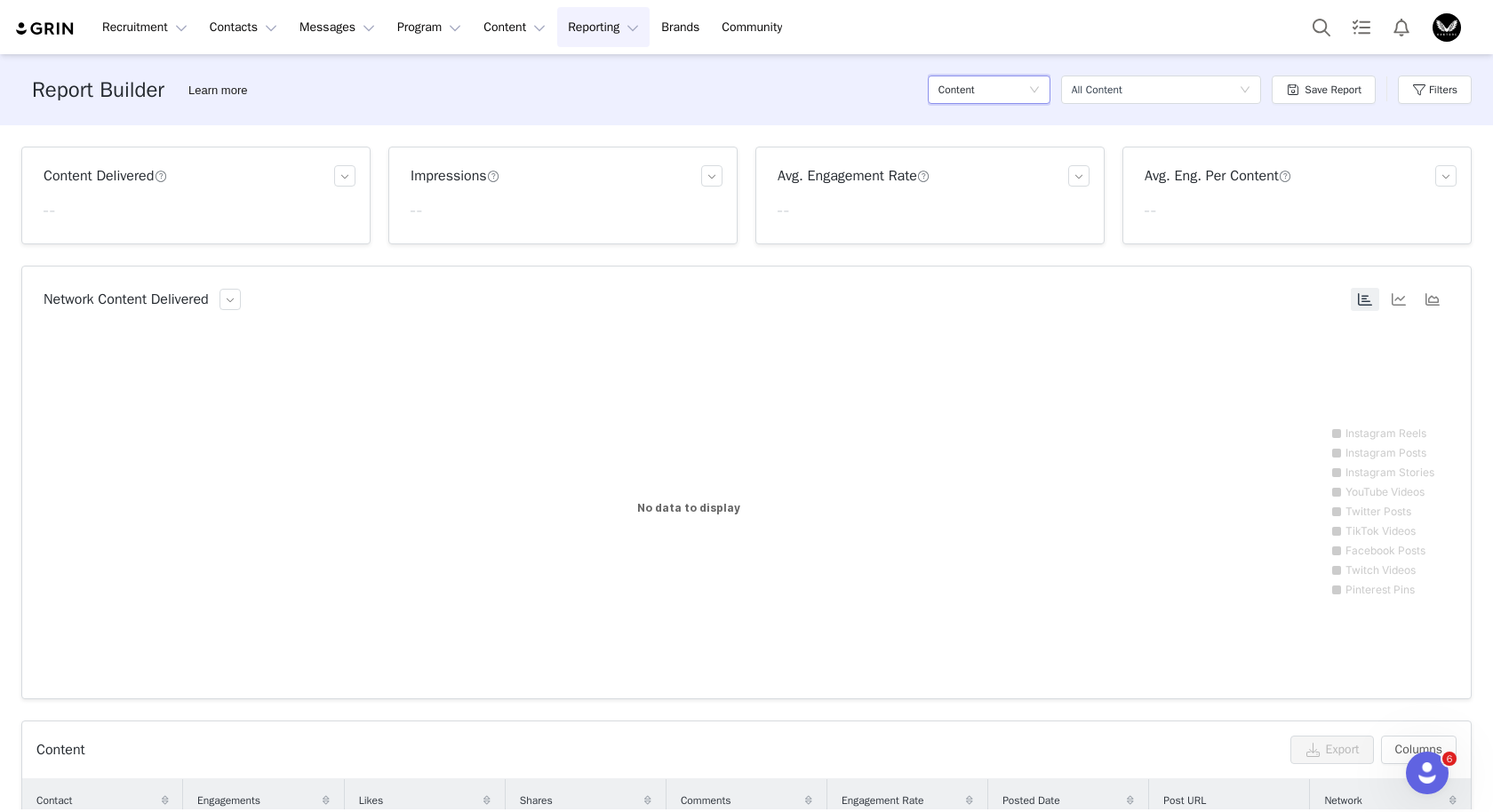 click on "Content" at bounding box center (983, 90) 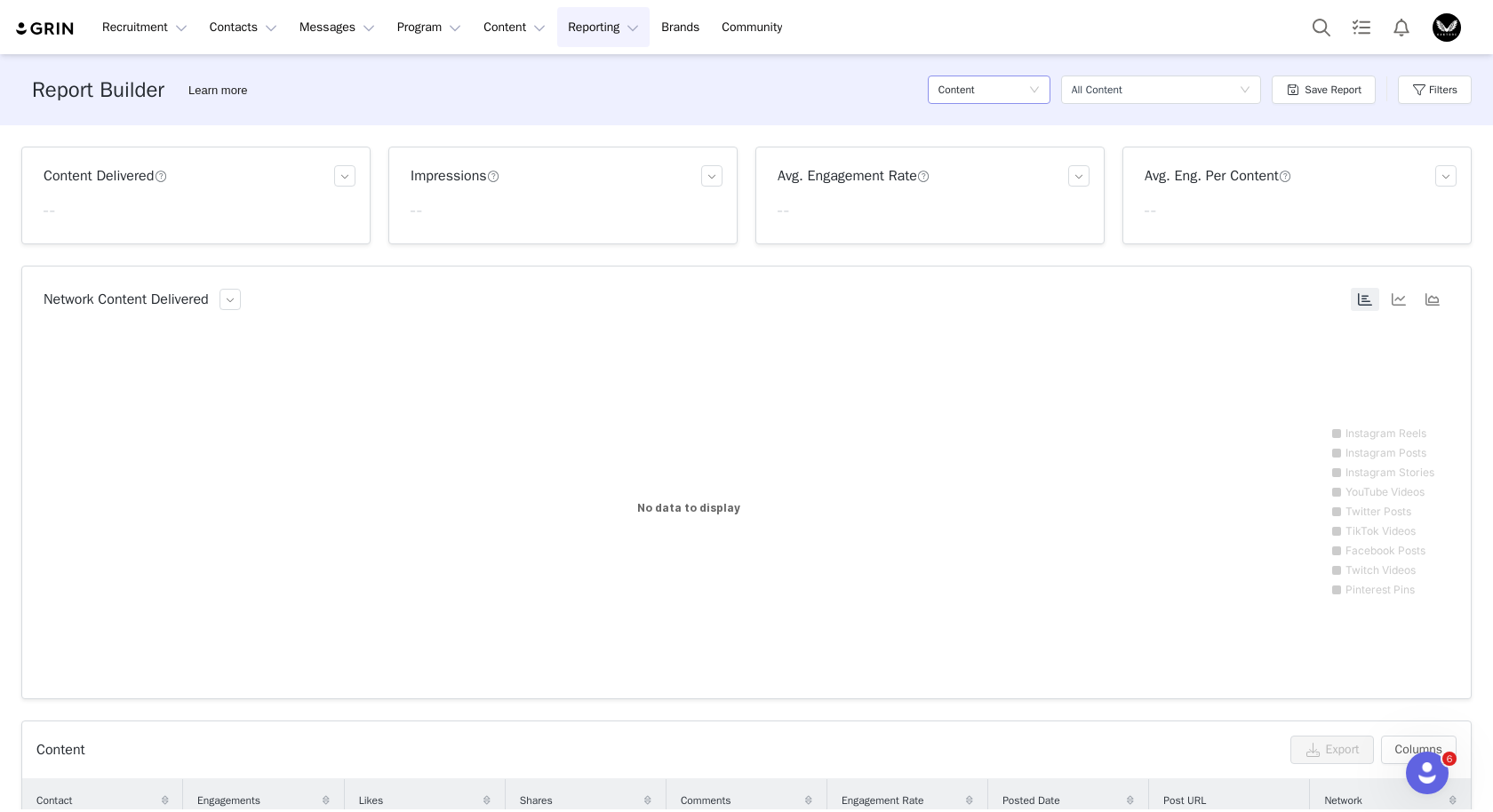 click on "Content" at bounding box center (956, 90) 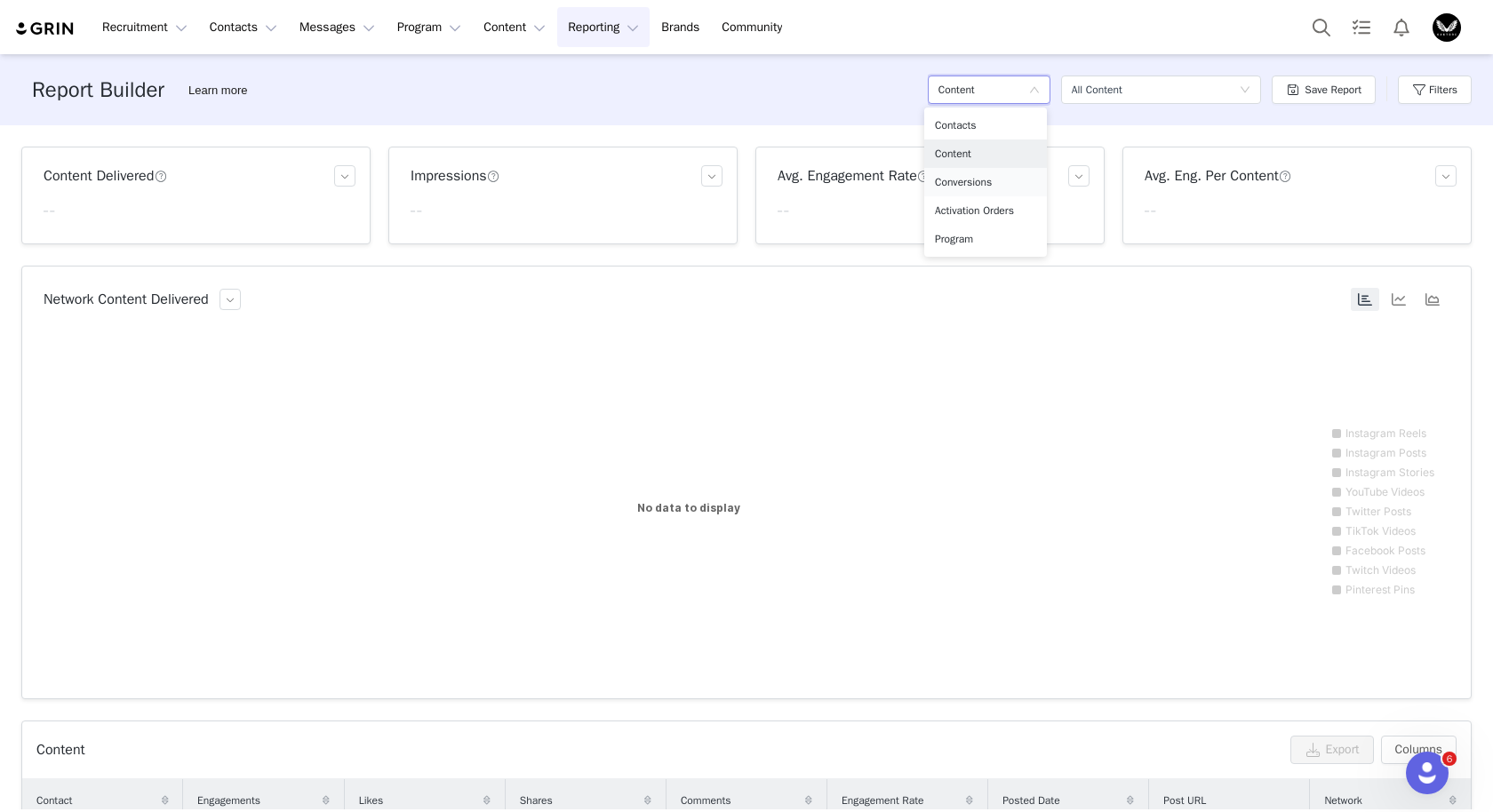 click on "Conversions" at bounding box center [986, 182] 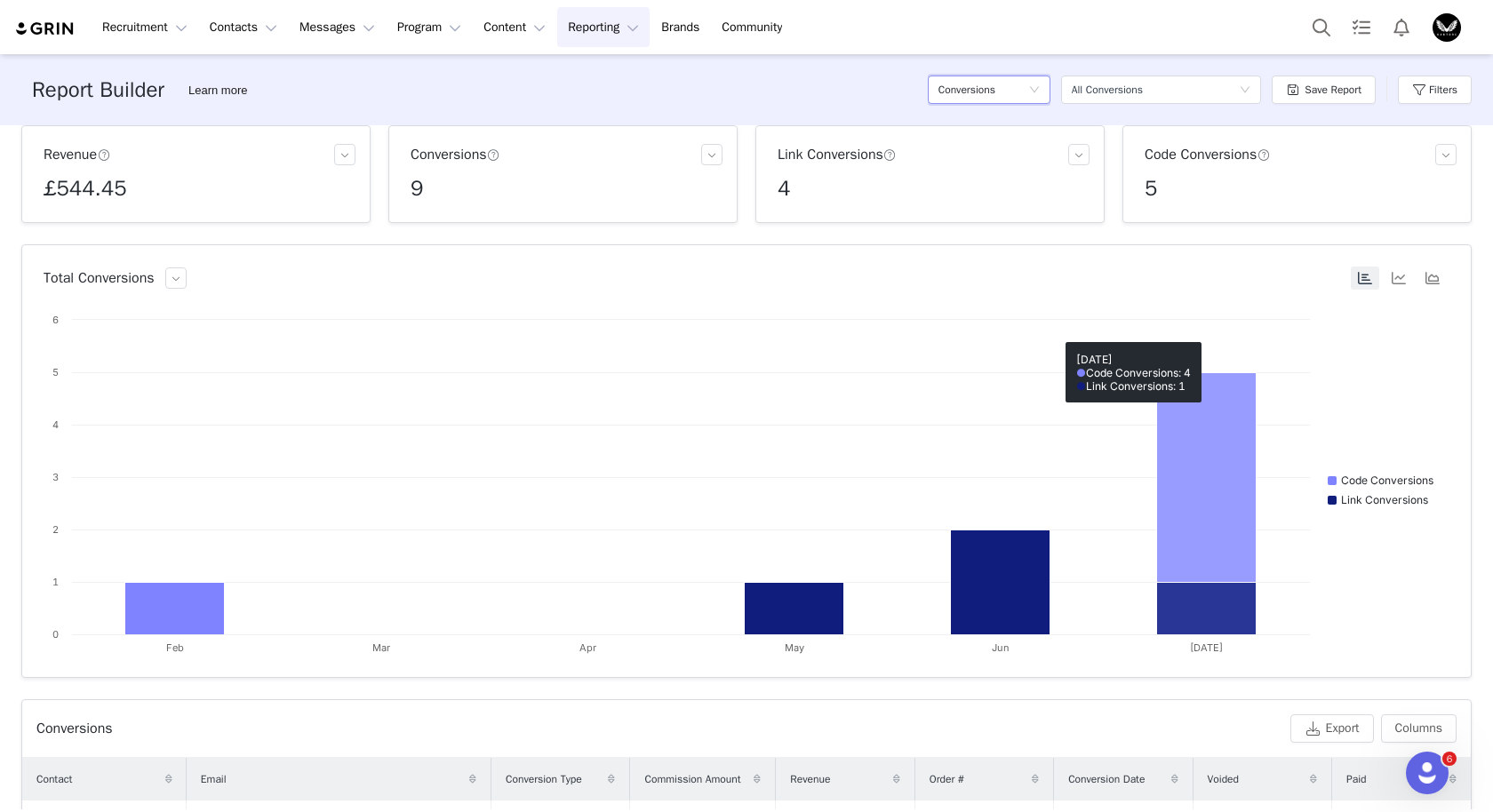 scroll, scrollTop: 25, scrollLeft: 0, axis: vertical 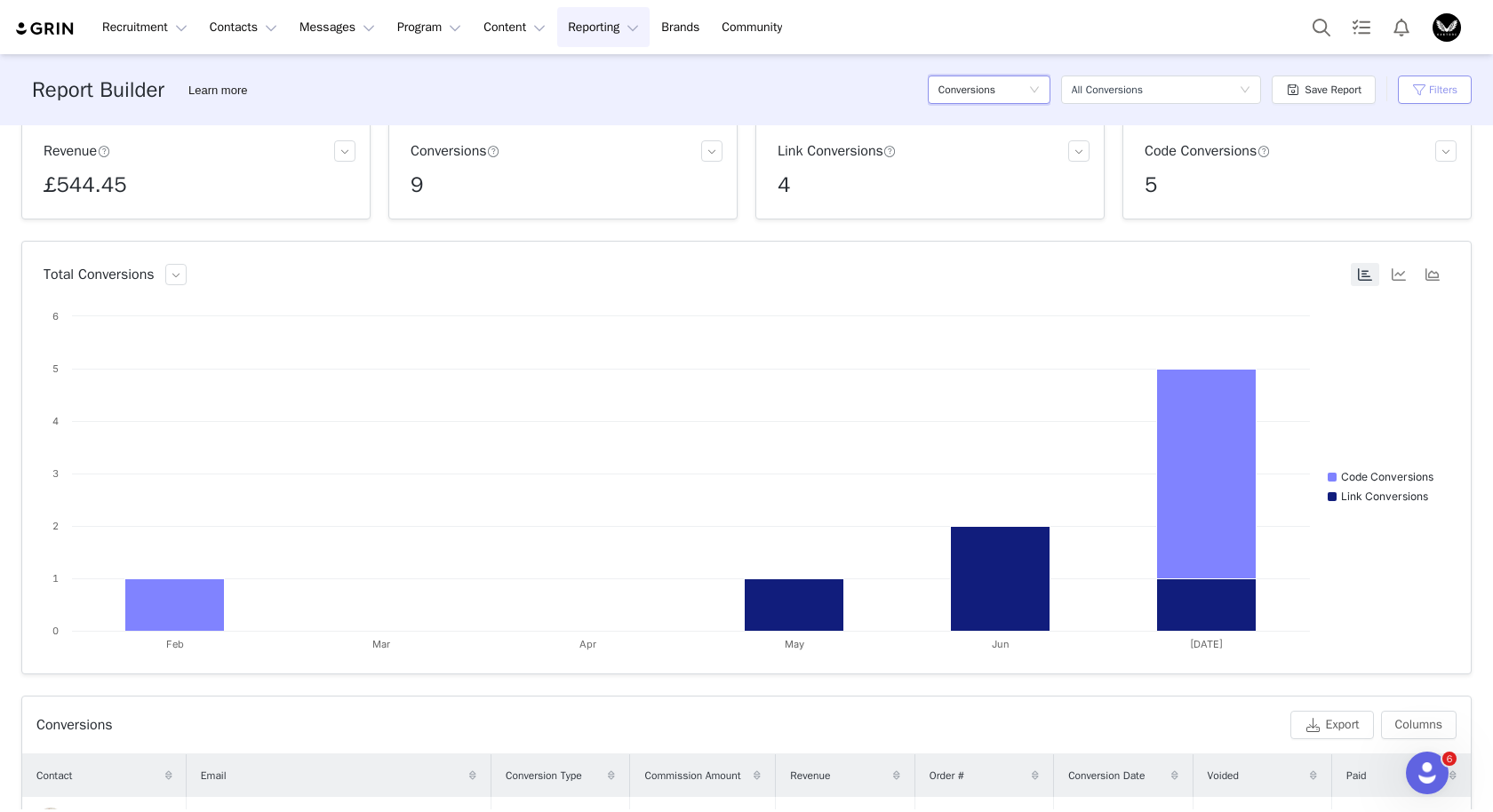 click on "Filters" at bounding box center [1434, 90] 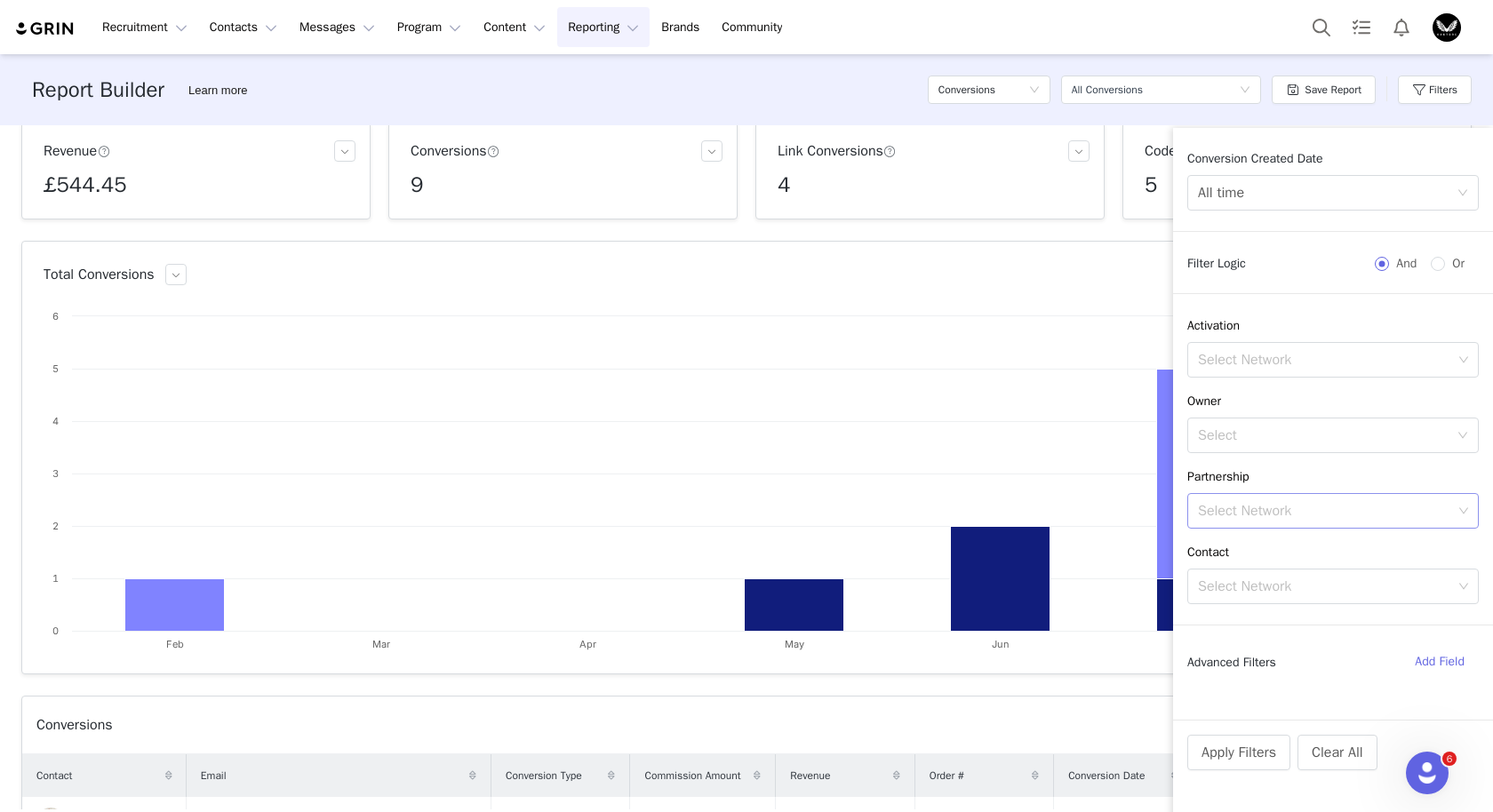 click on "Select Network" at bounding box center (1326, 511) 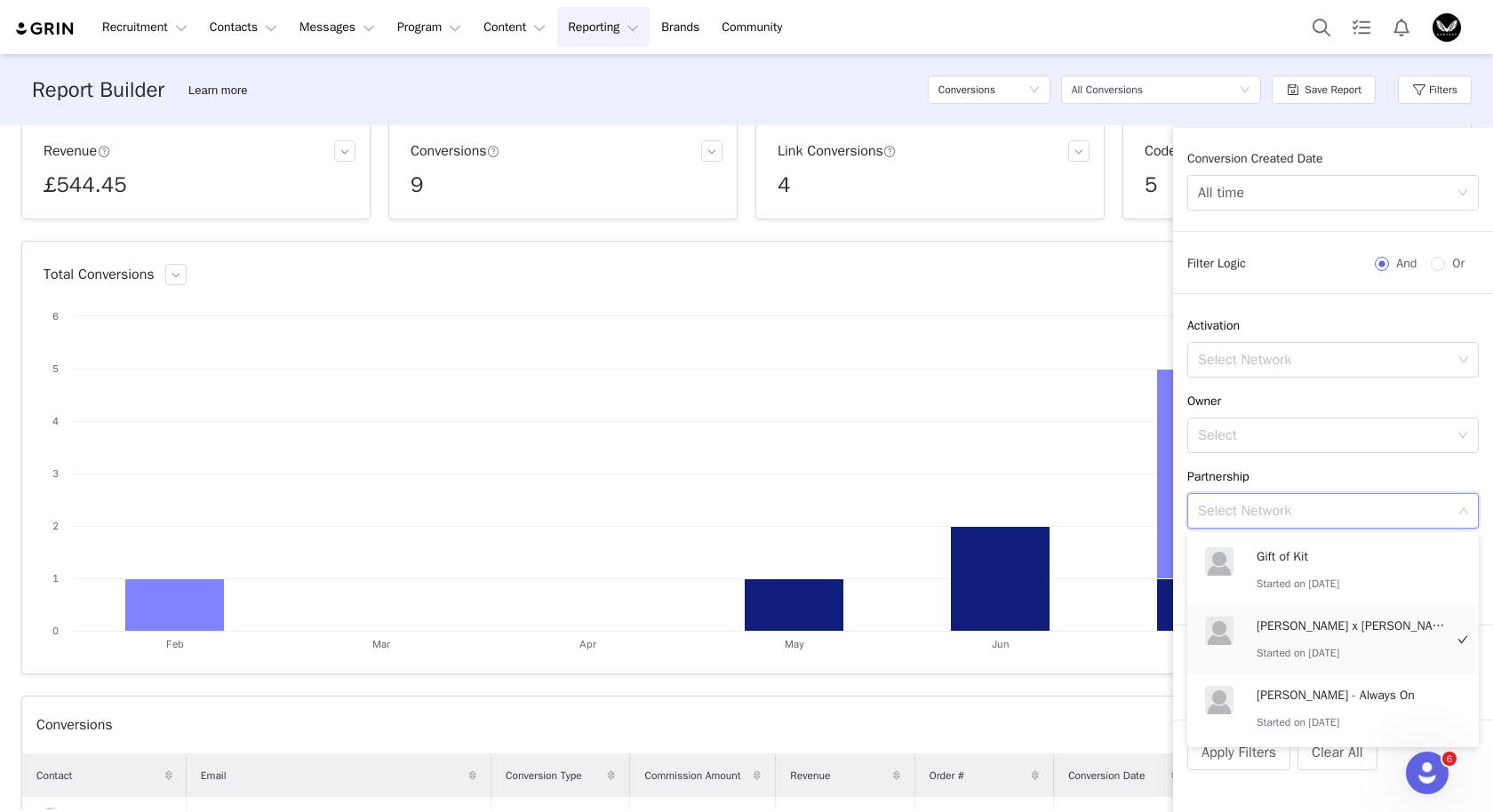 click on "Started on [DATE]" at bounding box center (1354, 653) 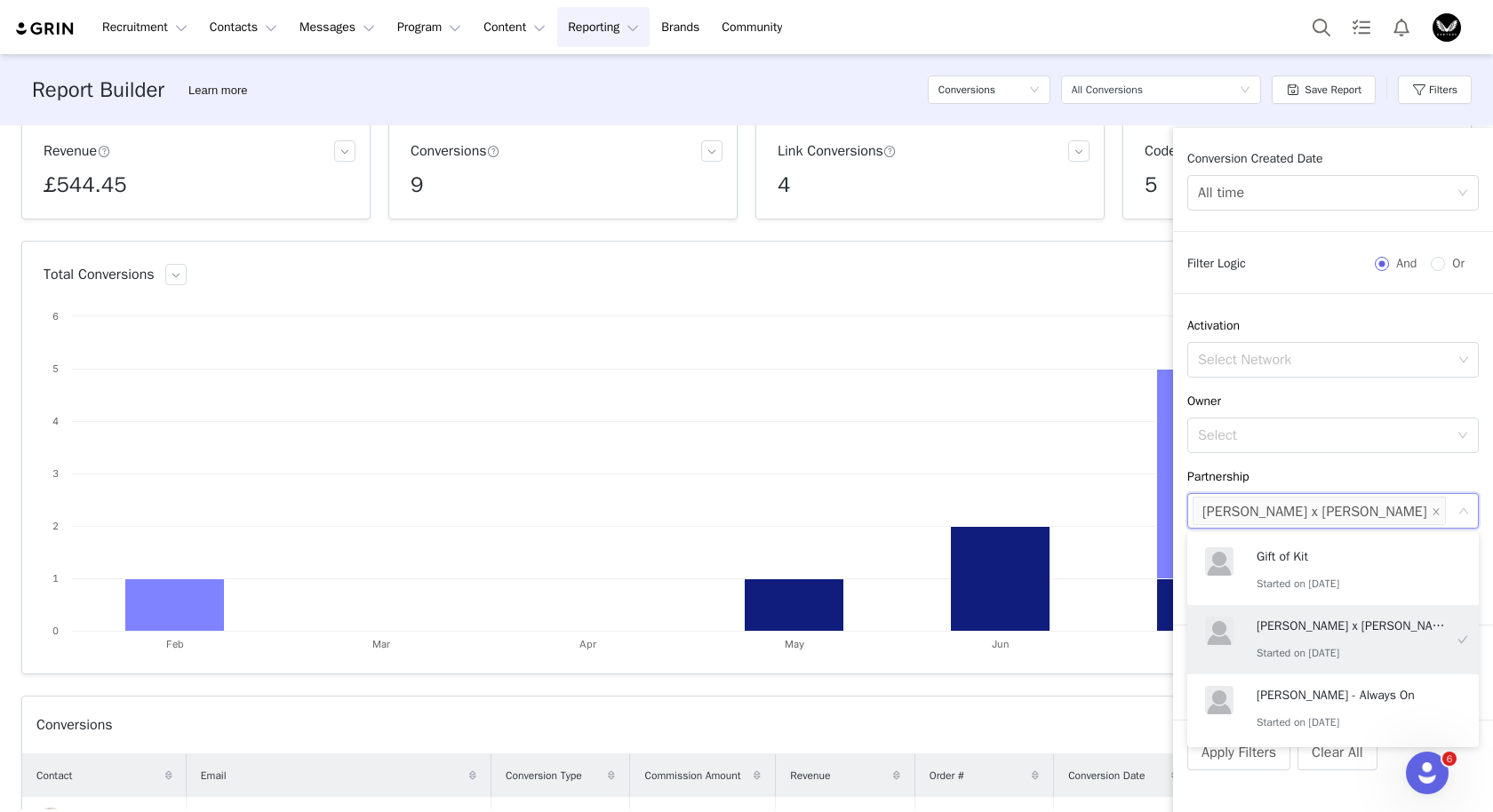 click on "Partnership" at bounding box center [1333, 476] 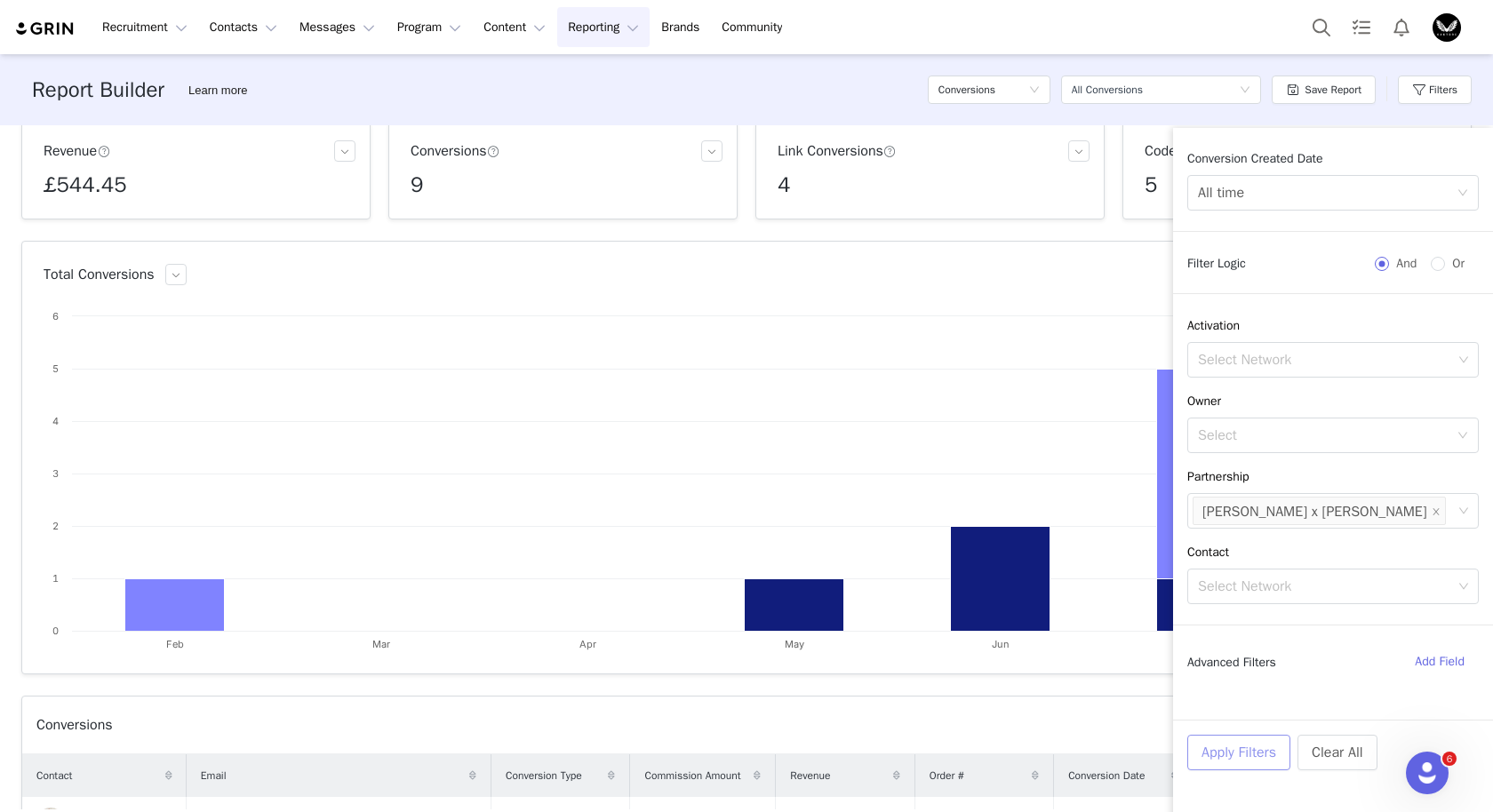 click on "Apply Filters" at bounding box center [1239, 752] 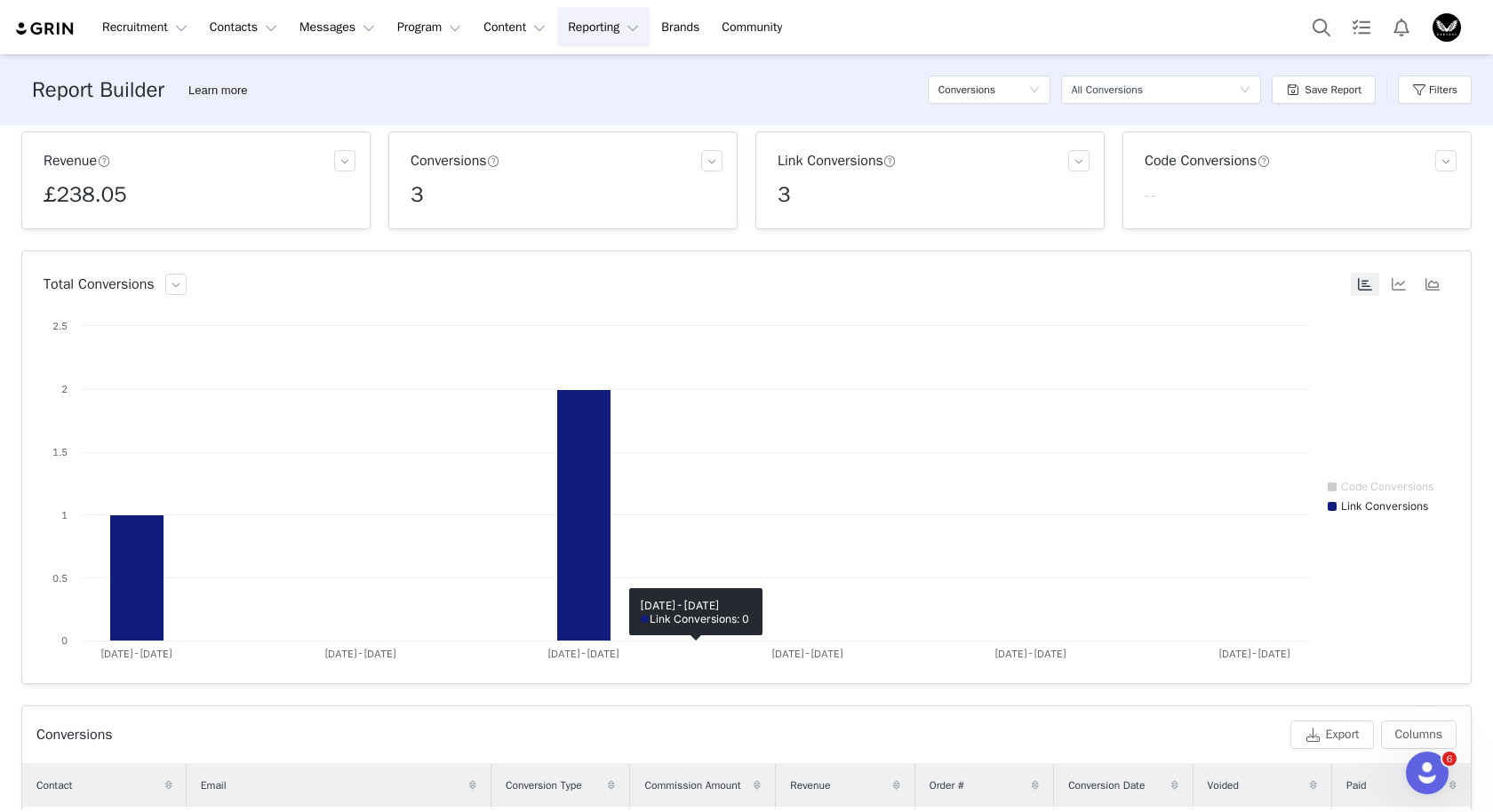 scroll, scrollTop: 0, scrollLeft: 0, axis: both 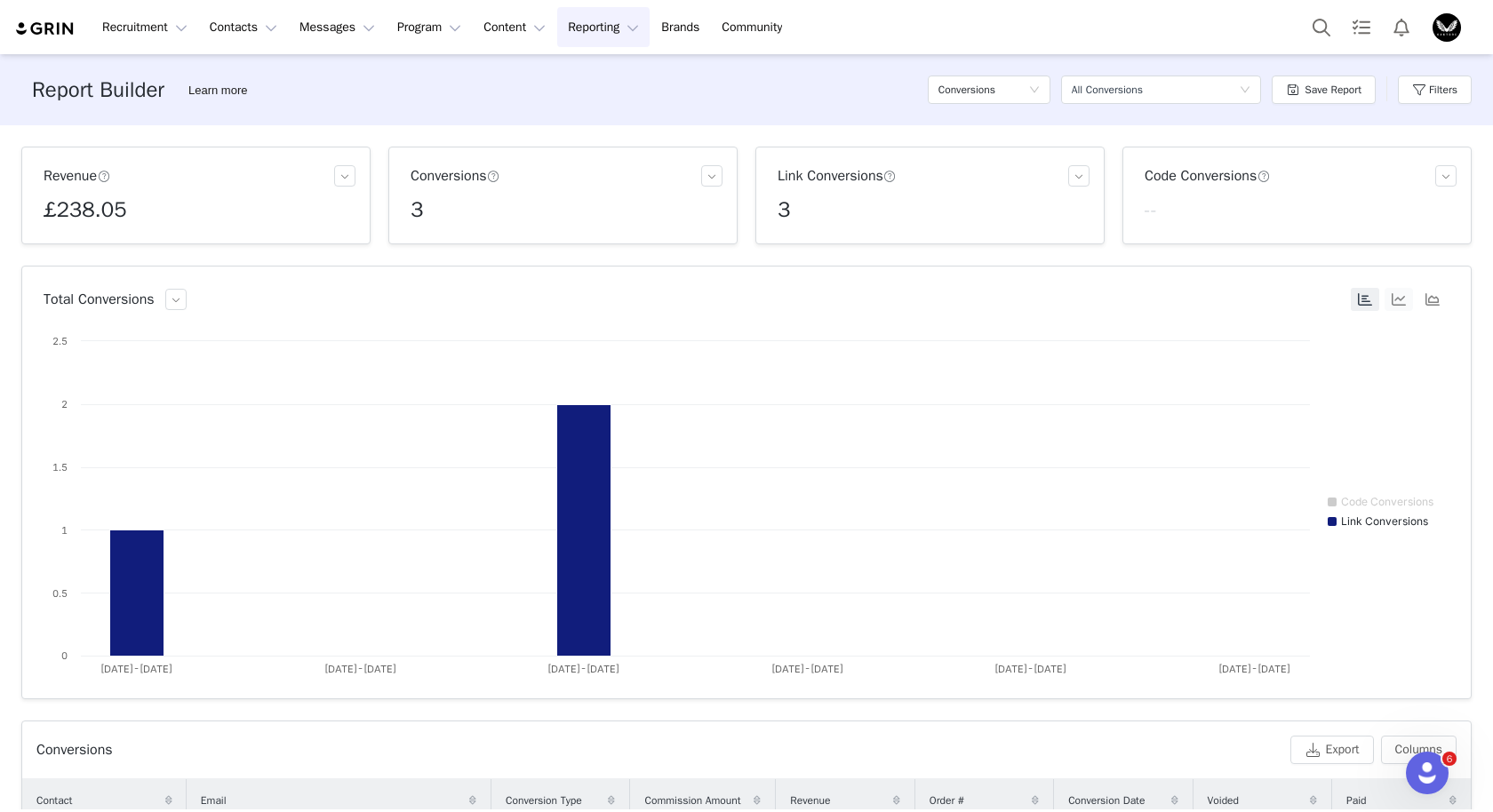 click at bounding box center (1399, 299) 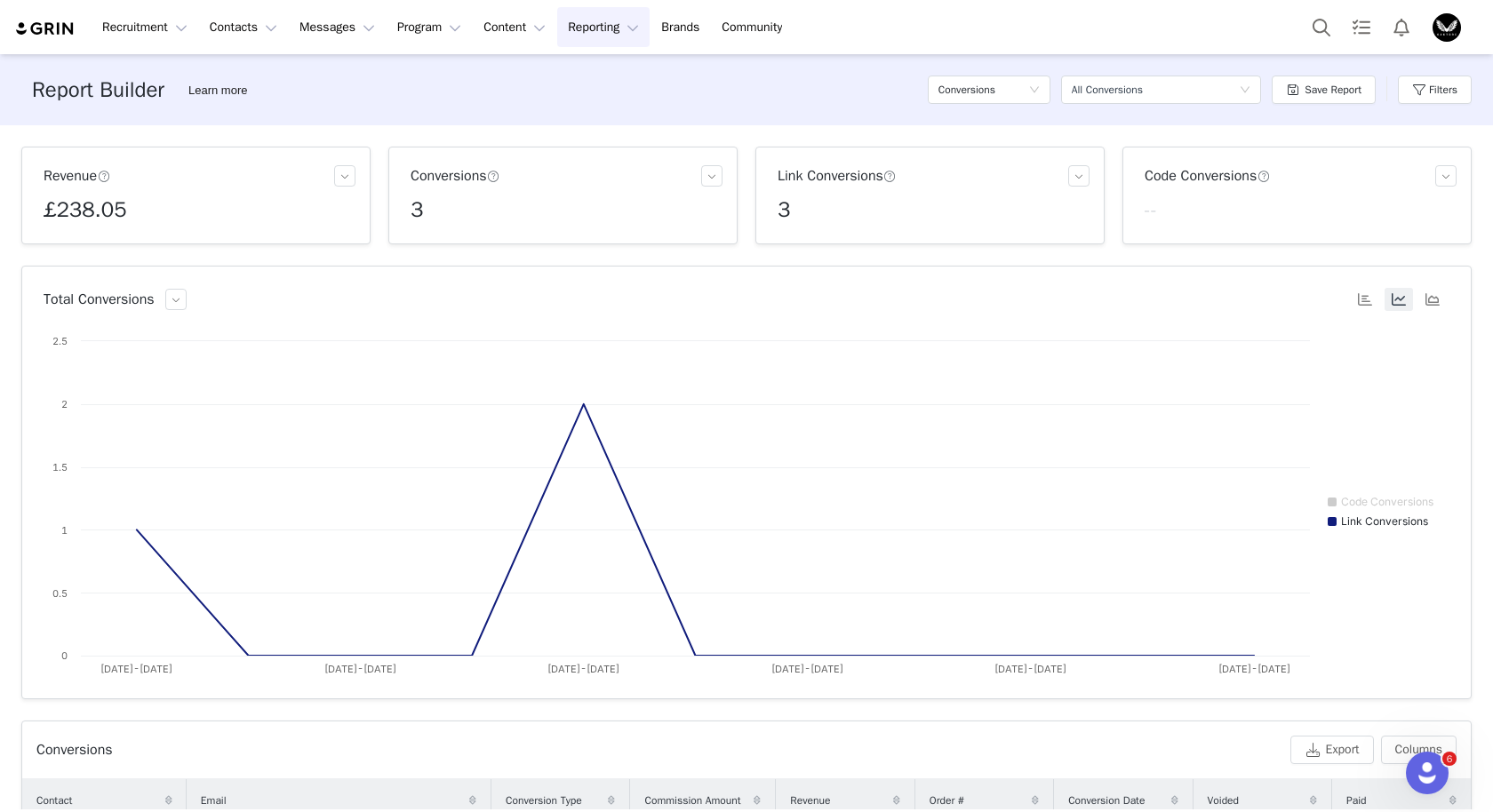 click at bounding box center [1399, 299] 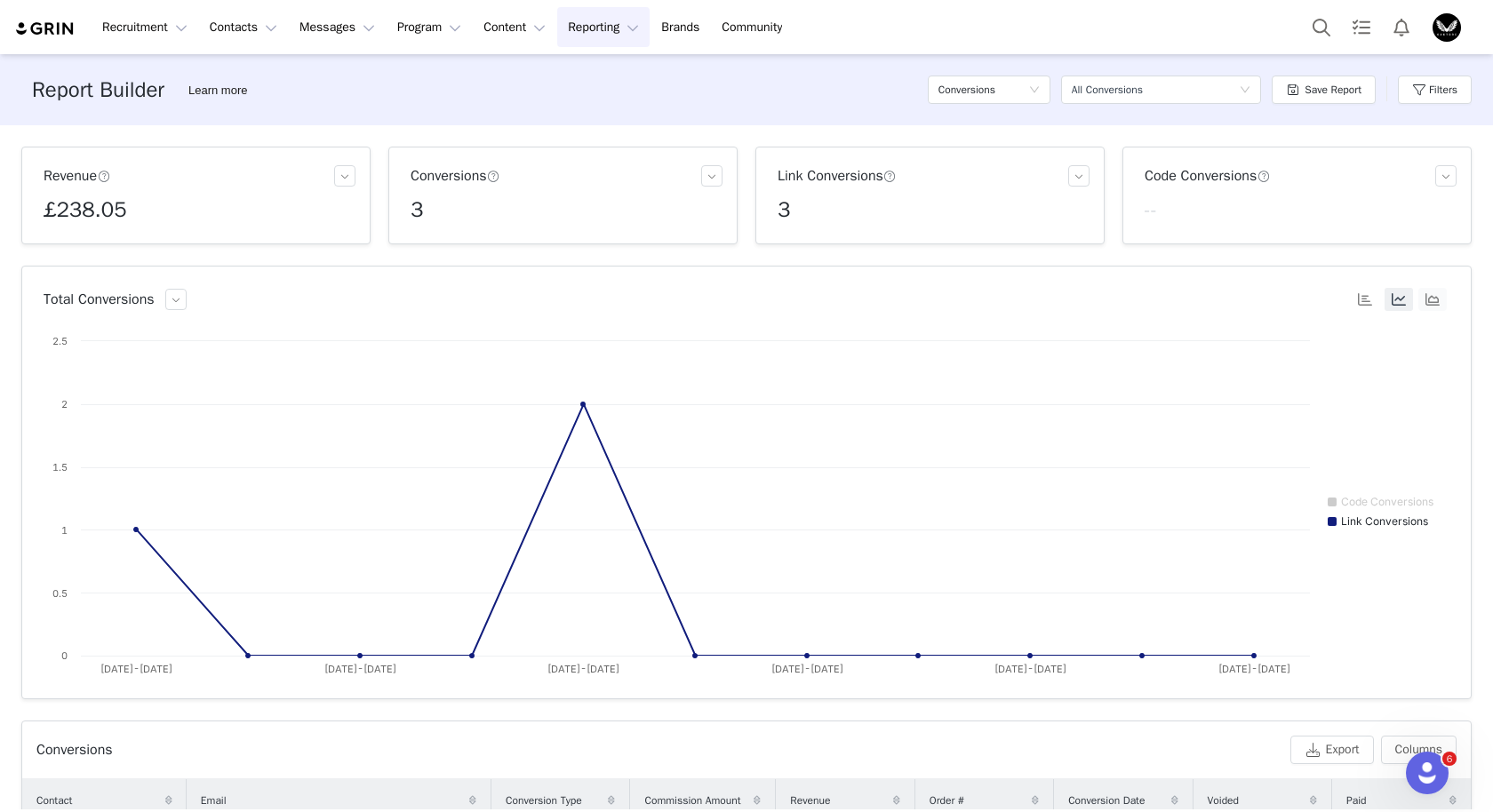 click at bounding box center (1433, 299) 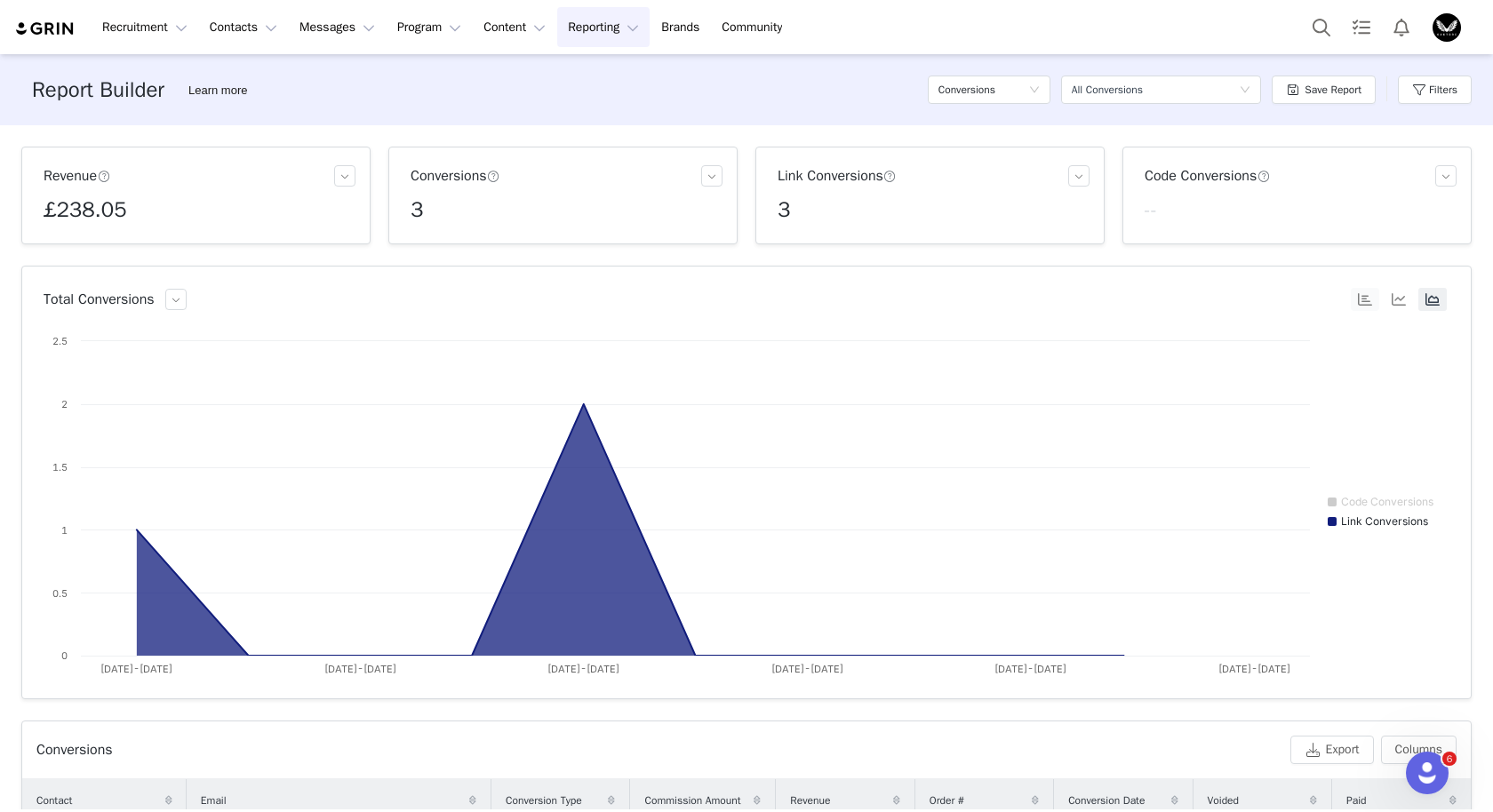 click at bounding box center [1365, 299] 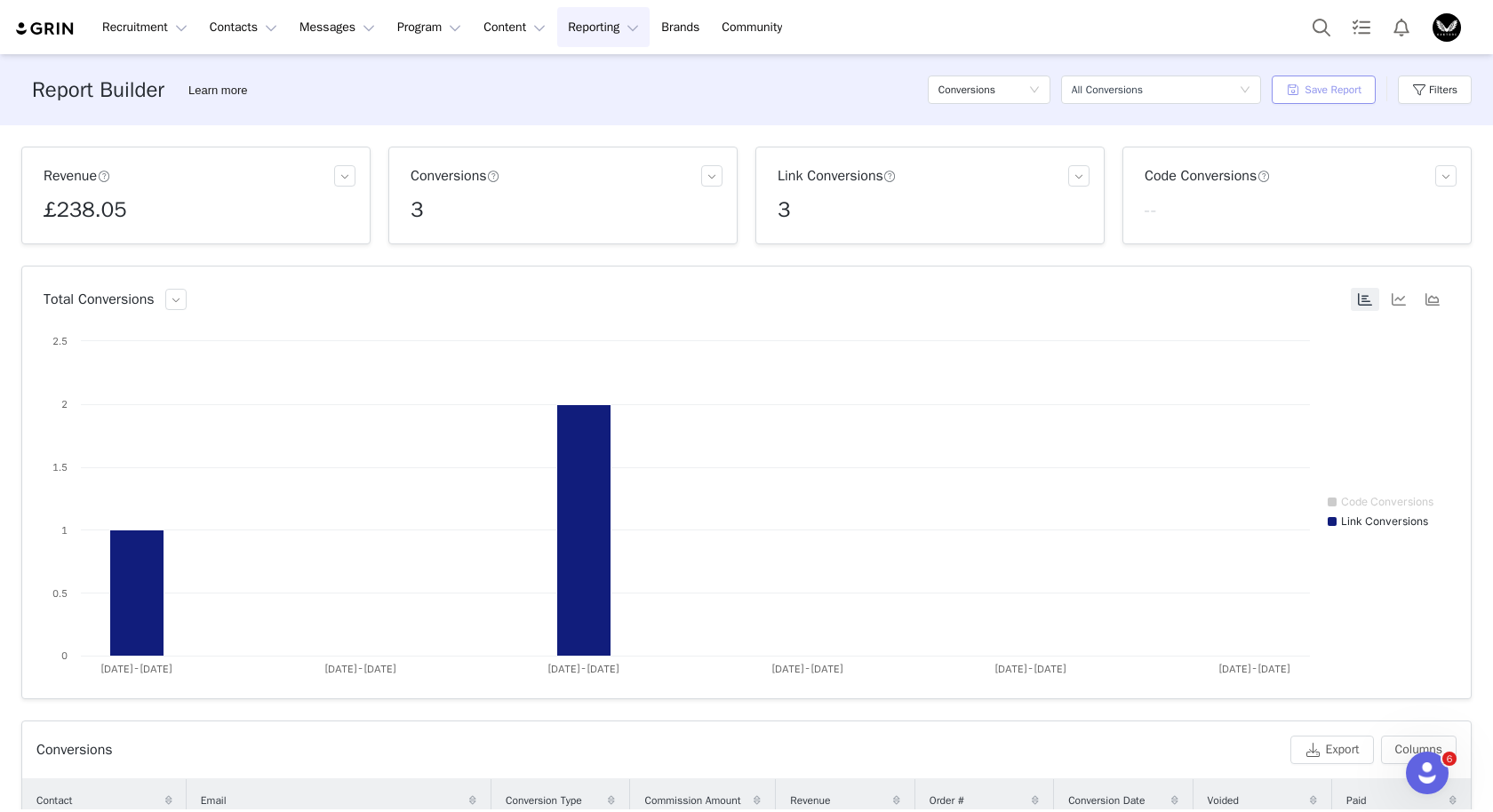 click on "Save Report" at bounding box center [1323, 90] 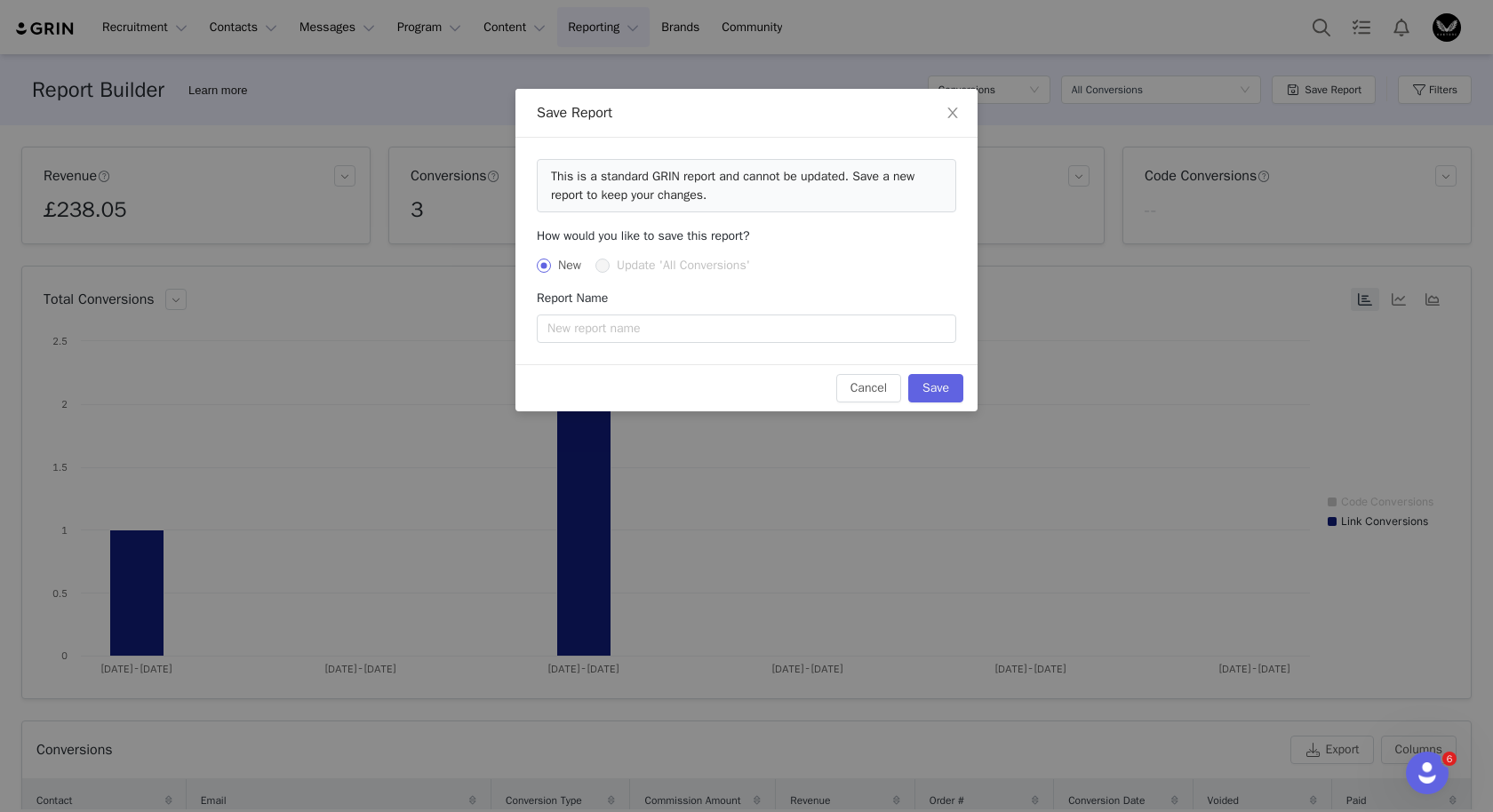 click on "This is a standard GRIN report and cannot be updated. Save a new report to keep your changes.  How would you like to save this report?   New   Update 'All Conversions'   Report Name" at bounding box center (746, 251) 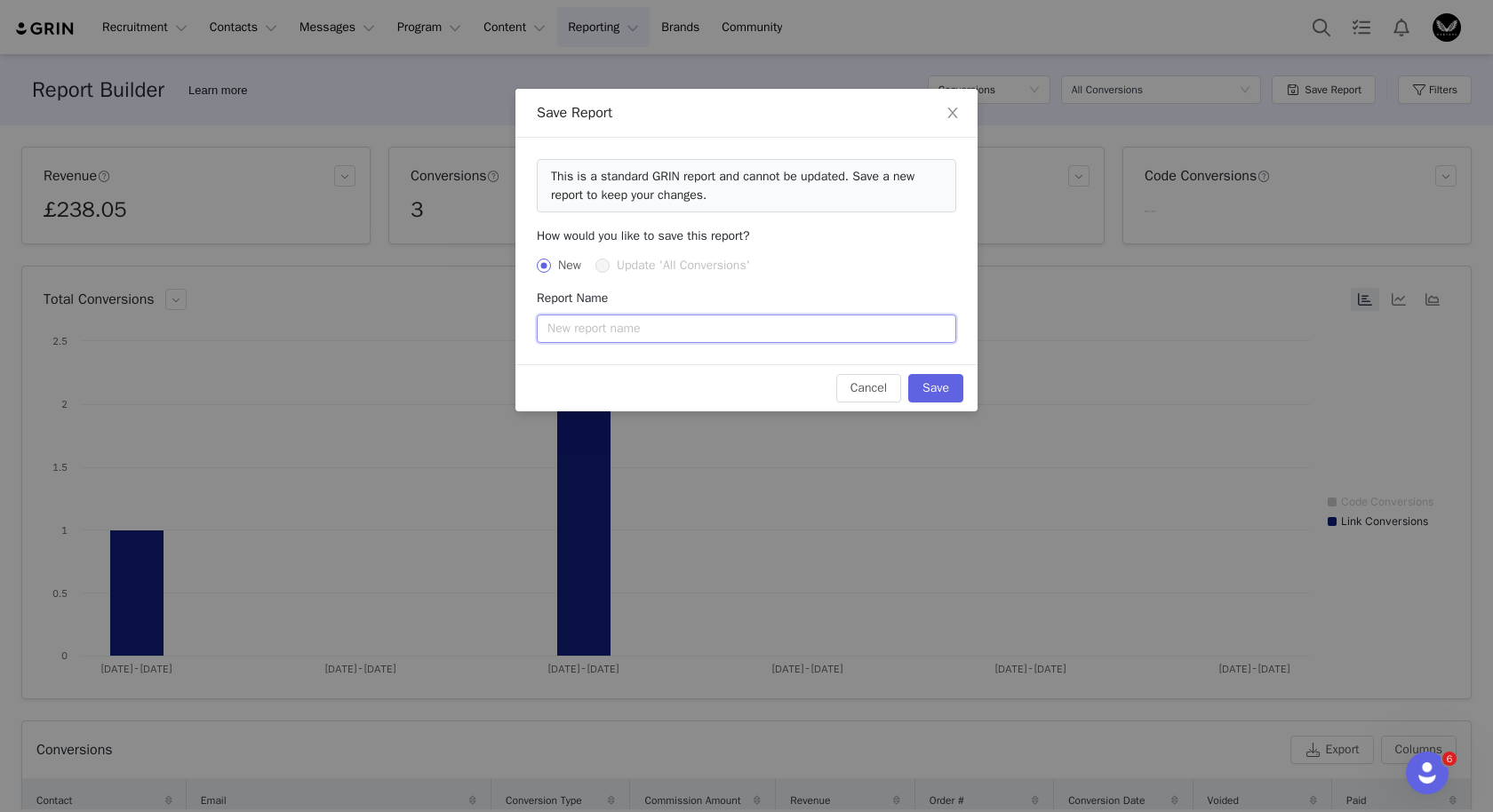 click at bounding box center (746, 329) 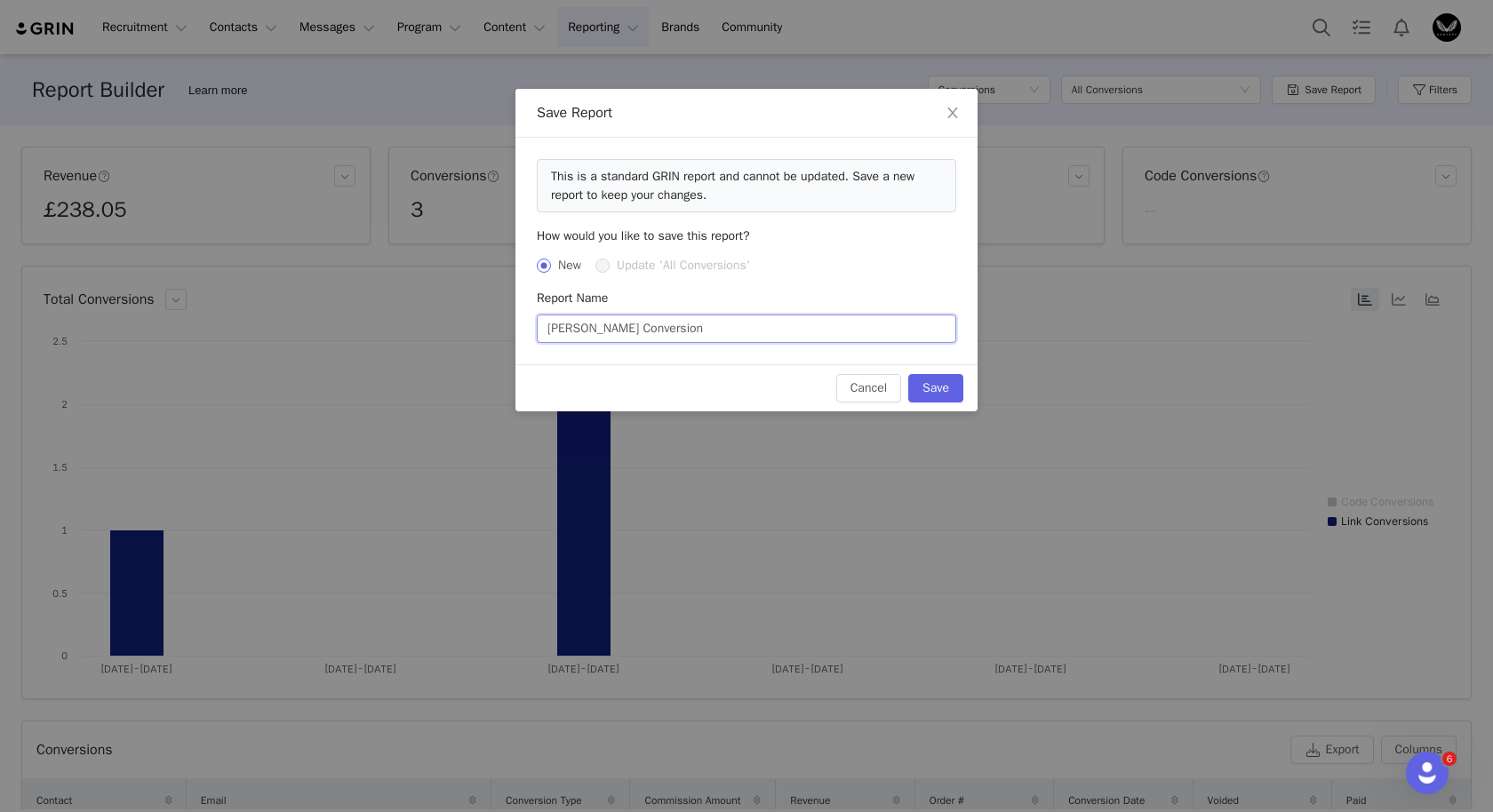 type on "[PERSON_NAME] Conversion" 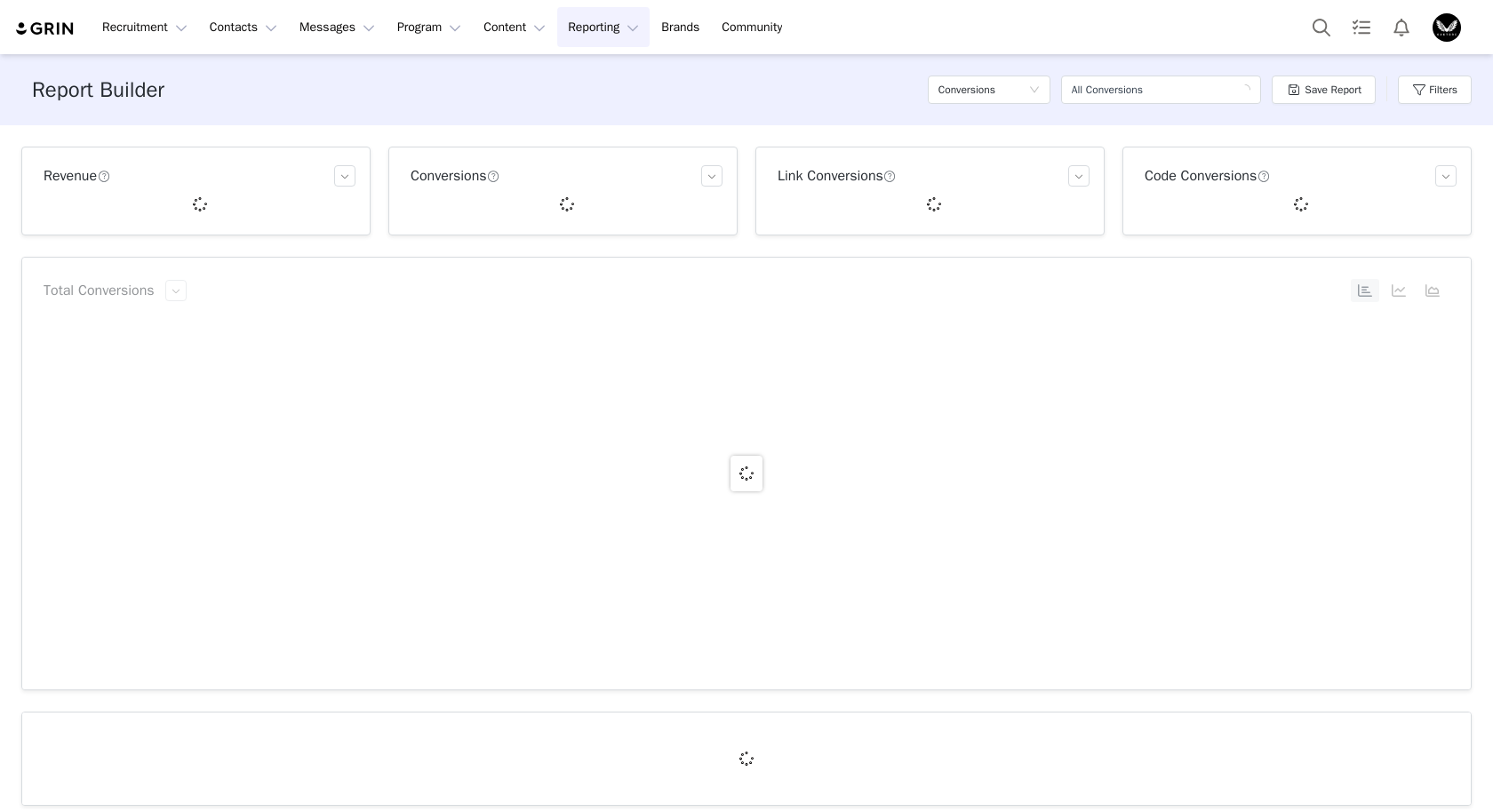 scroll, scrollTop: 0, scrollLeft: 0, axis: both 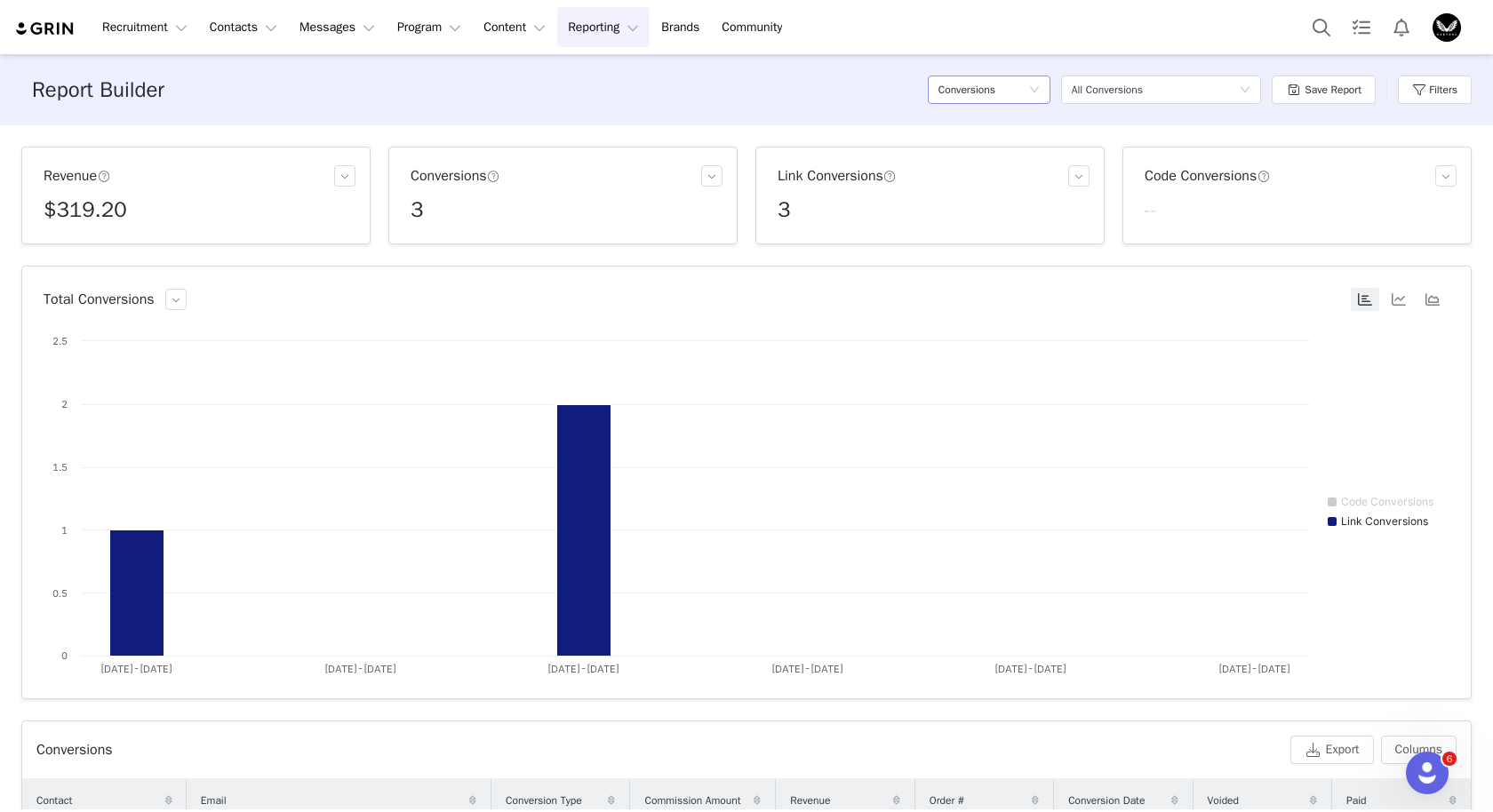 click on "Conversions" at bounding box center (983, 90) 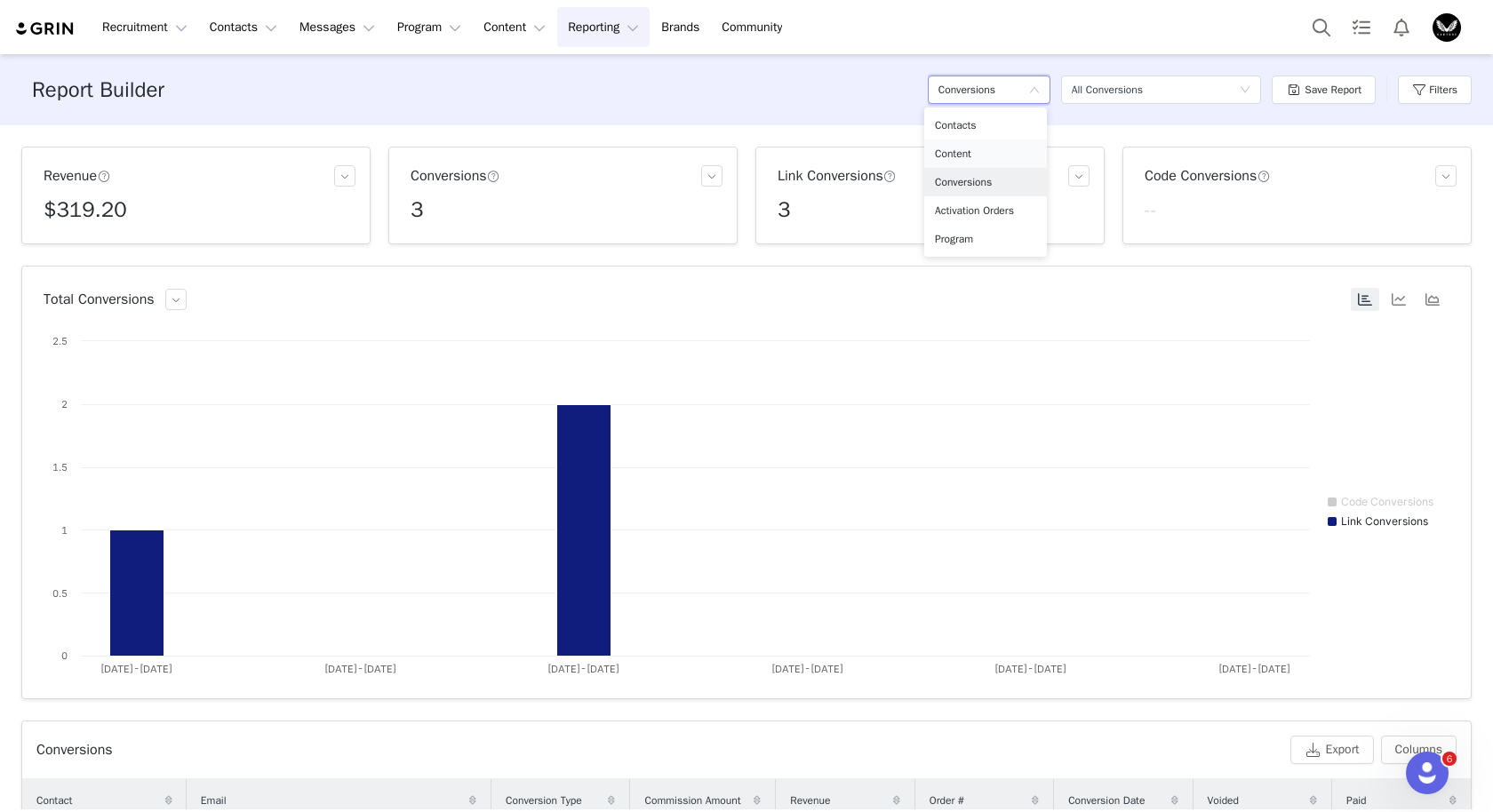click on "Content" at bounding box center (986, 154) 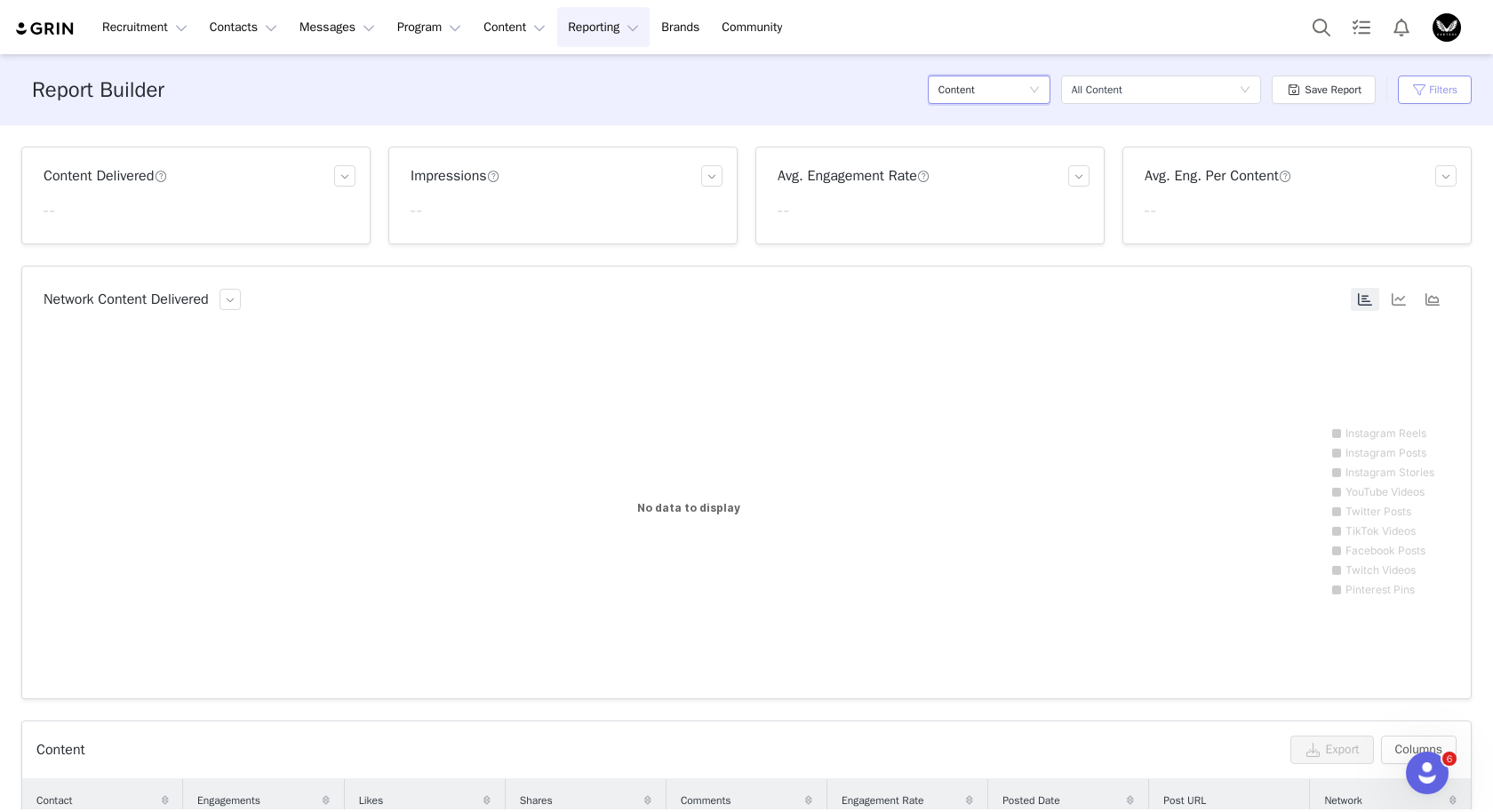click on "Filters" at bounding box center (1434, 90) 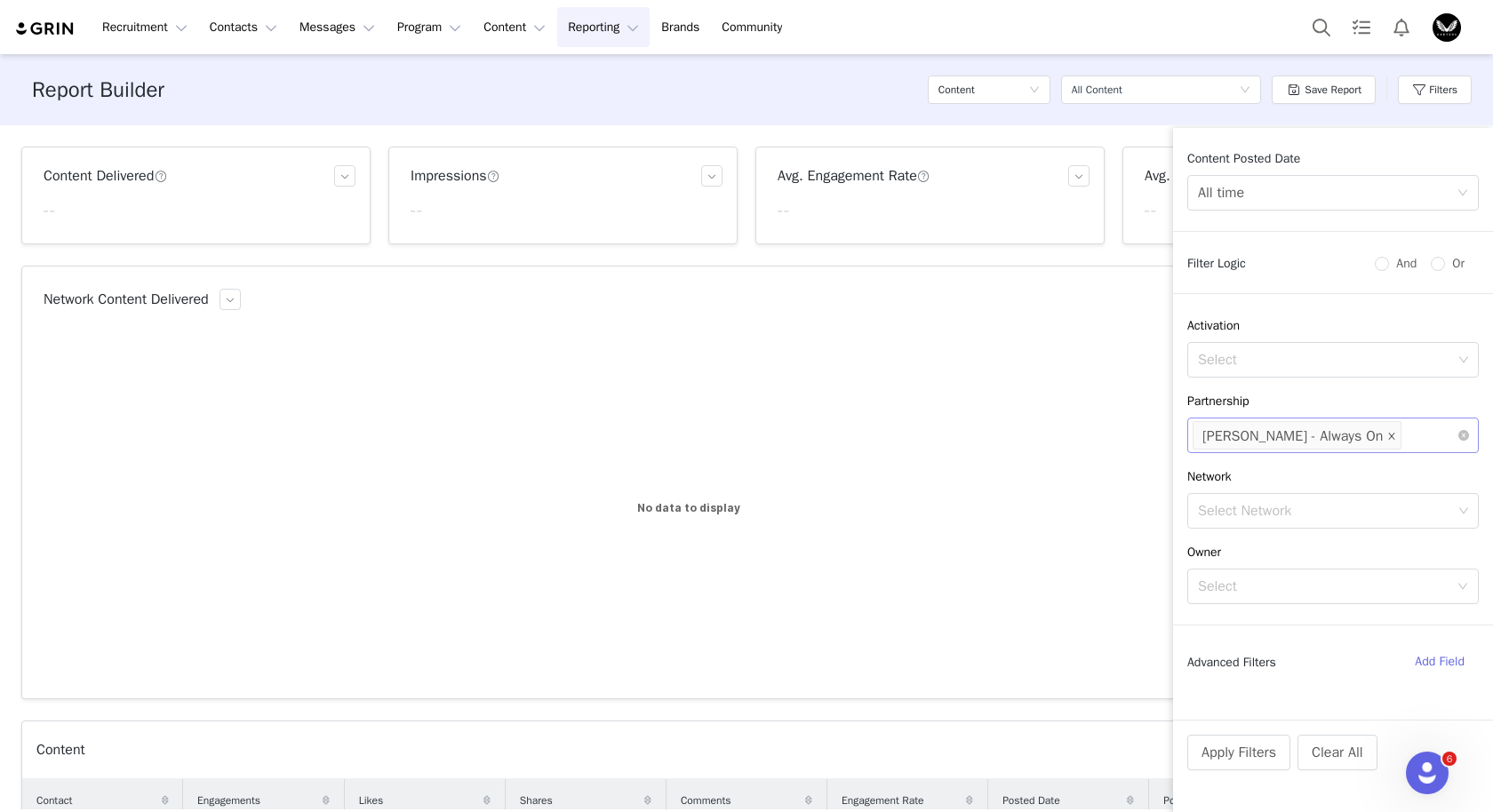 click 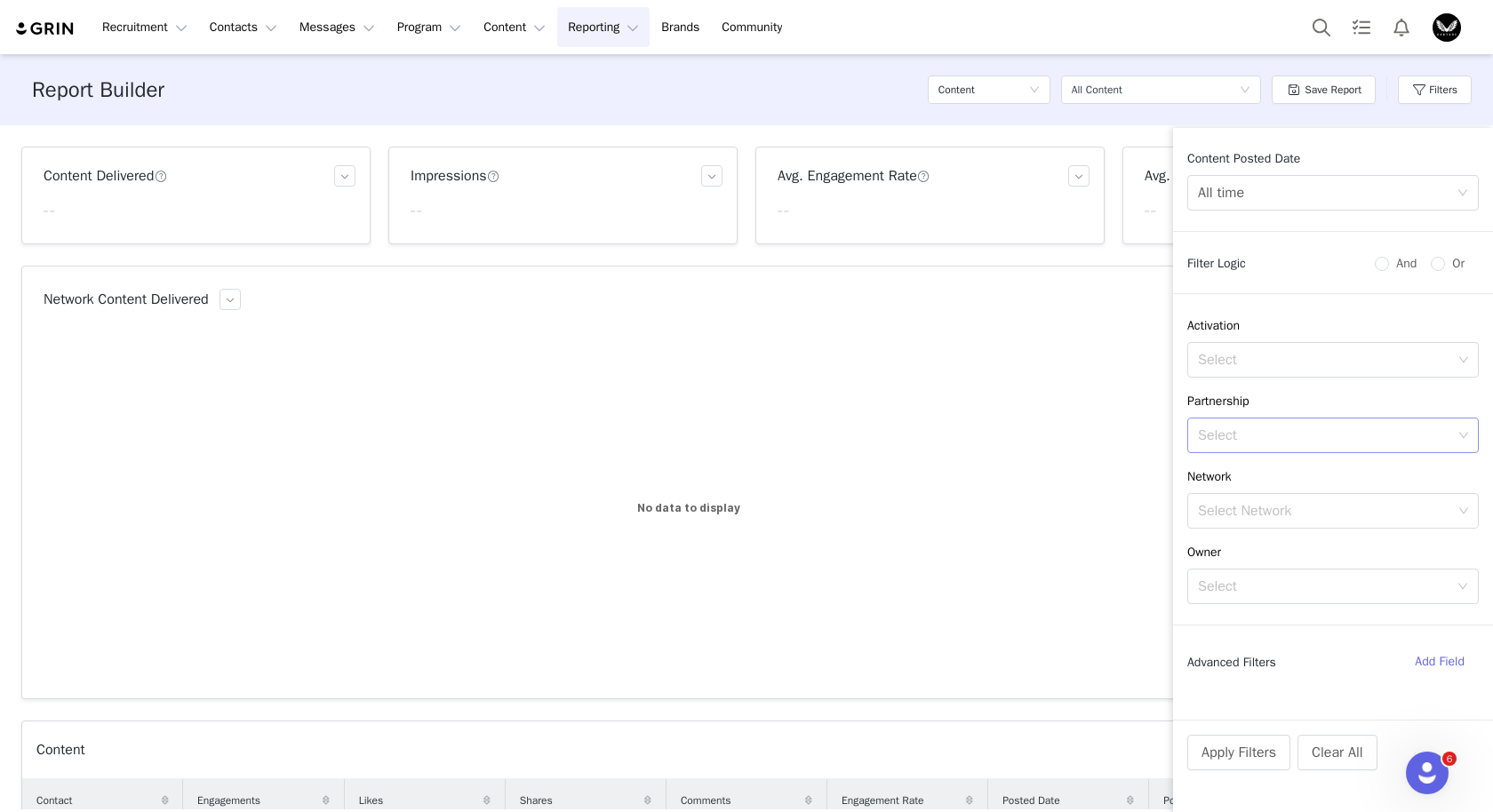 click on "Select" at bounding box center [1325, 435] 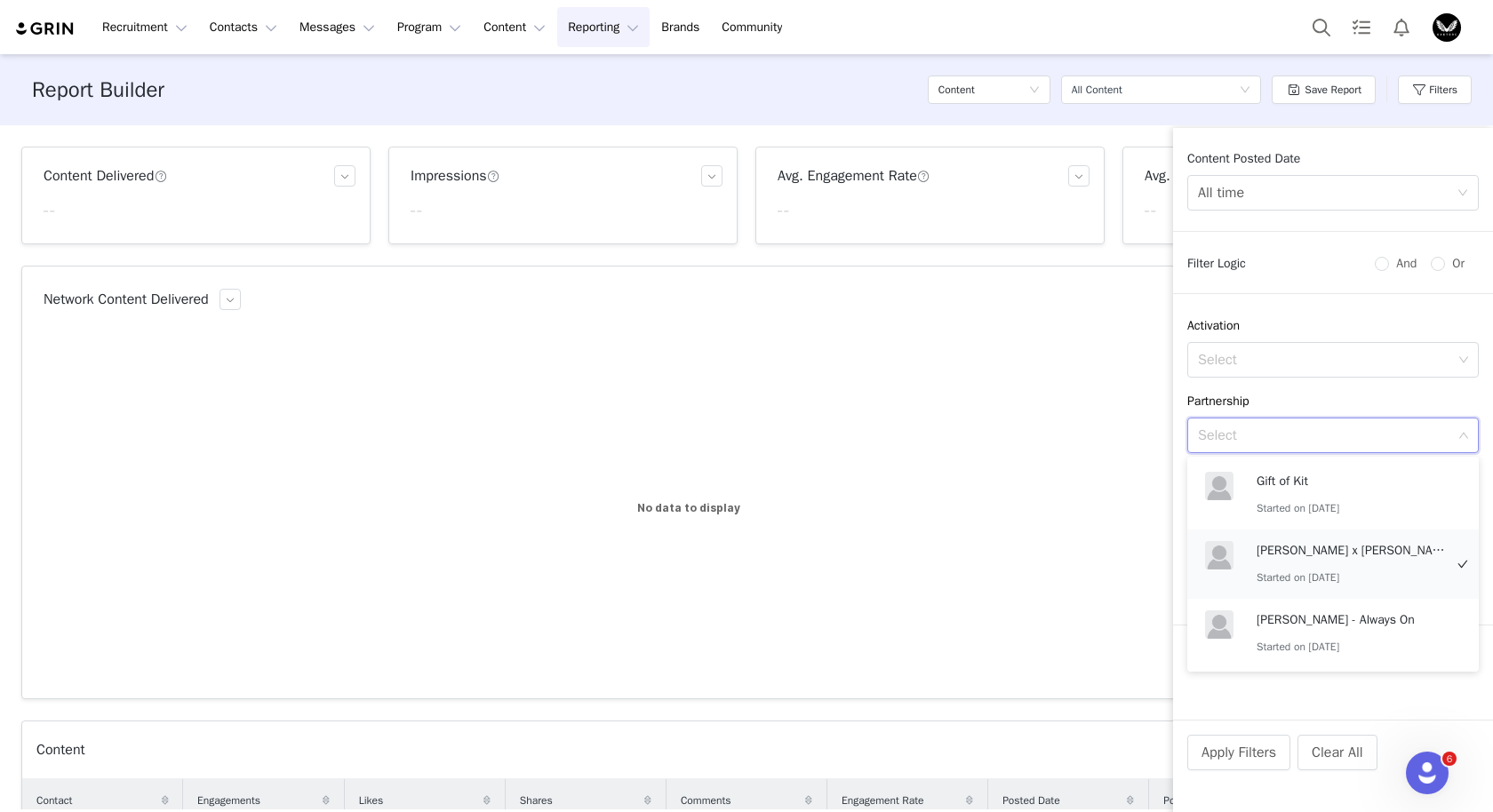 click on "[PERSON_NAME] x [PERSON_NAME]" at bounding box center (1354, 551) 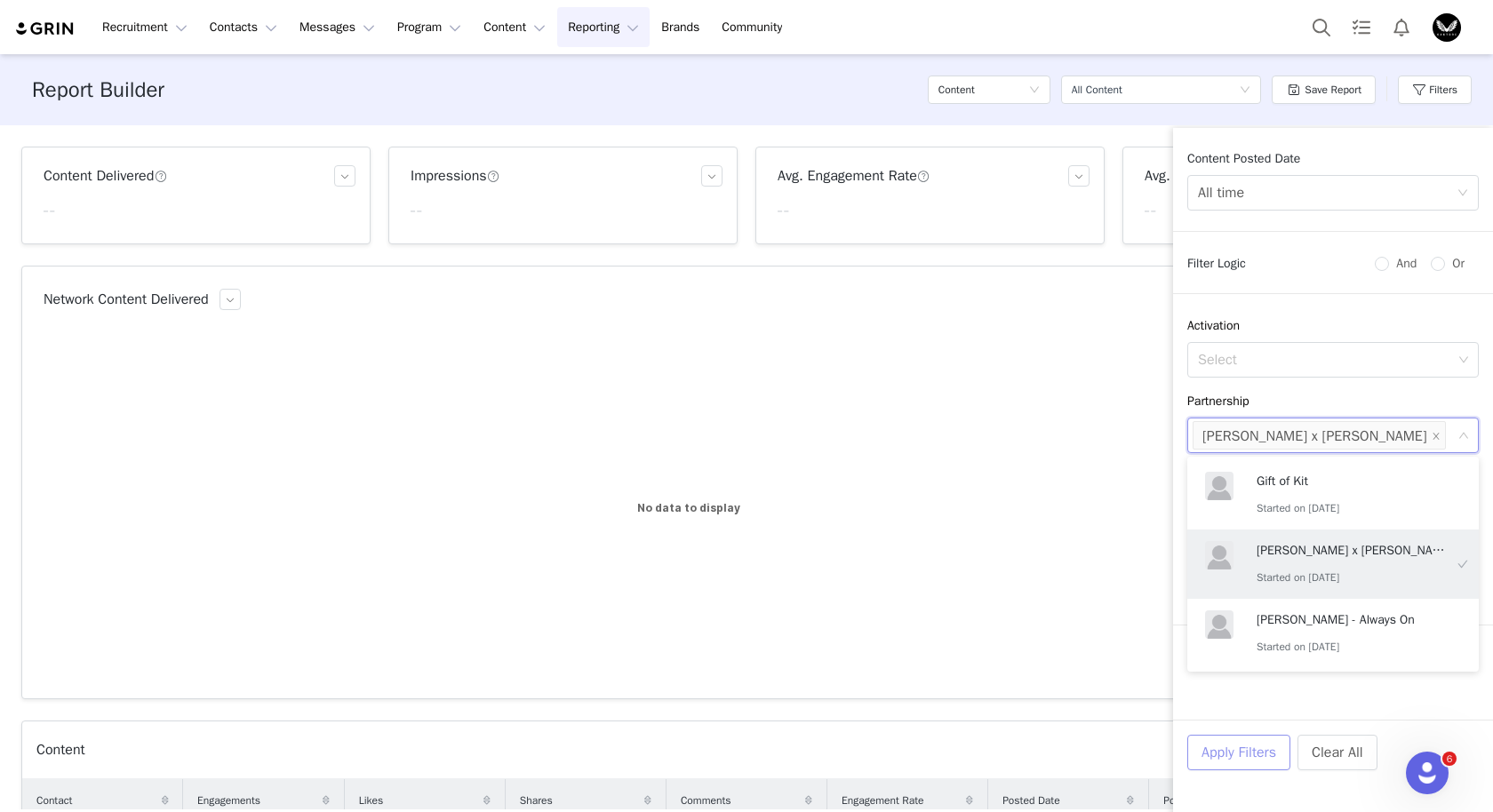 click on "Apply Filters" at bounding box center (1239, 752) 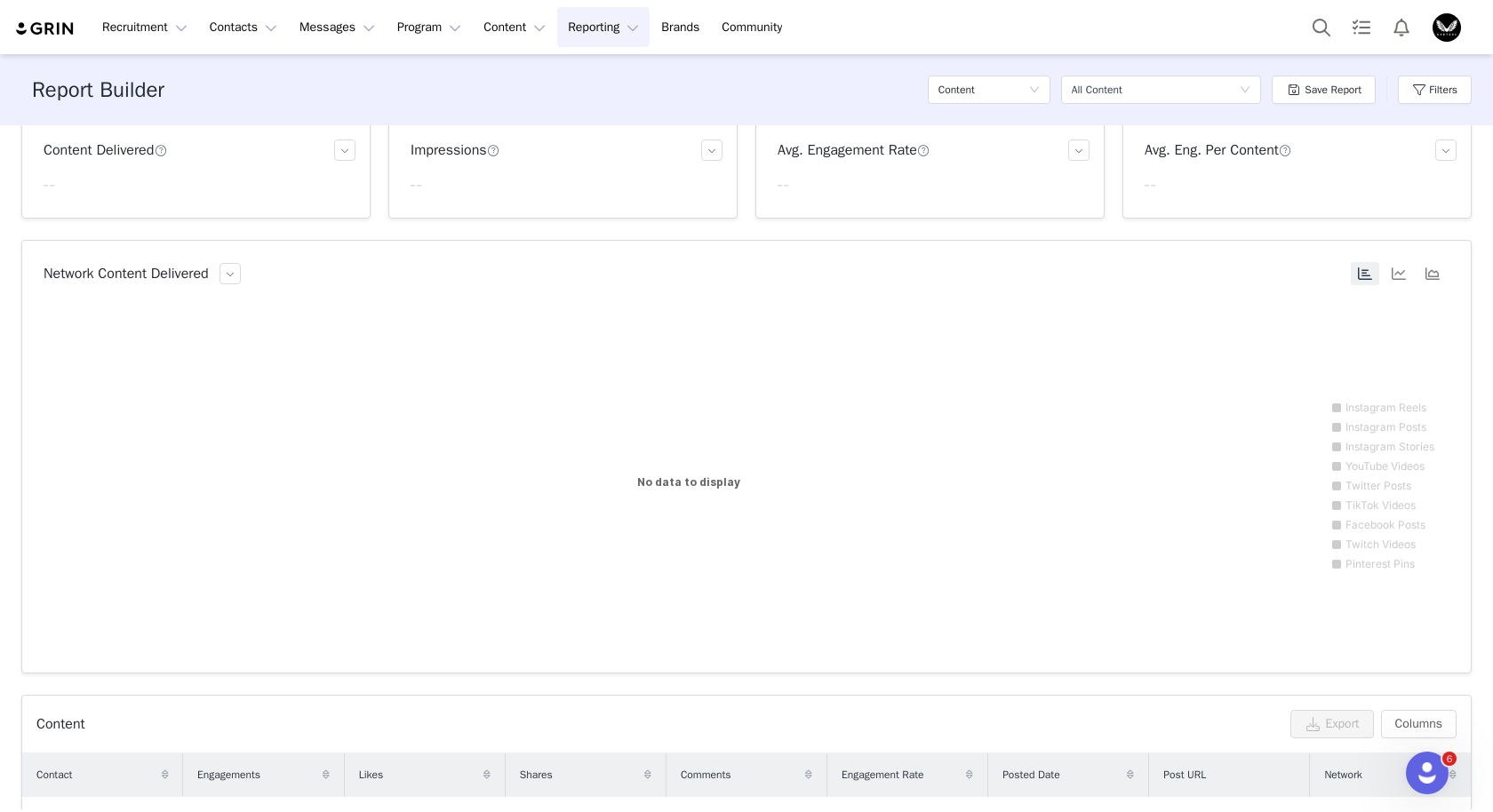scroll, scrollTop: 0, scrollLeft: 0, axis: both 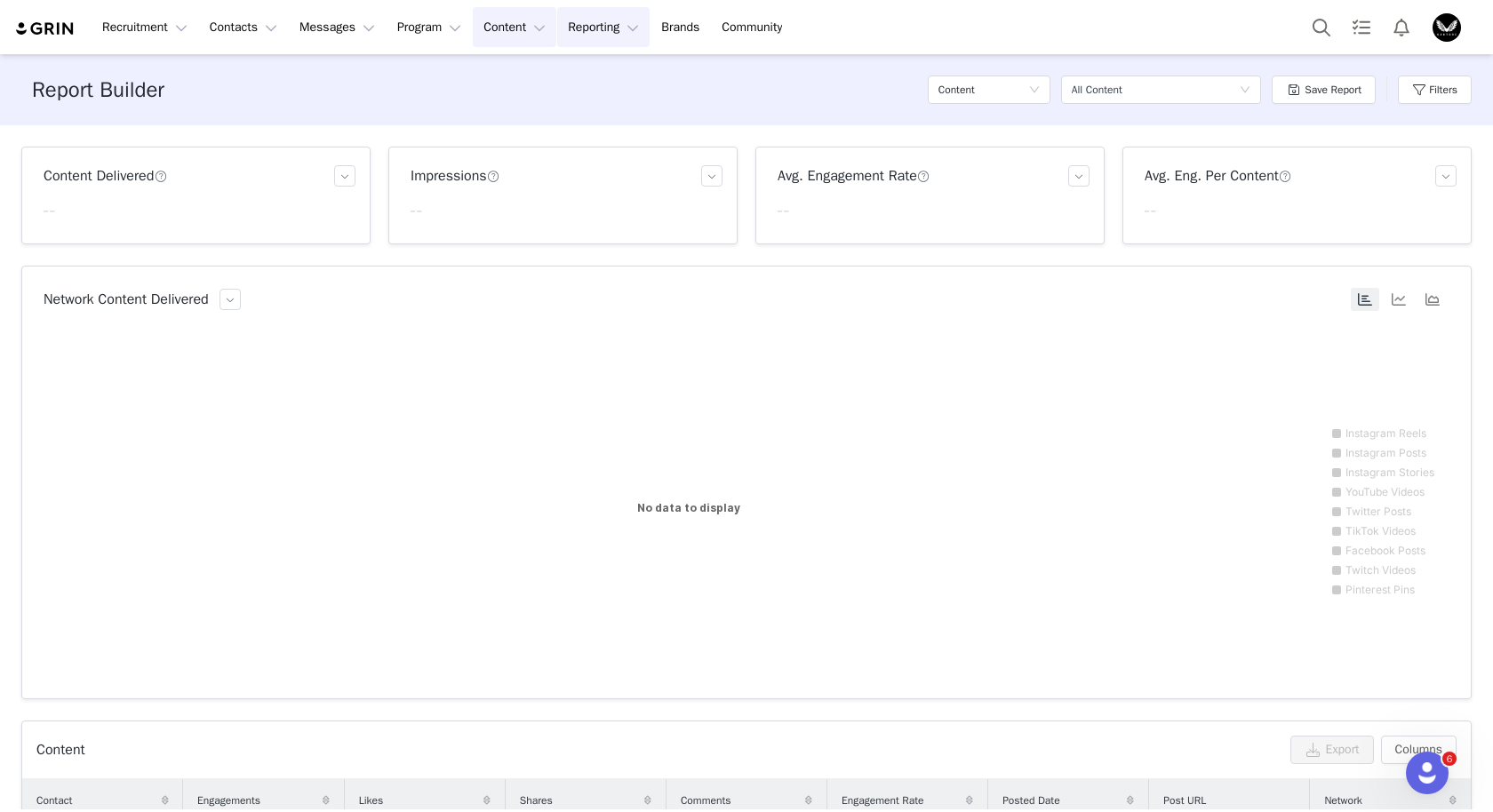 click on "Content Content" at bounding box center [515, 27] 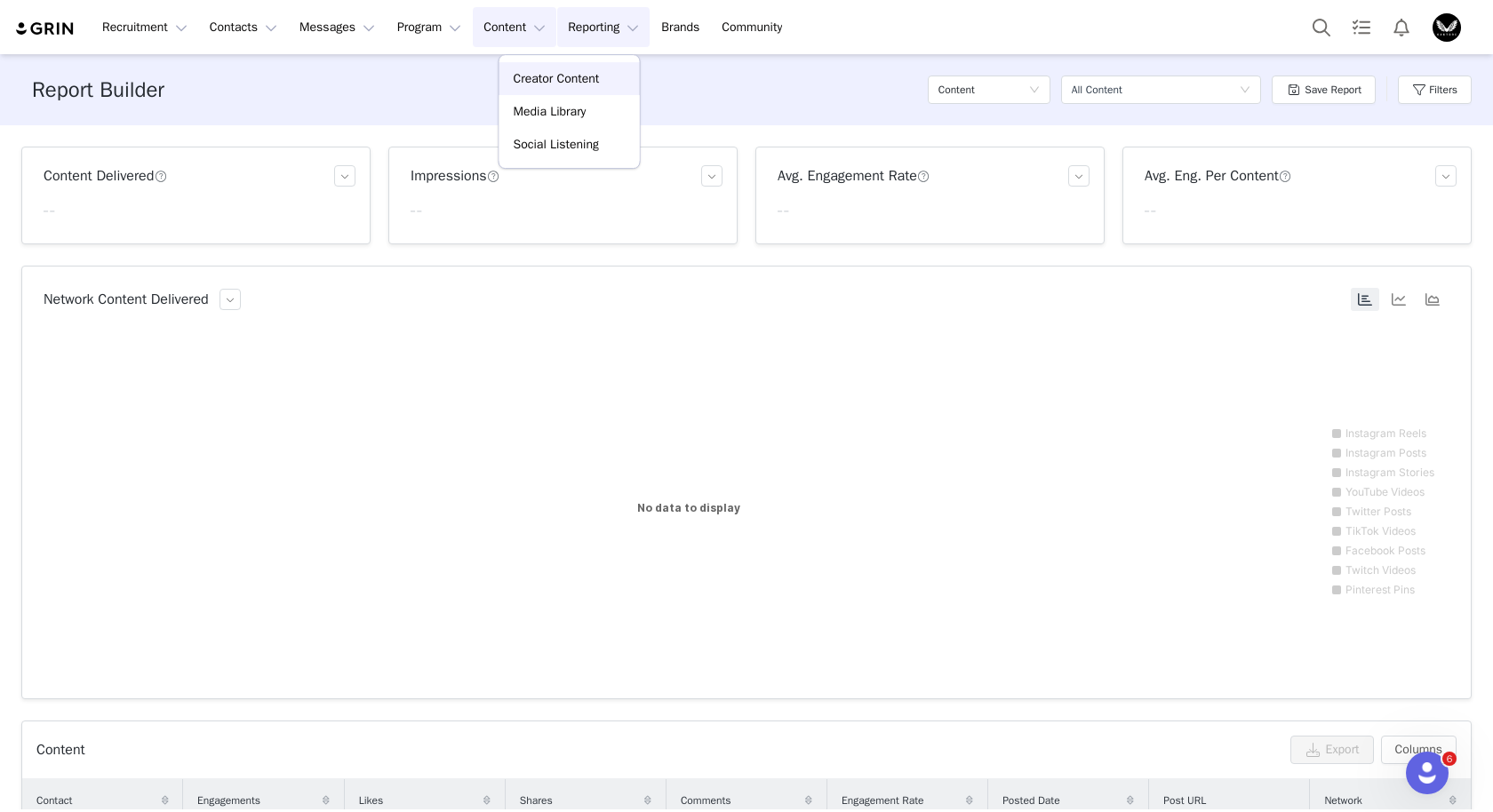 click on "Creator Content" at bounding box center (556, 78) 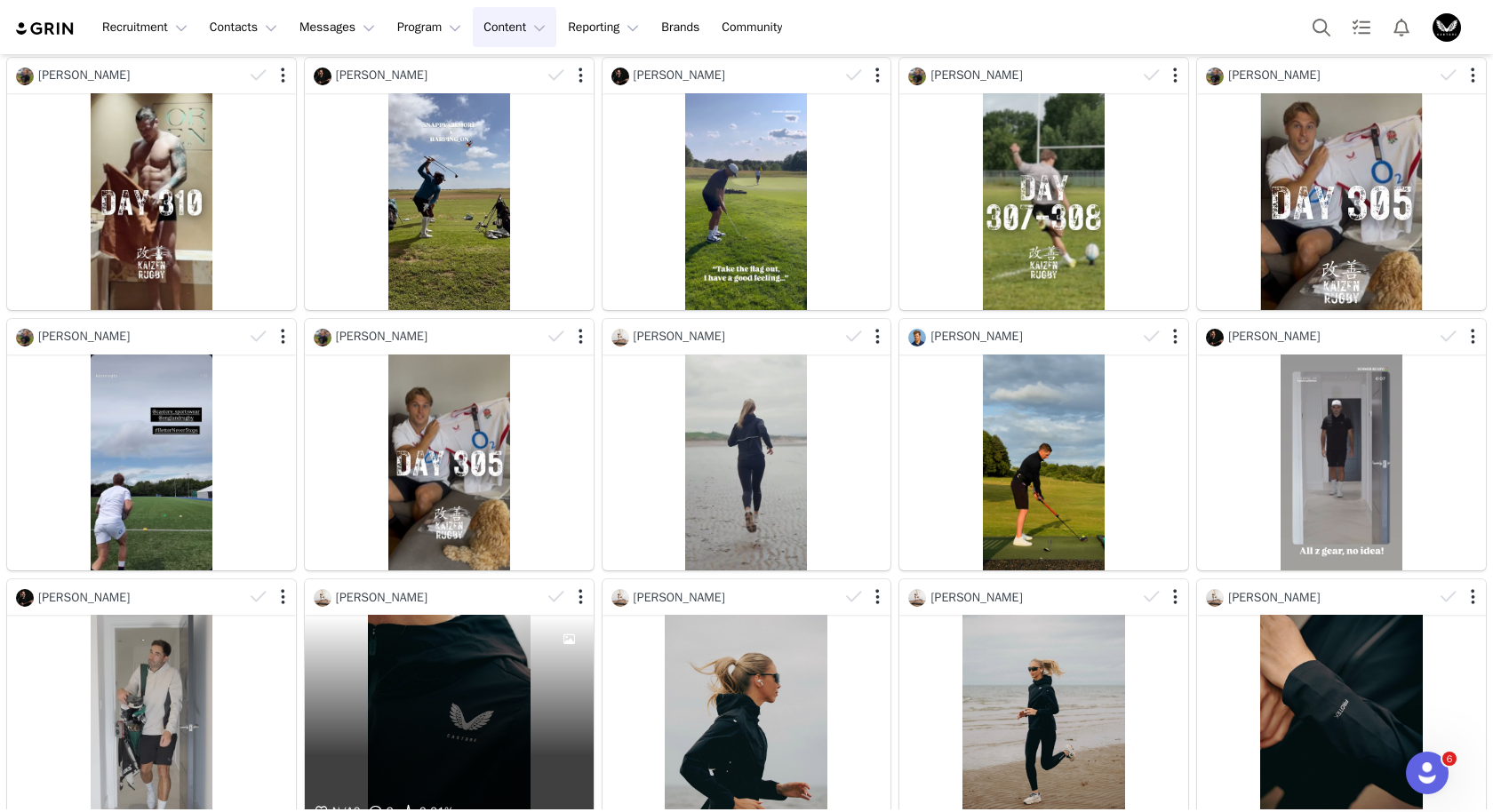 scroll, scrollTop: 0, scrollLeft: 0, axis: both 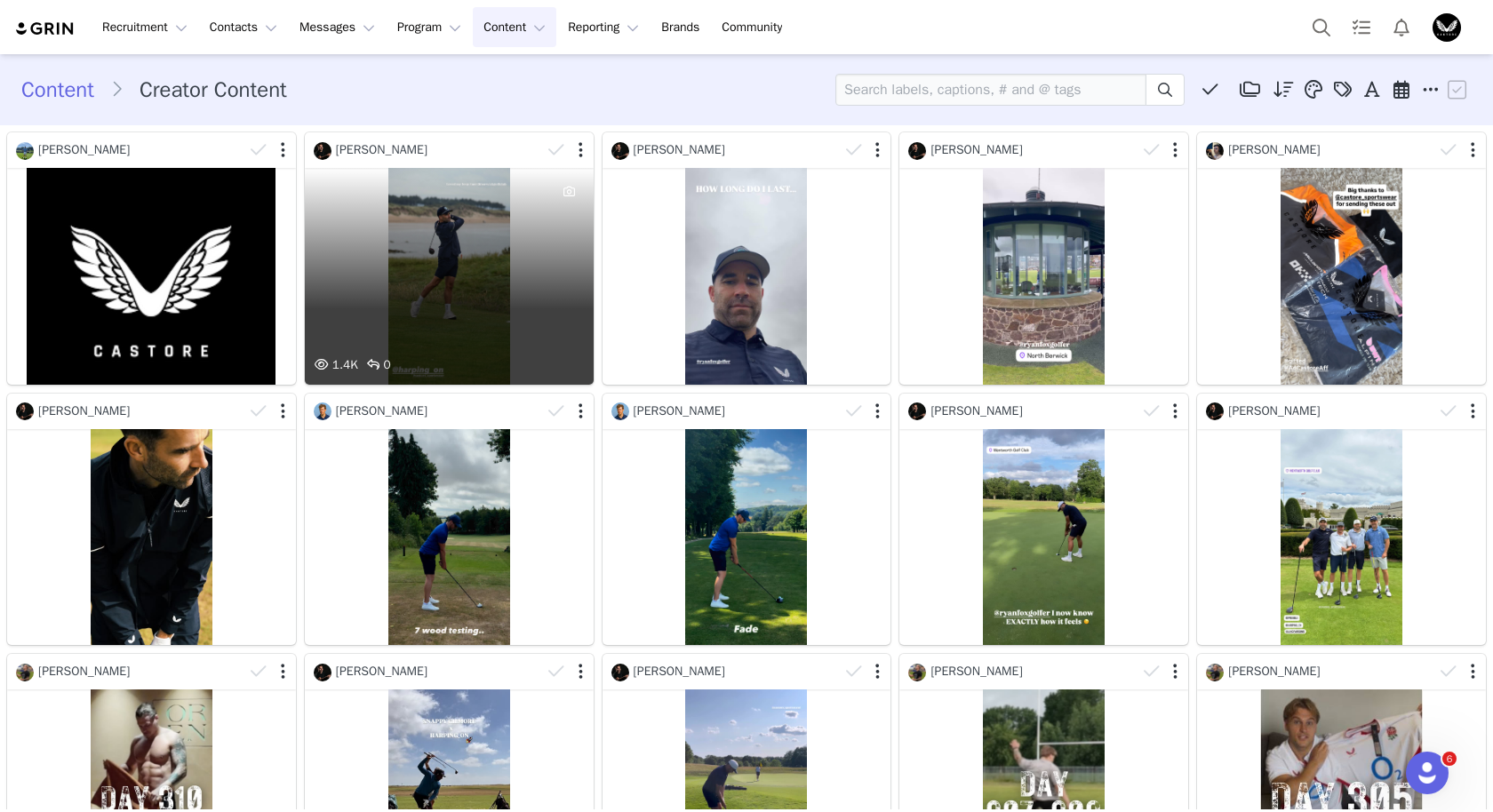 click on "1.4K  0" at bounding box center (449, 276) 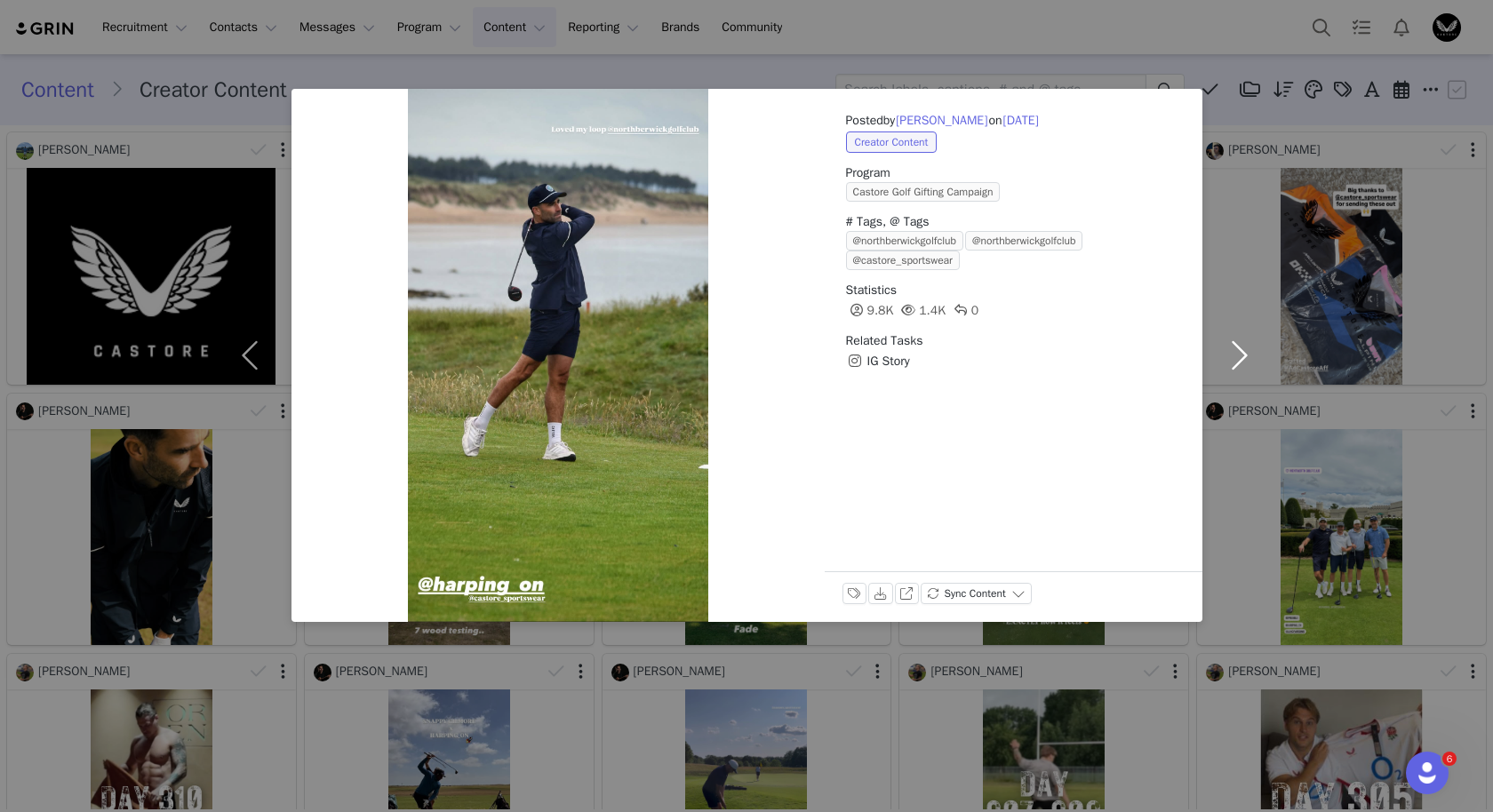 click at bounding box center [1240, 355] 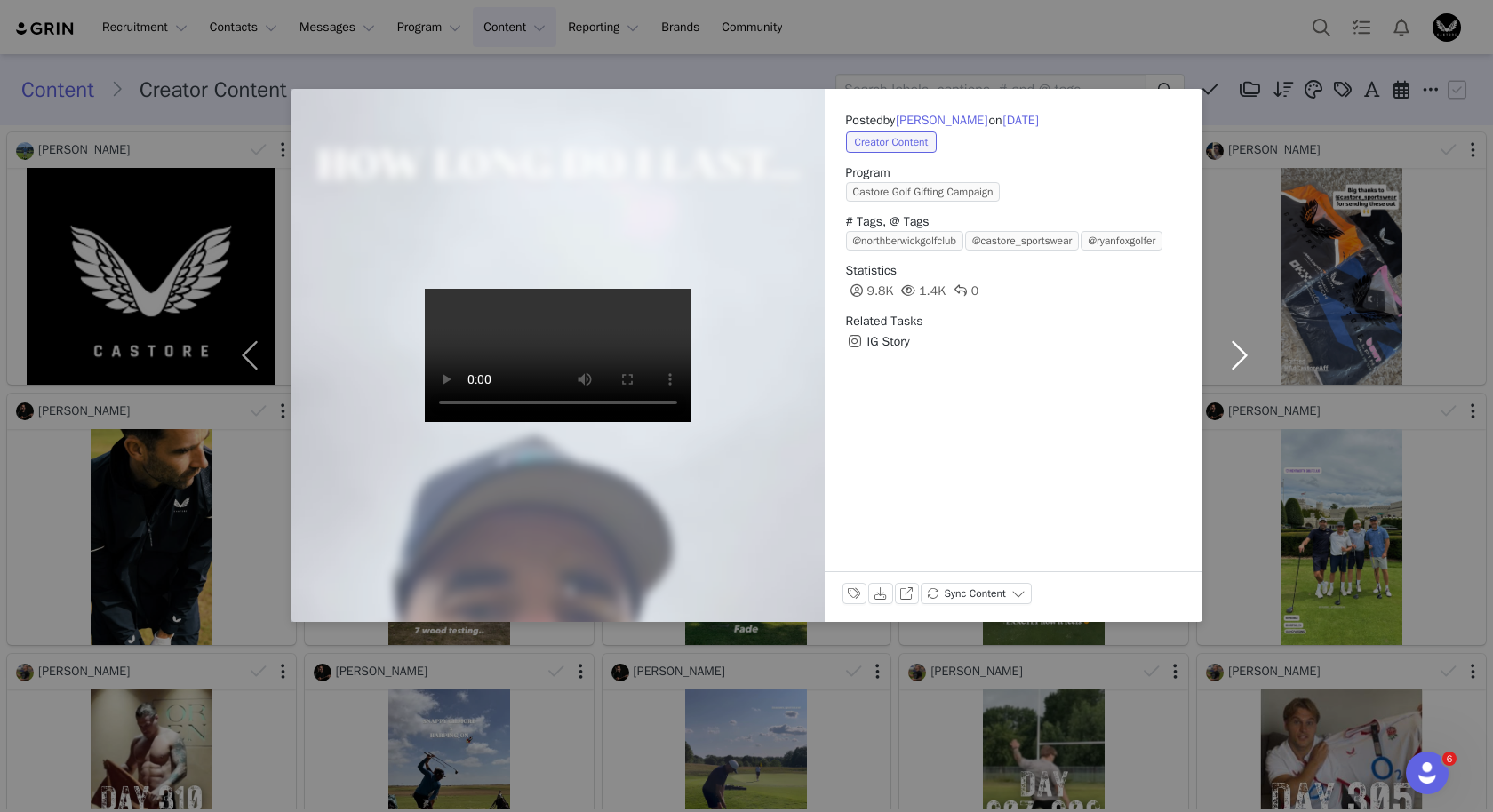 click at bounding box center [1240, 355] 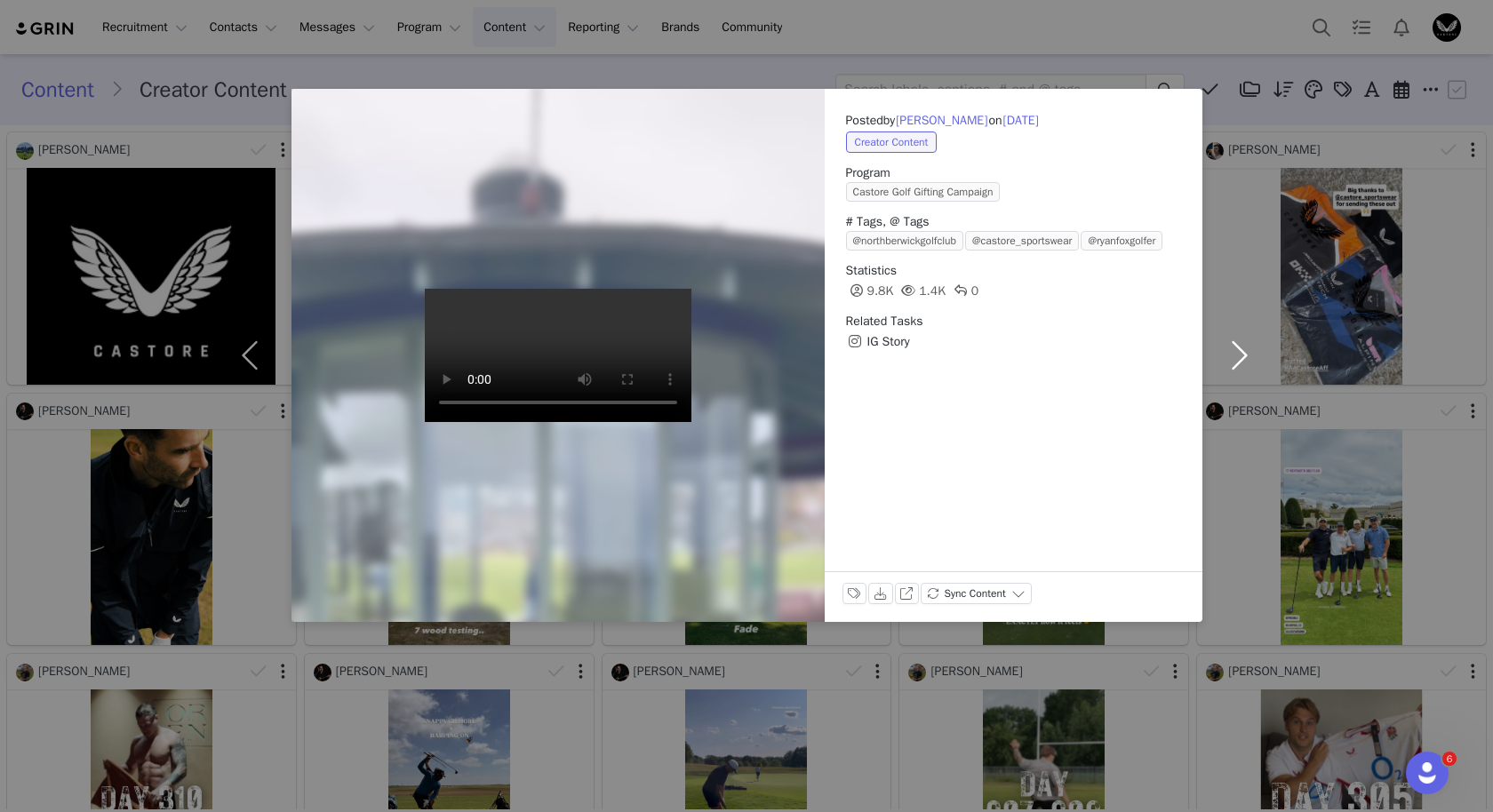 click at bounding box center [1240, 355] 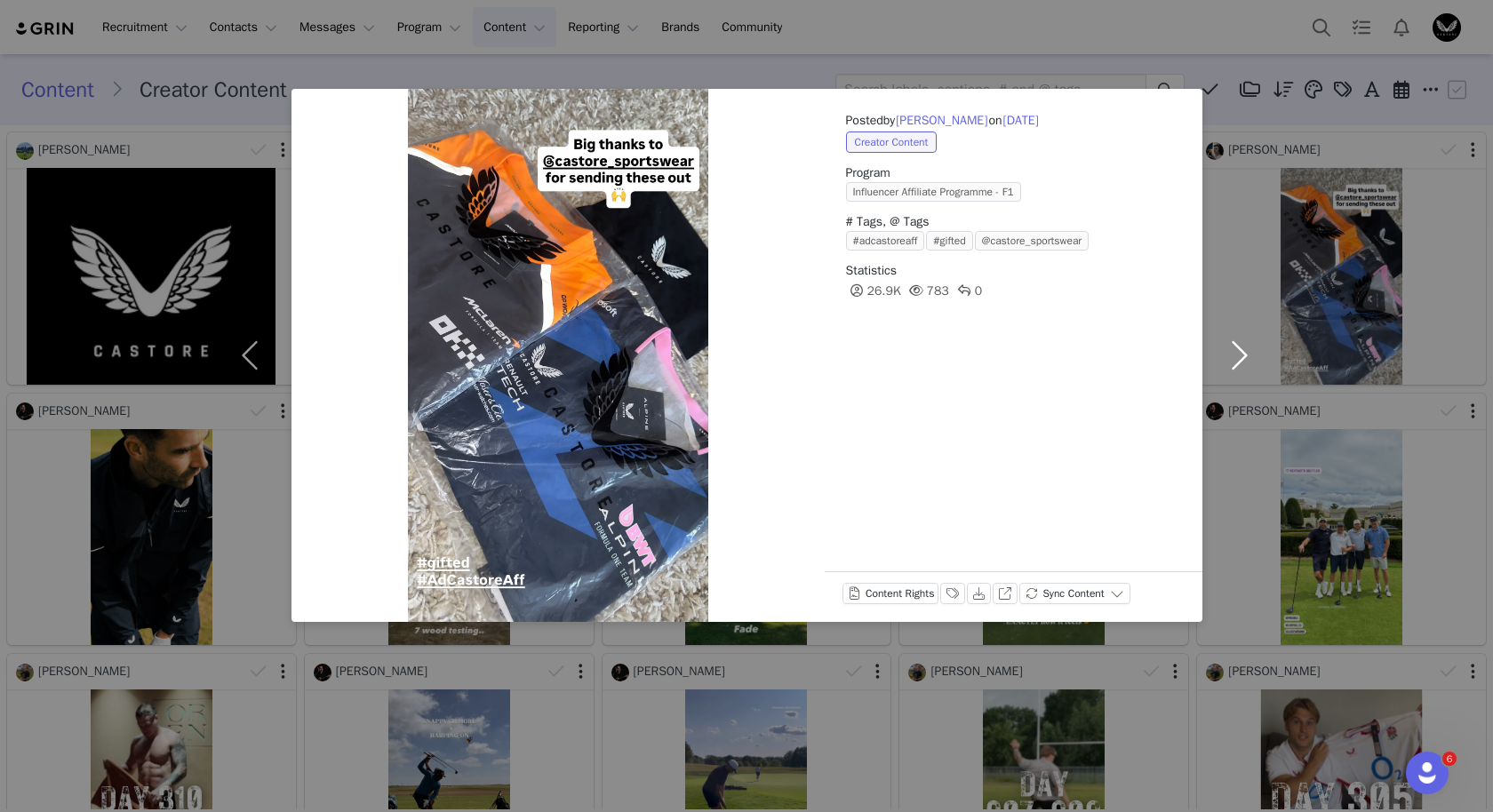 click at bounding box center (1240, 355) 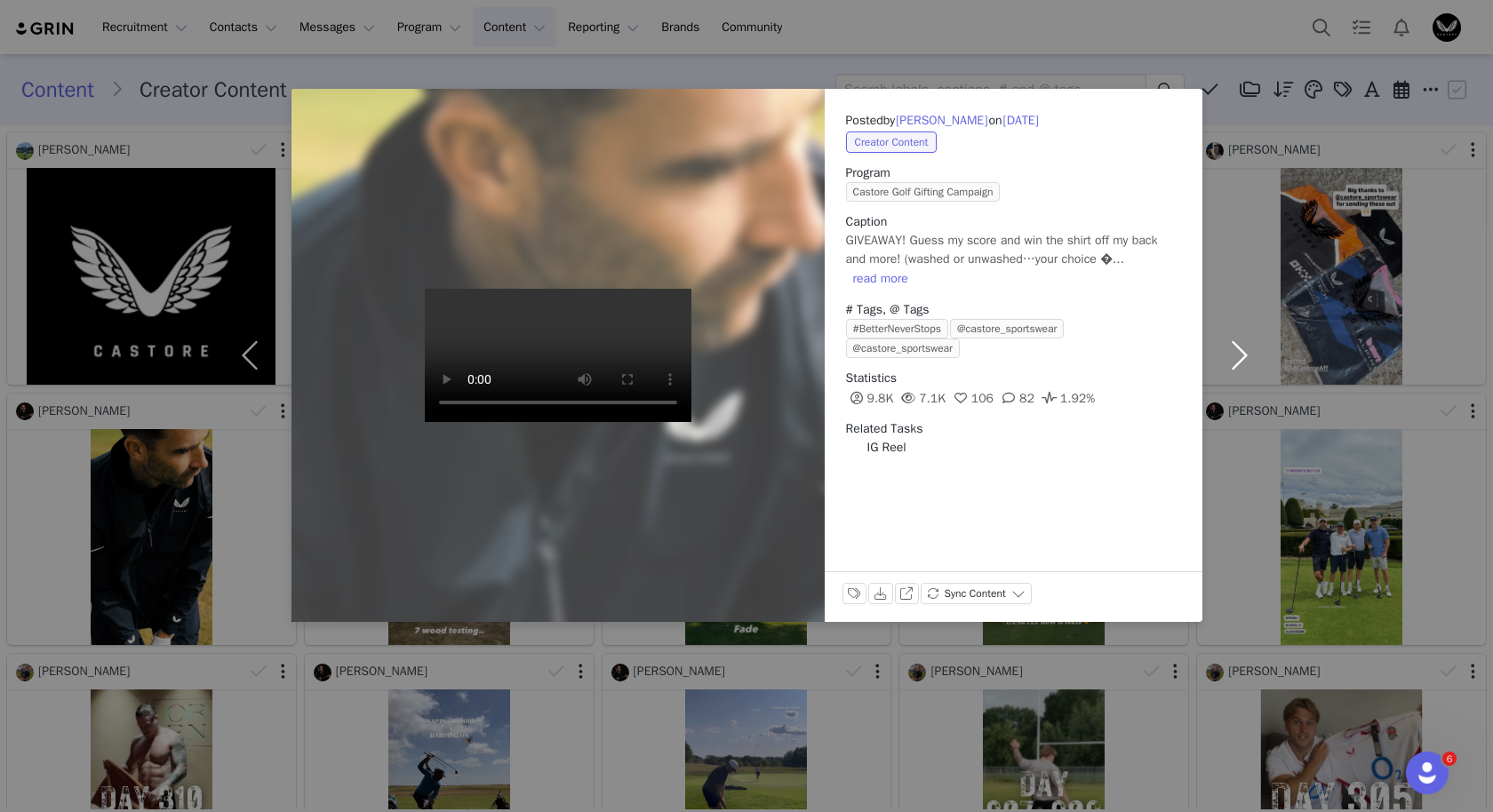click at bounding box center [1240, 355] 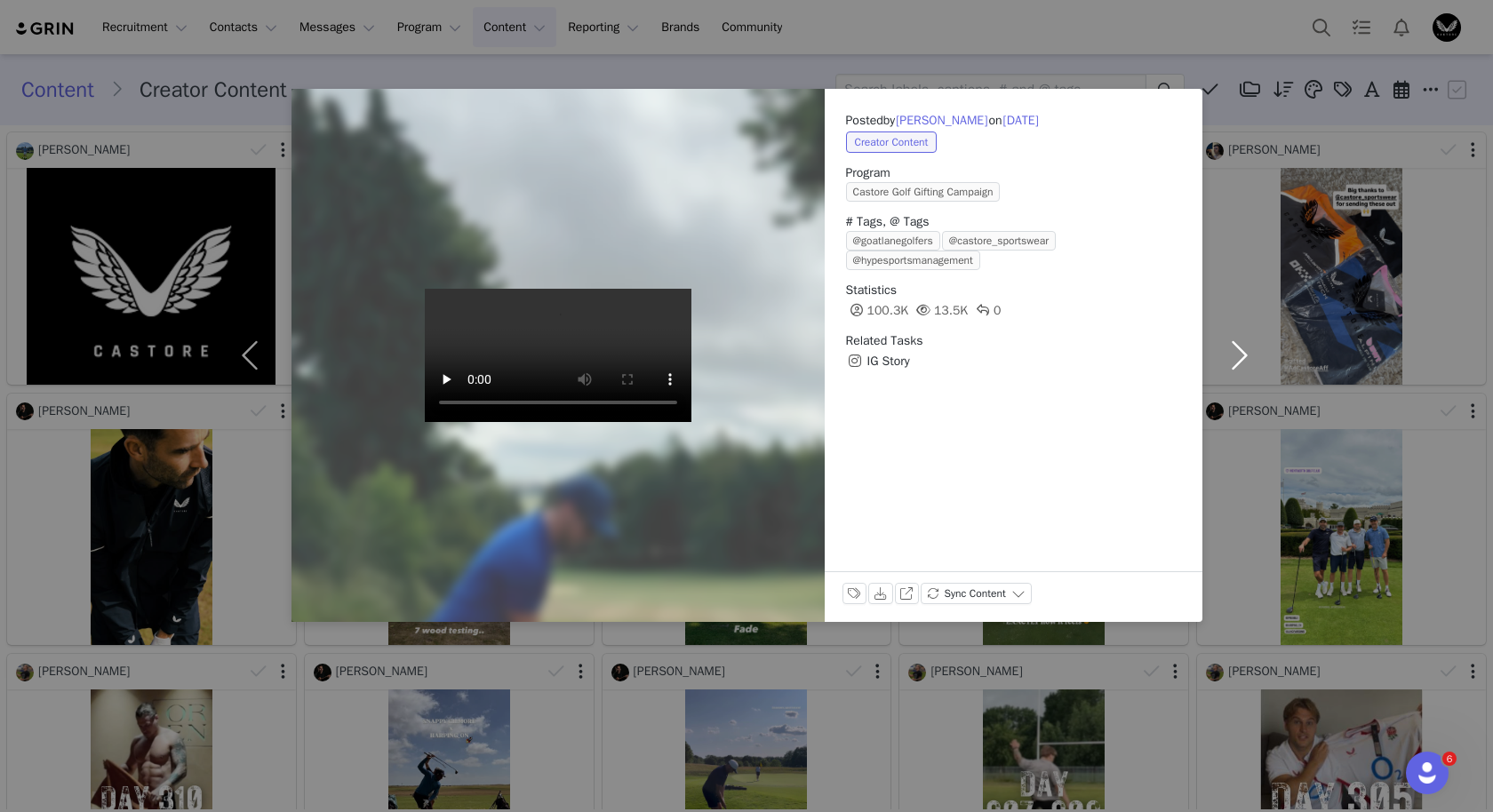 click at bounding box center (1240, 355) 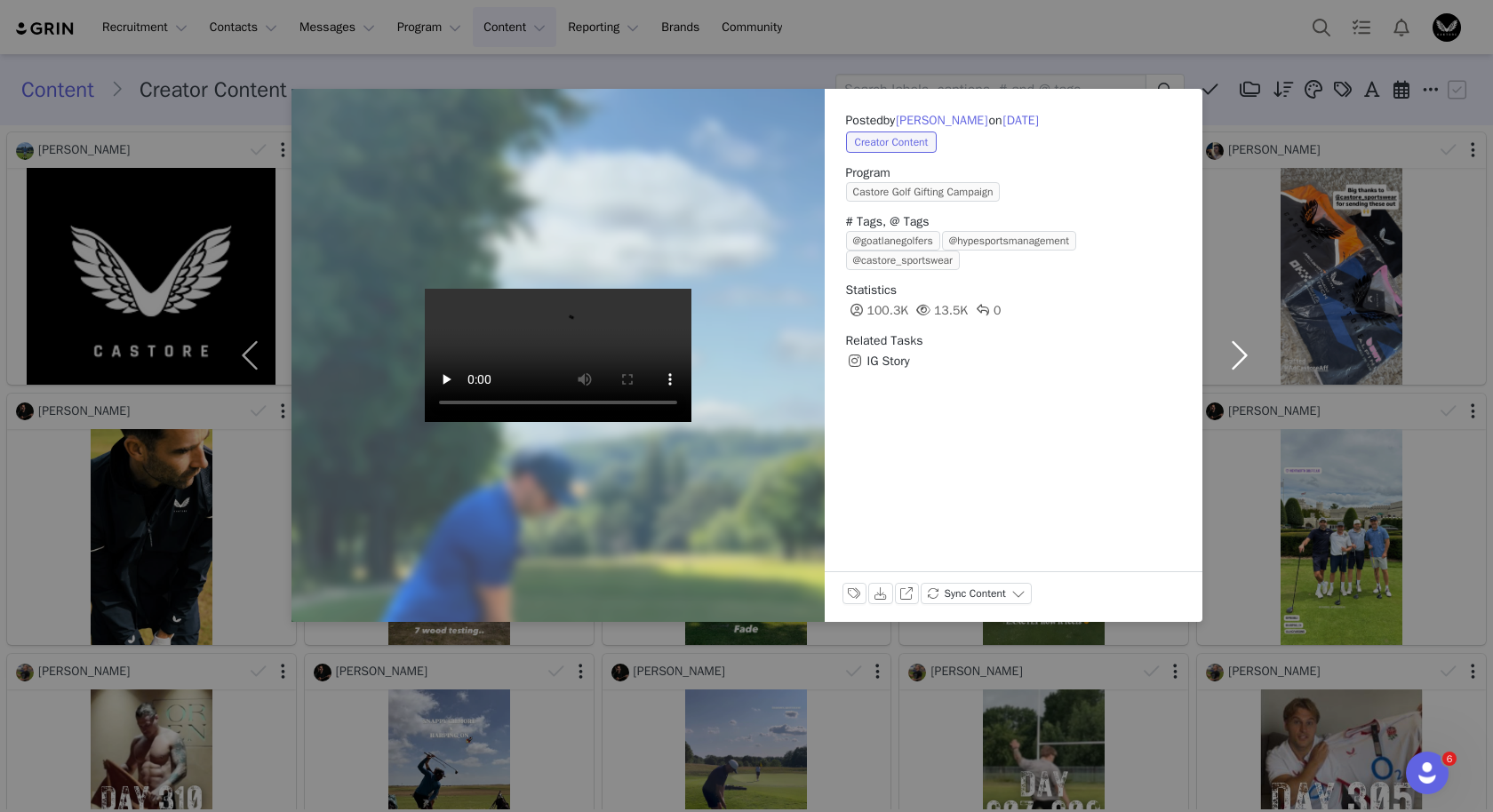 click at bounding box center (1240, 355) 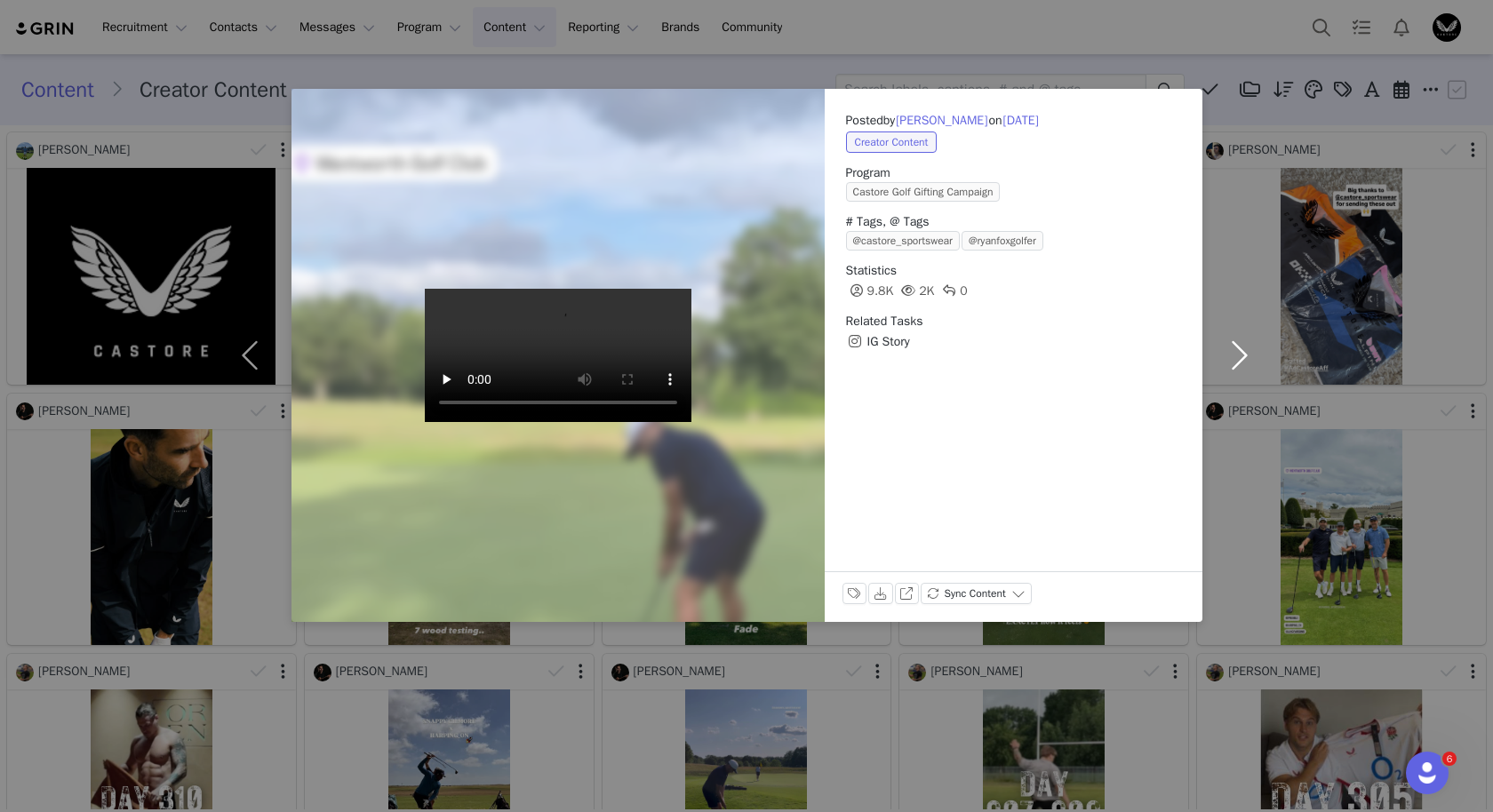 click at bounding box center (1240, 355) 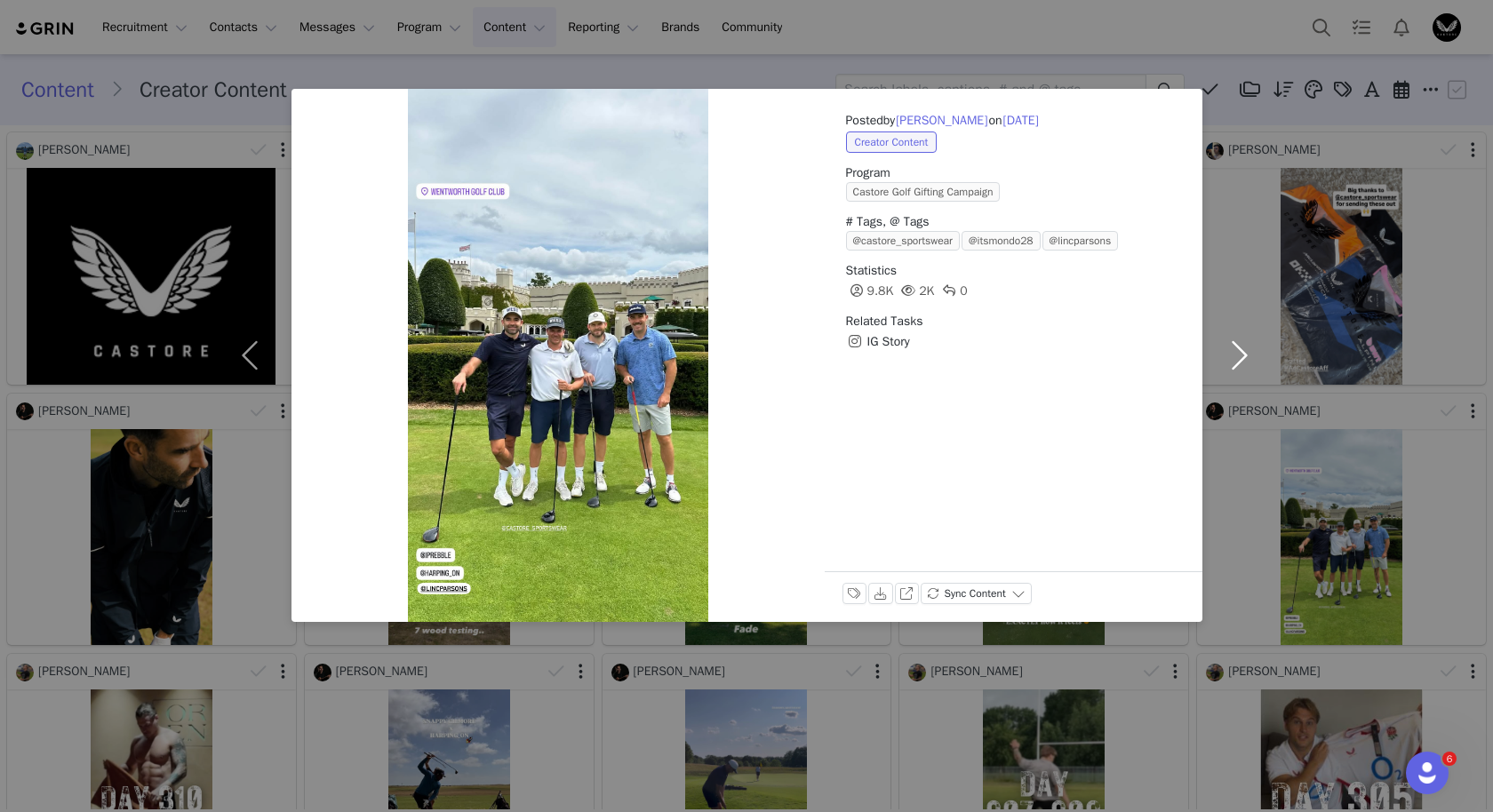 click at bounding box center (1240, 355) 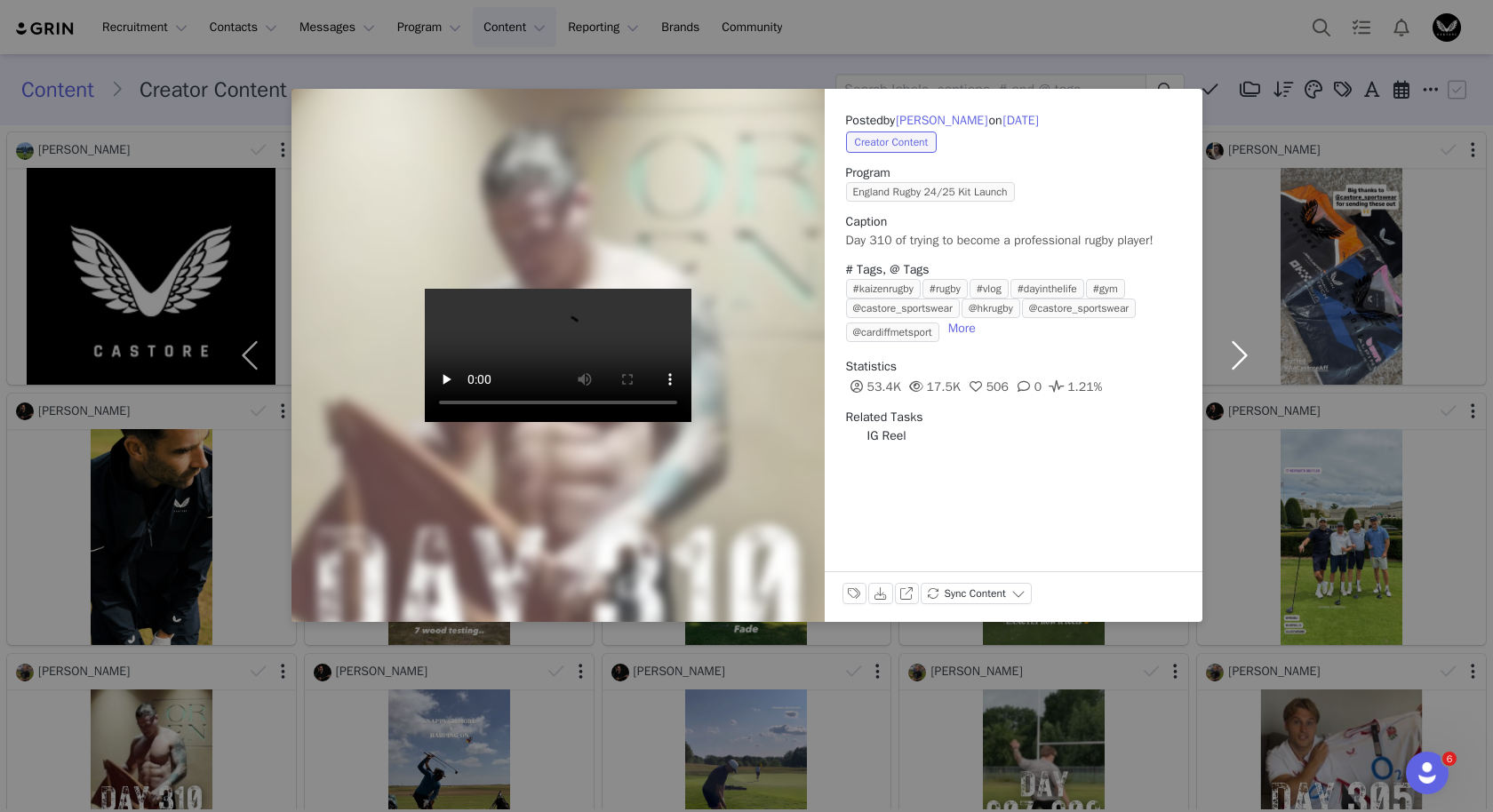 click at bounding box center (1240, 355) 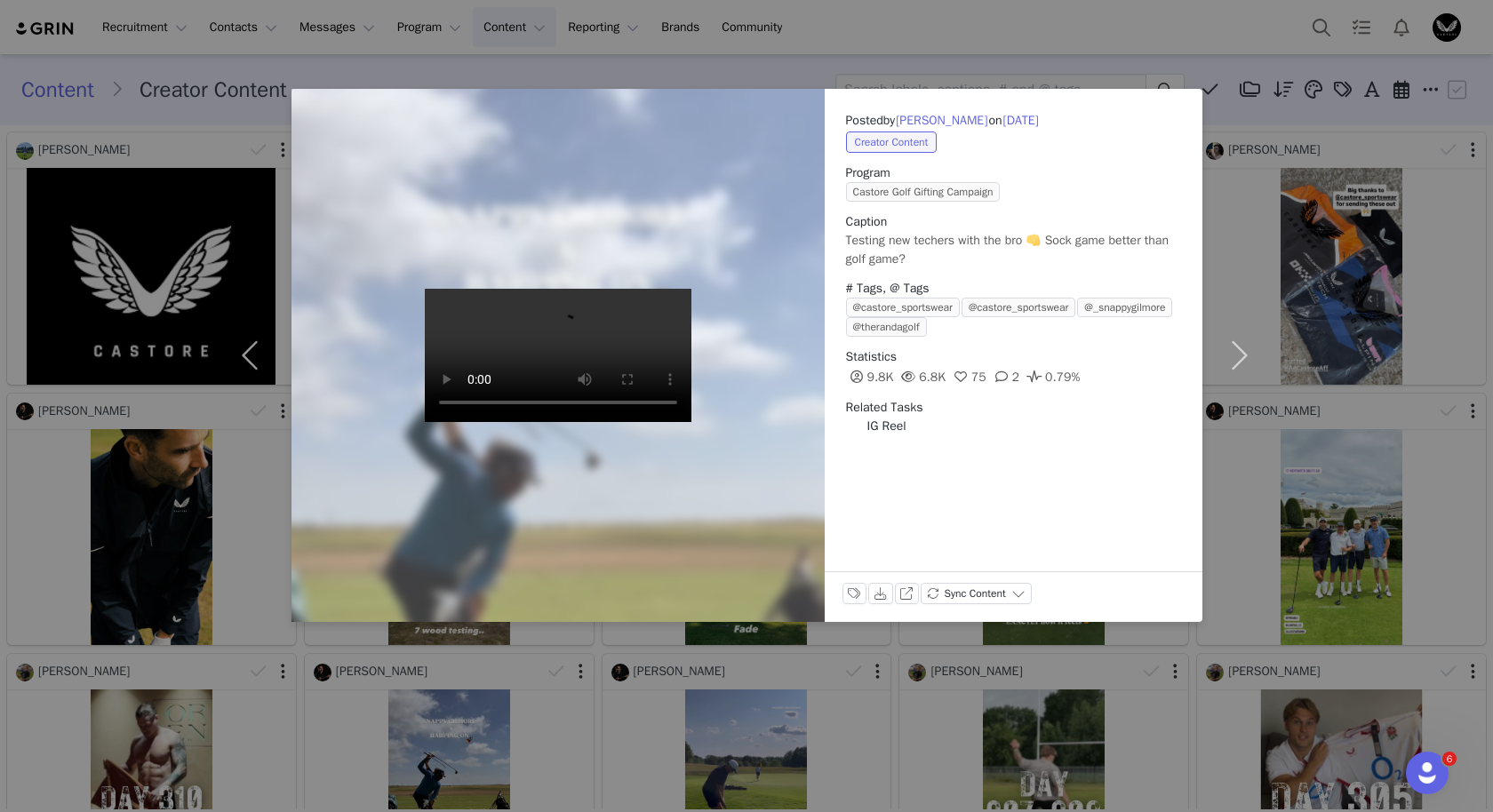 click on "Posted  by  George Harper  on  Jun 17, 2025  Creator Content  Program Castore Golf Gifting Campaign Caption Testing new techers with the bro  👊
Sock game better than golf game? # Tags, @ Tags  @castore_sportswear   @castore_sportswear   @_snappygilmore   @therandagolf      Statistics 9.8K  6.8K  75  2  0.79%  Related Tasks IG Reel     Labels & Tags Download View on Instagram Sync Content" at bounding box center [746, 406] 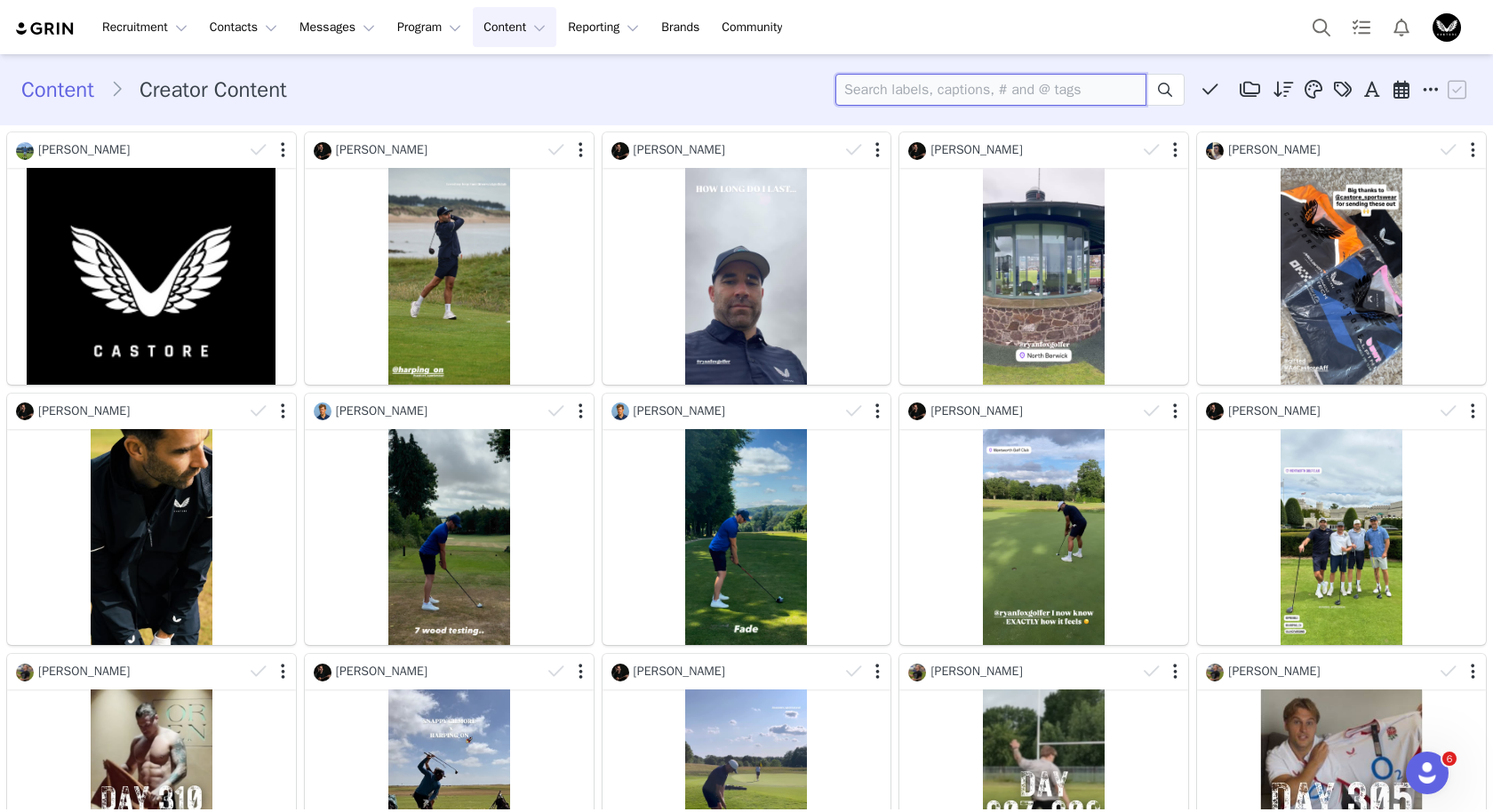 click at bounding box center (991, 90) 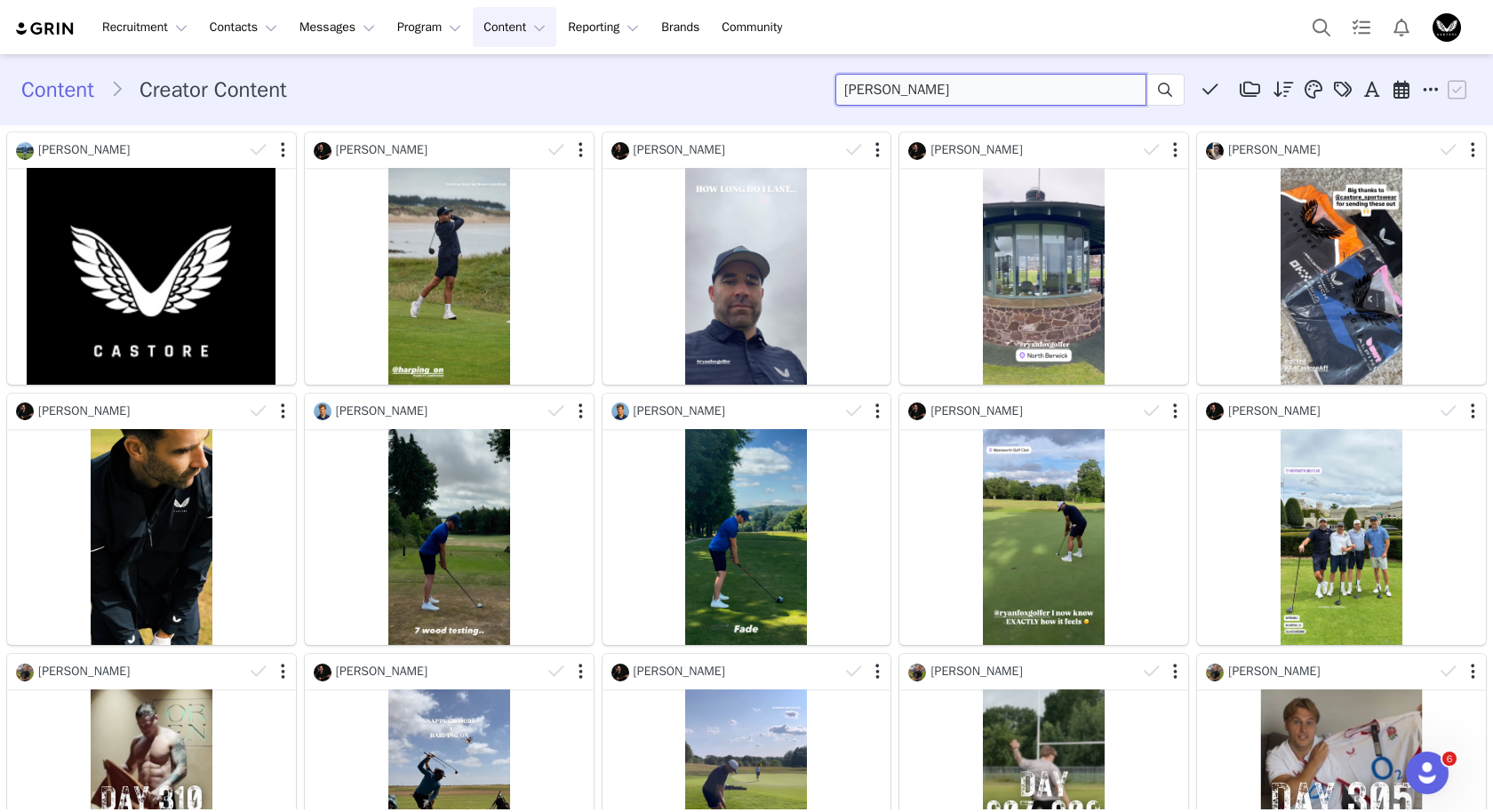 type on "james stirling" 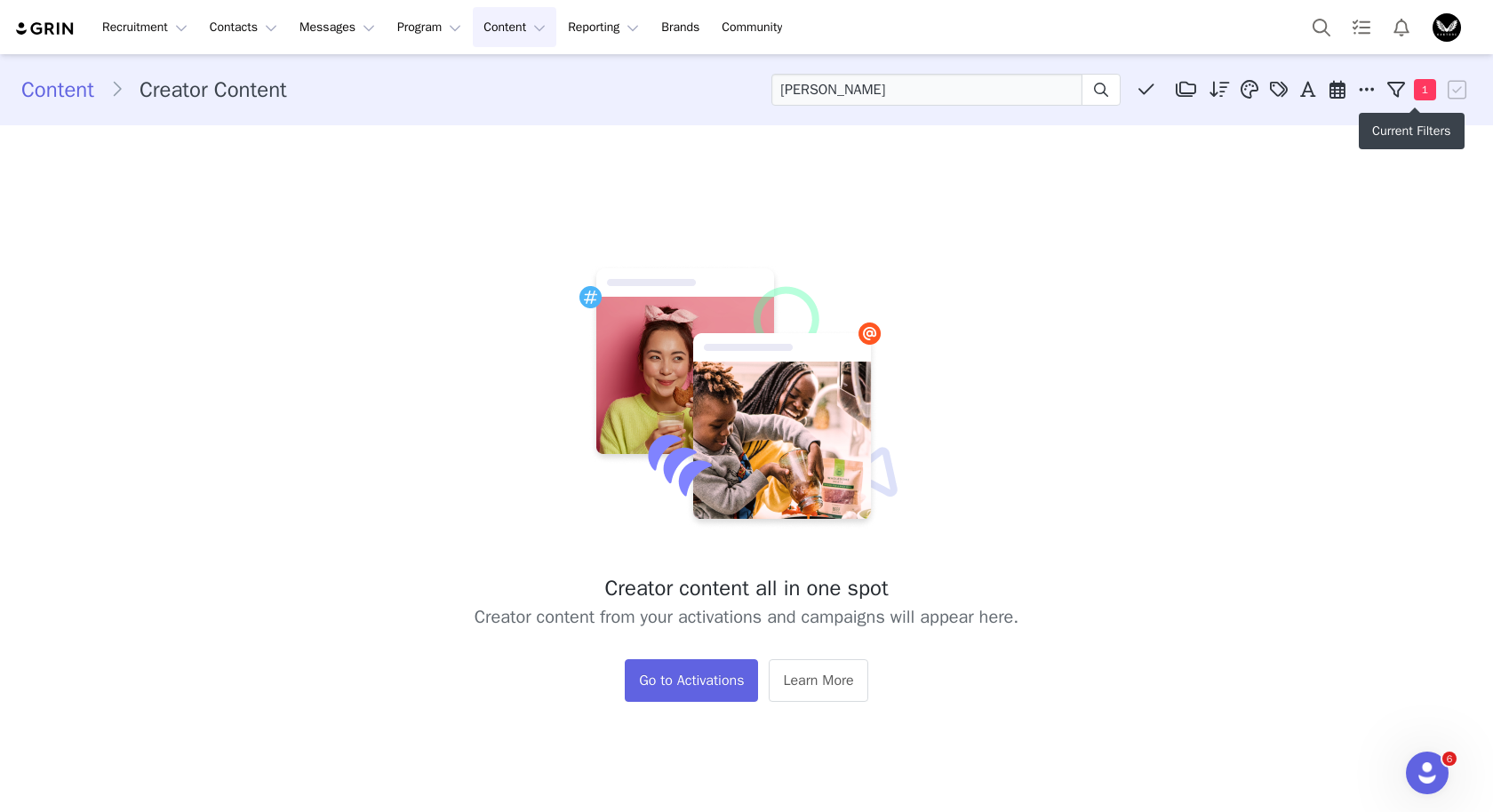 click on "1" at bounding box center [1425, 90] 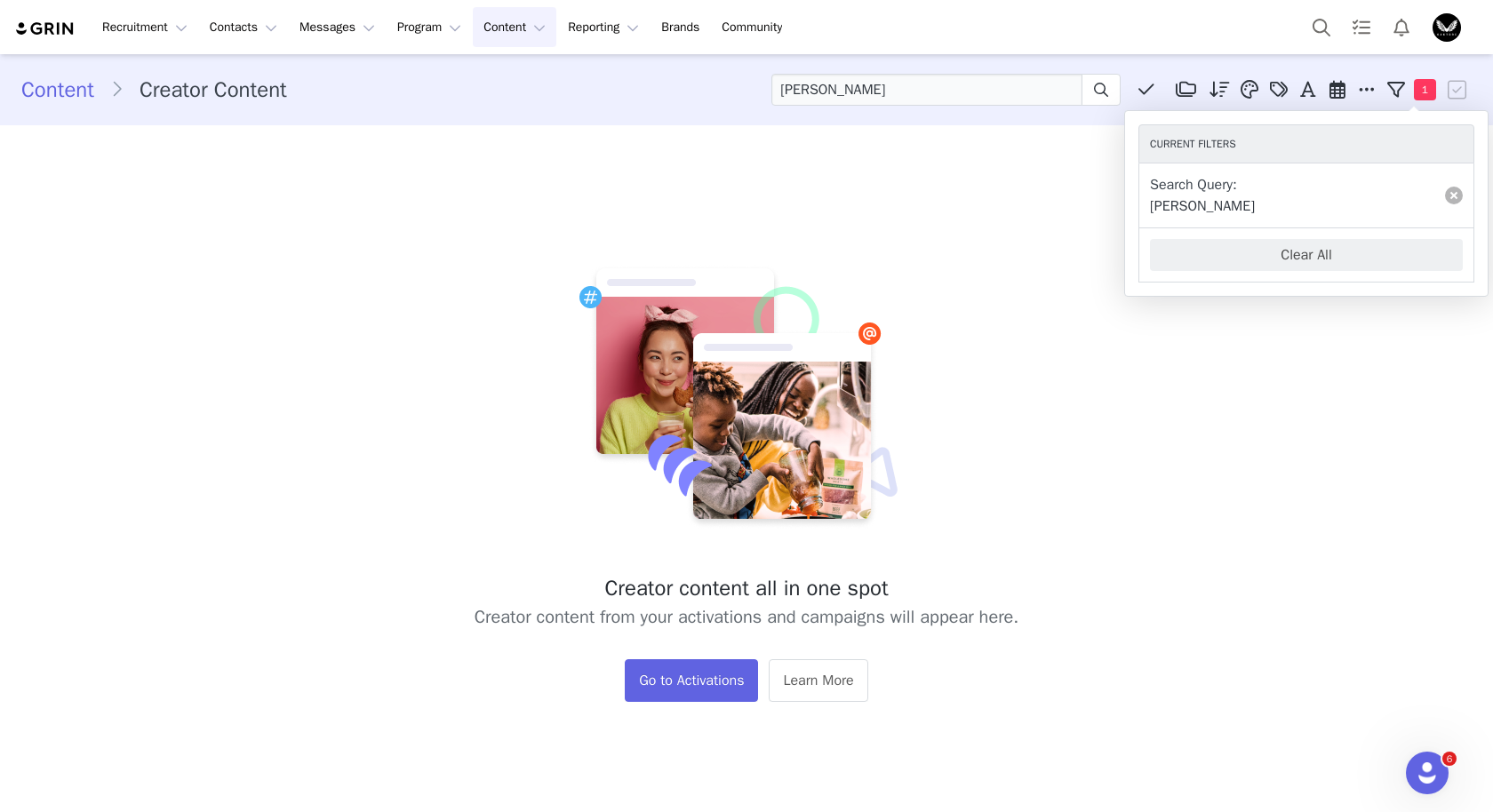 click at bounding box center [1454, 195] 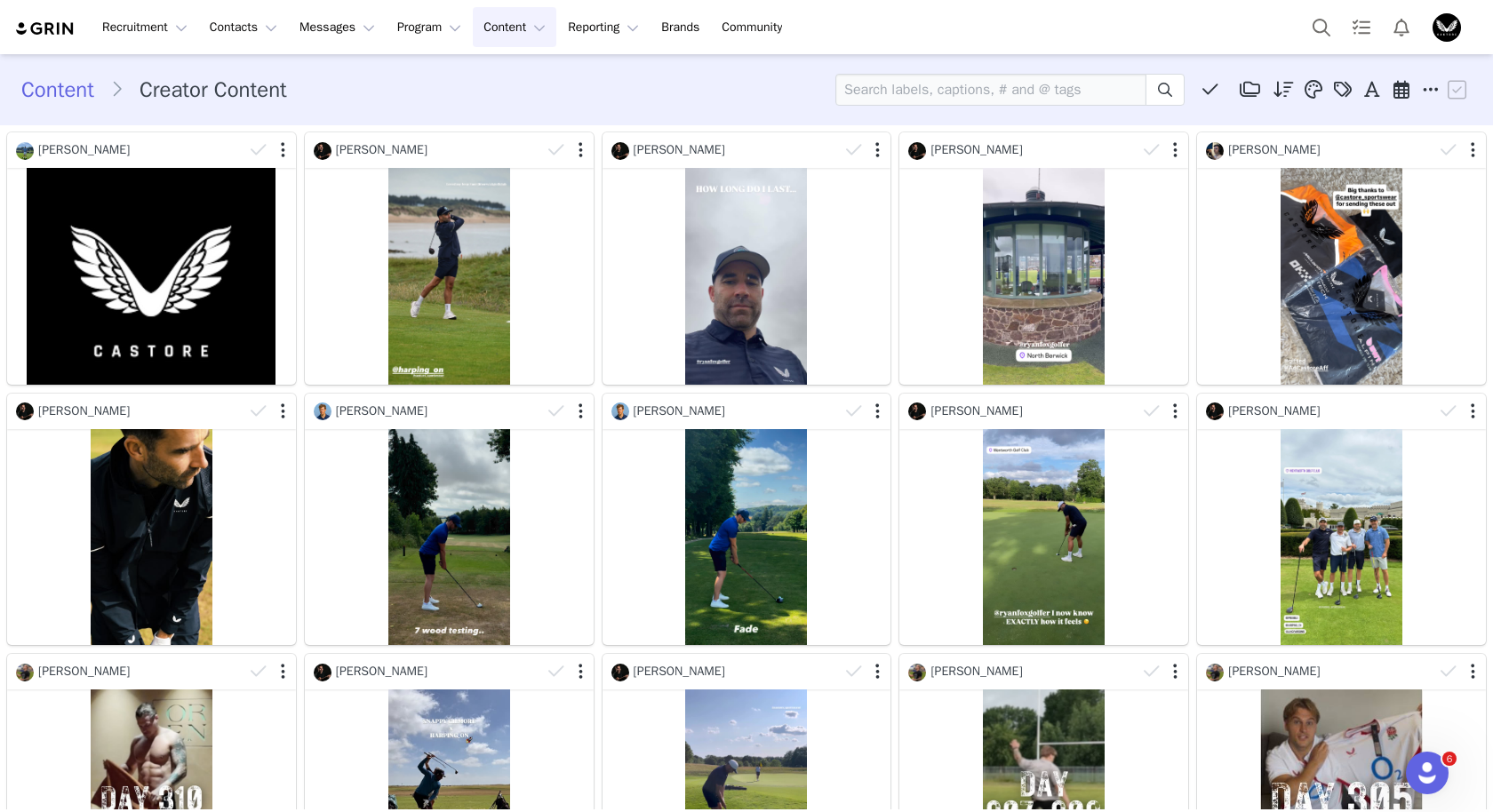 click on "Content Content" at bounding box center [515, 27] 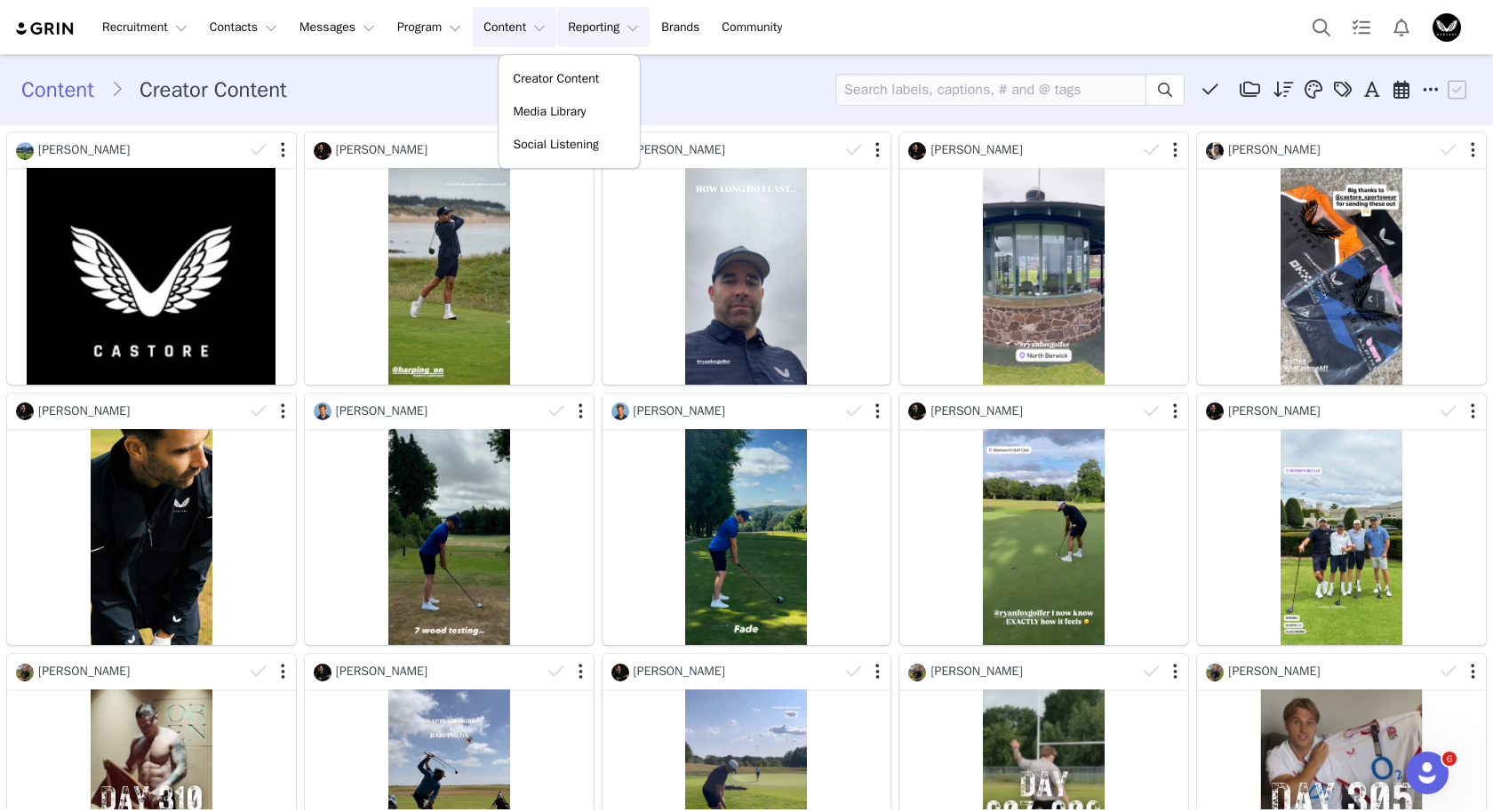 click on "Reporting Reporting" at bounding box center [603, 27] 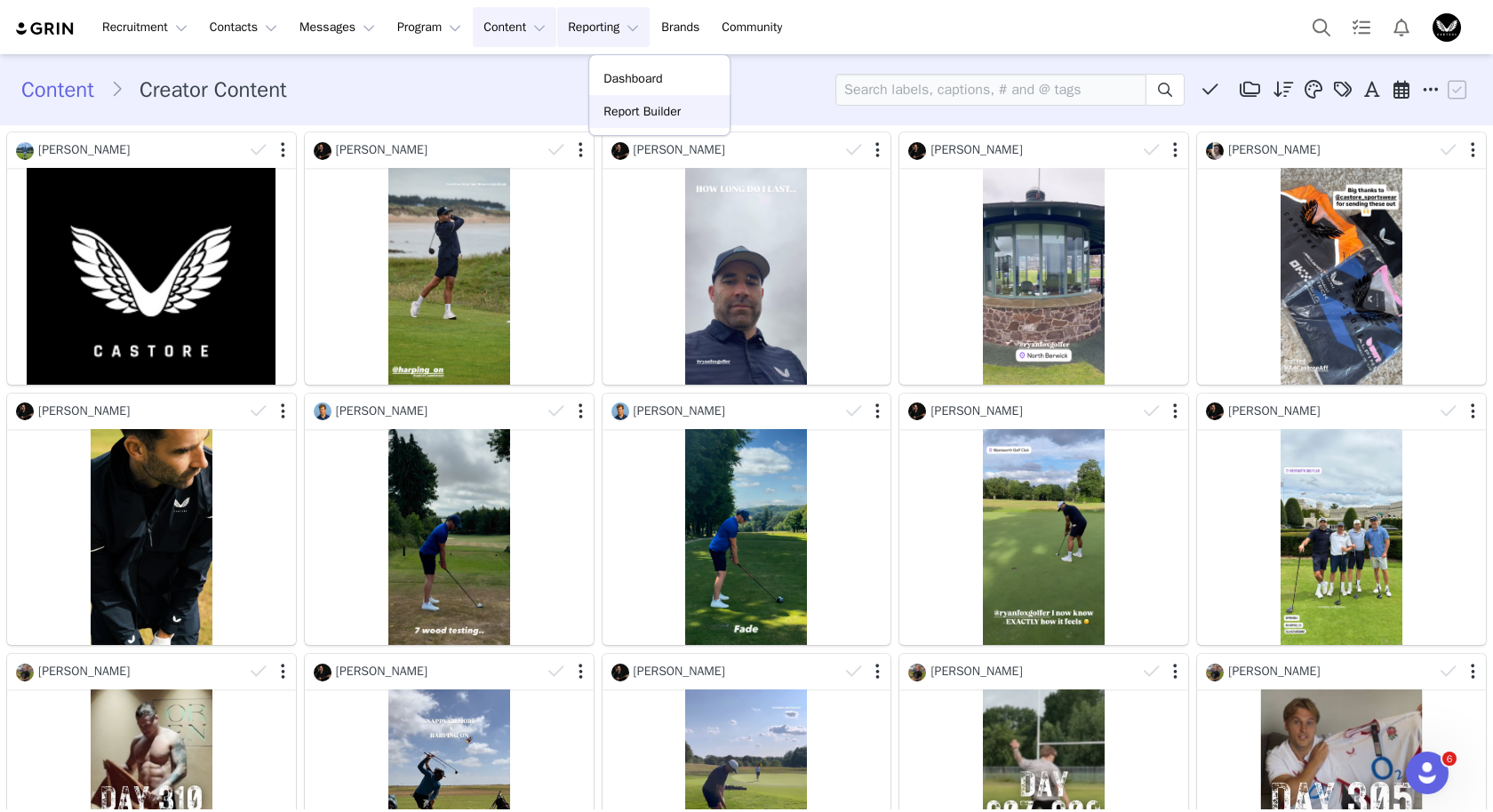 click on "Report Builder" at bounding box center (642, 111) 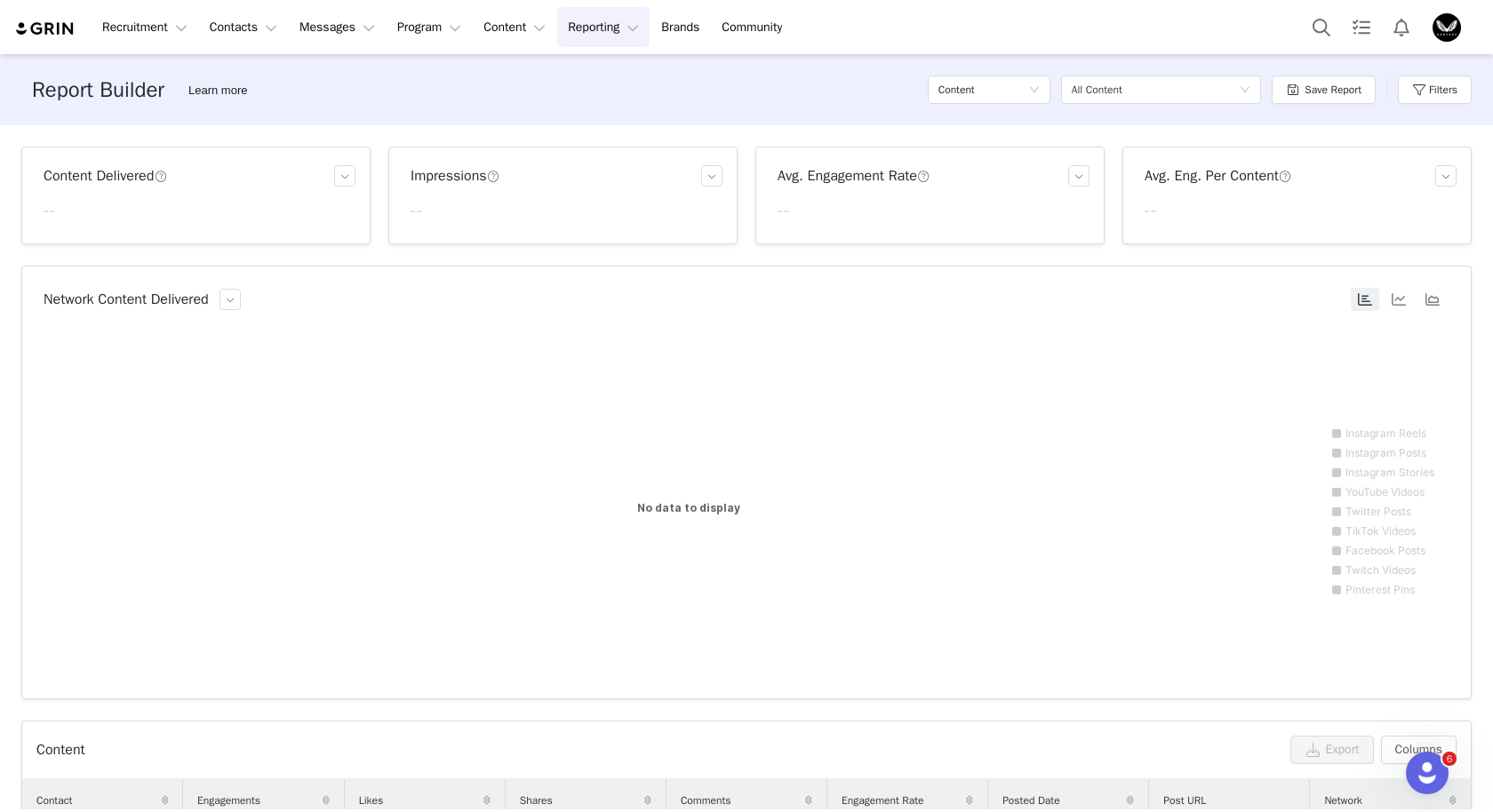 click on "Reporting Reporting" at bounding box center (603, 27) 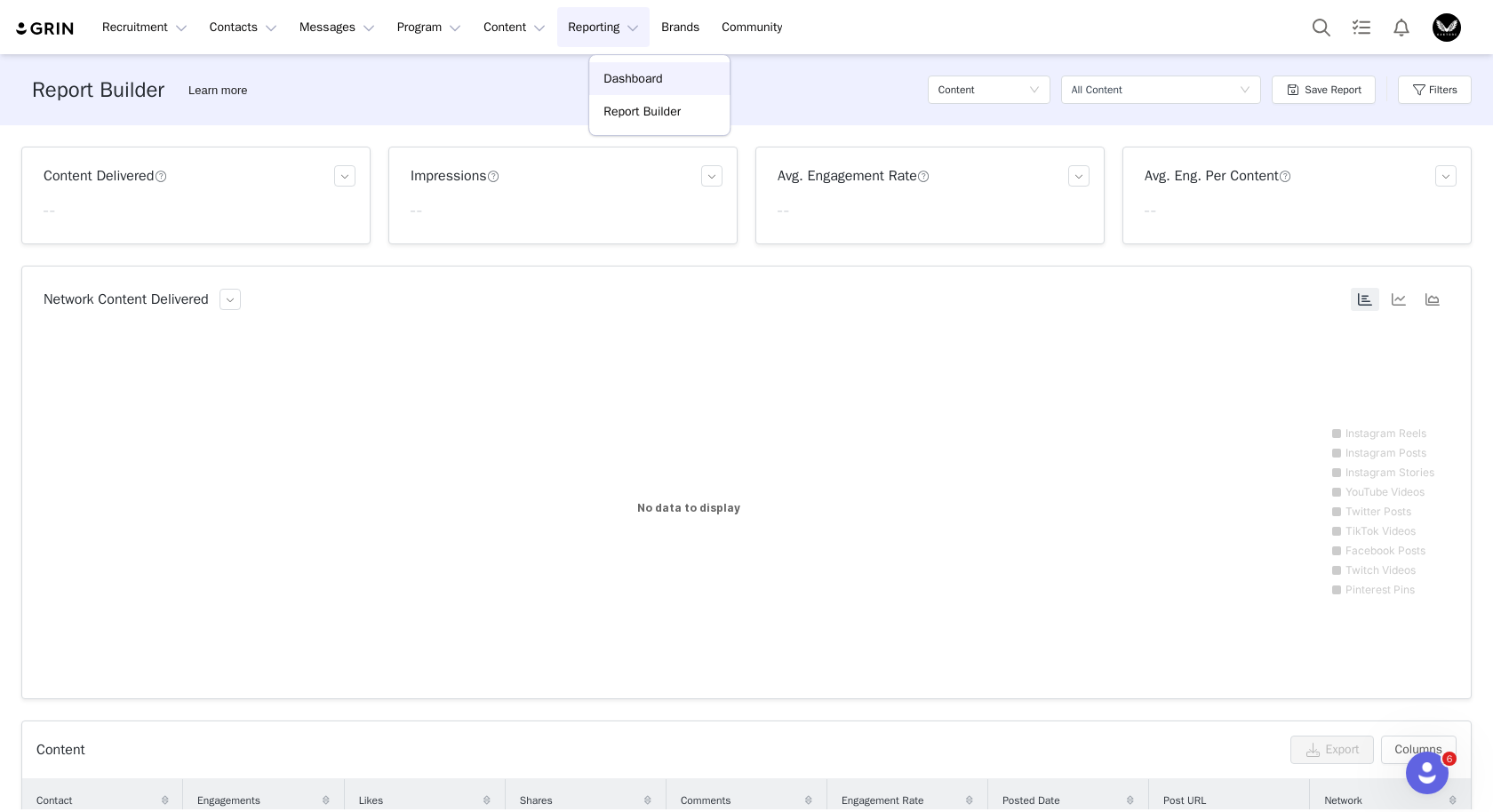 click on "Dashboard" at bounding box center (659, 78) 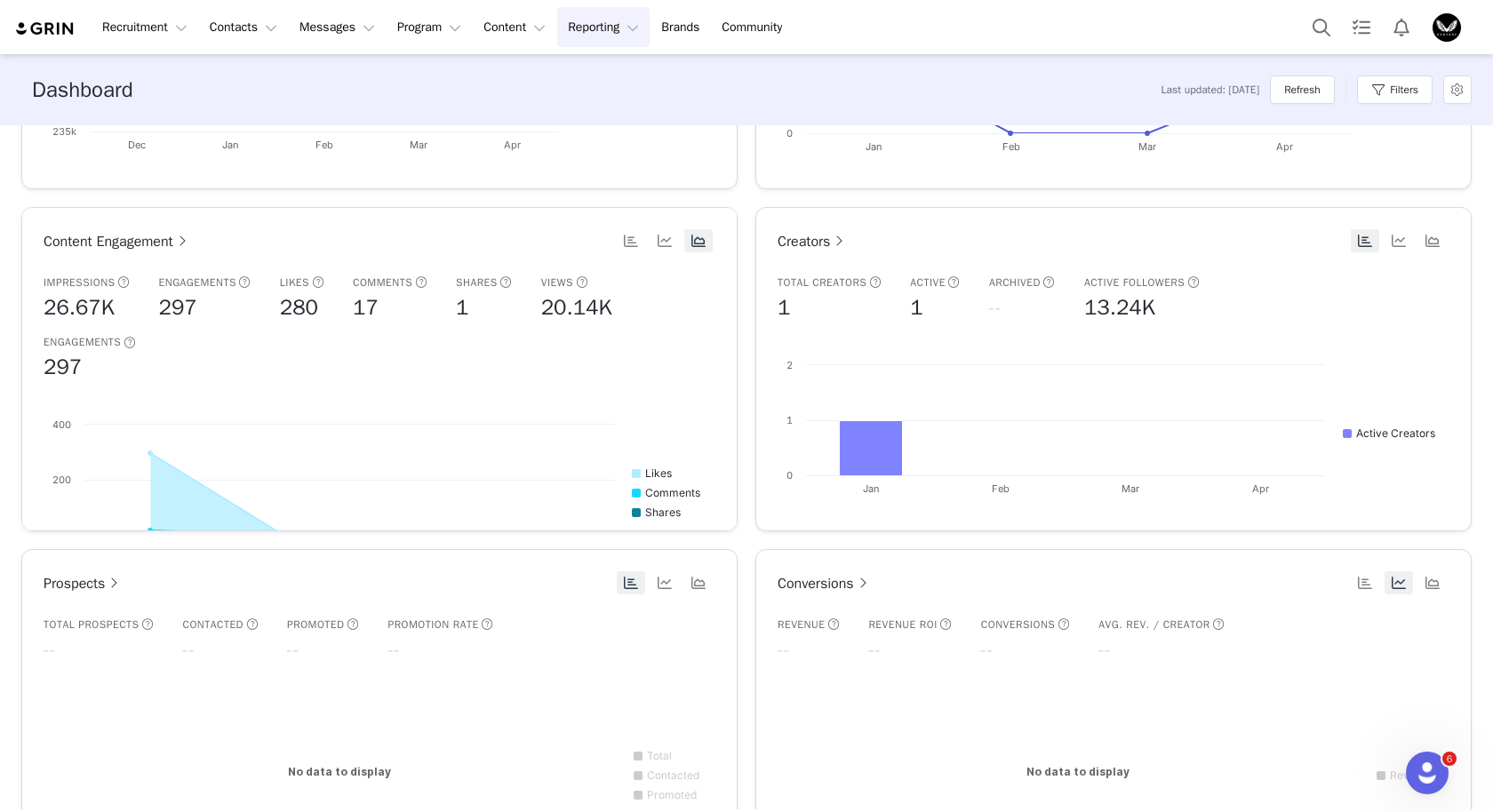 scroll, scrollTop: 330, scrollLeft: 0, axis: vertical 